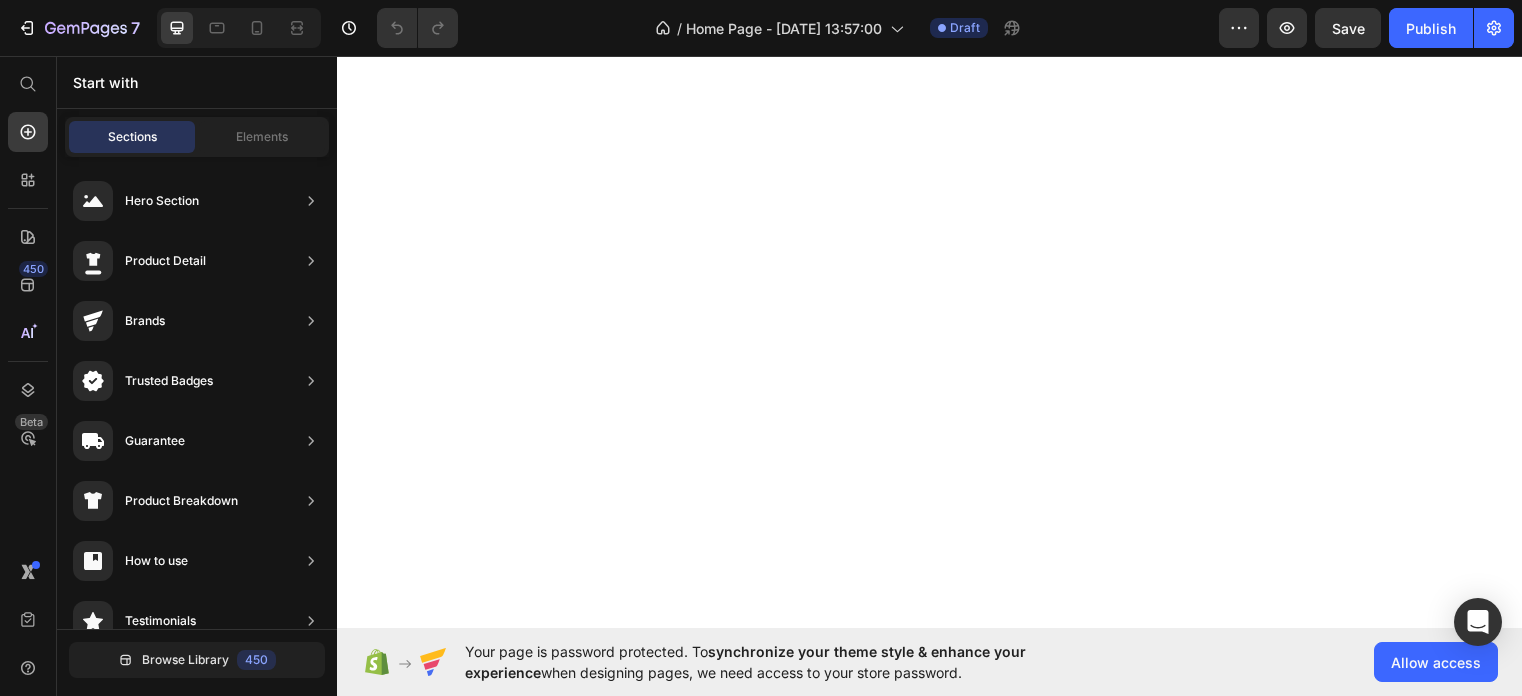 scroll, scrollTop: 0, scrollLeft: 0, axis: both 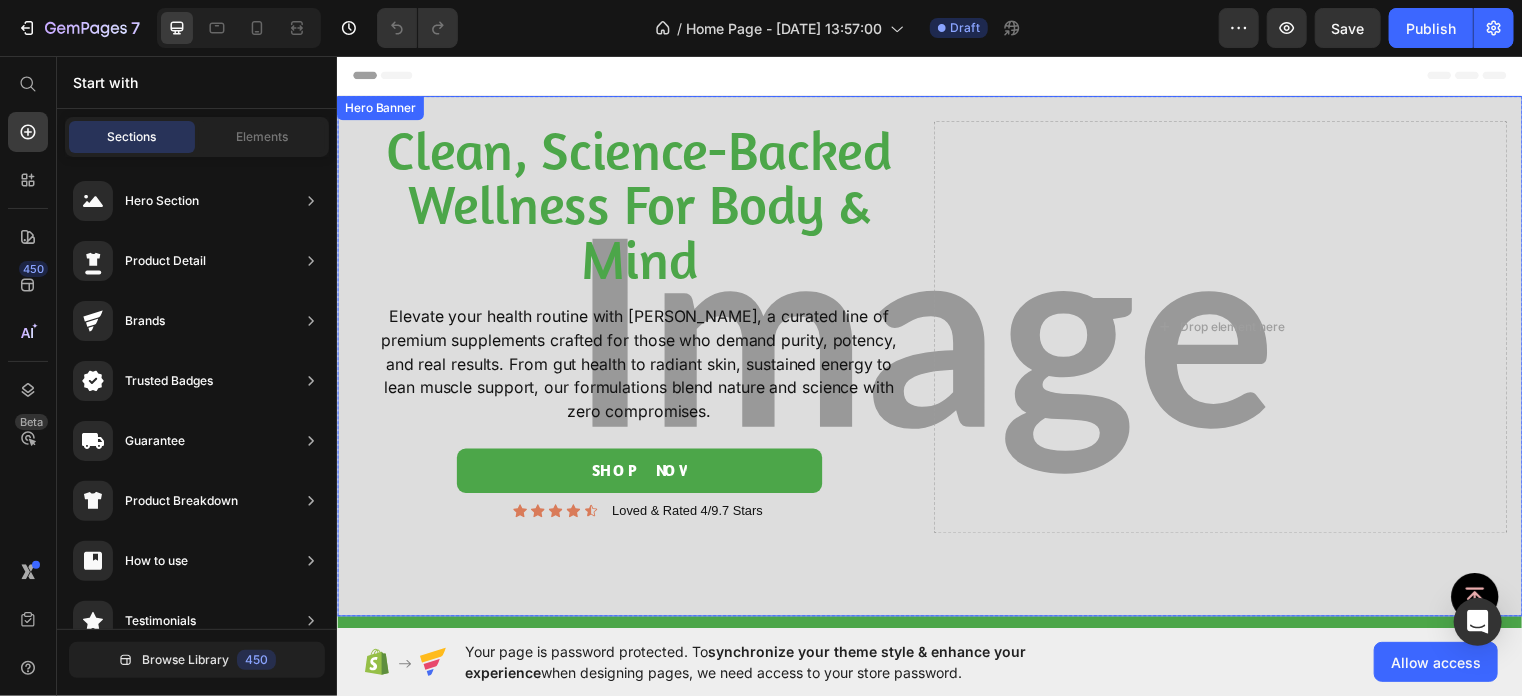 click on "Hero Banner" at bounding box center [380, 108] 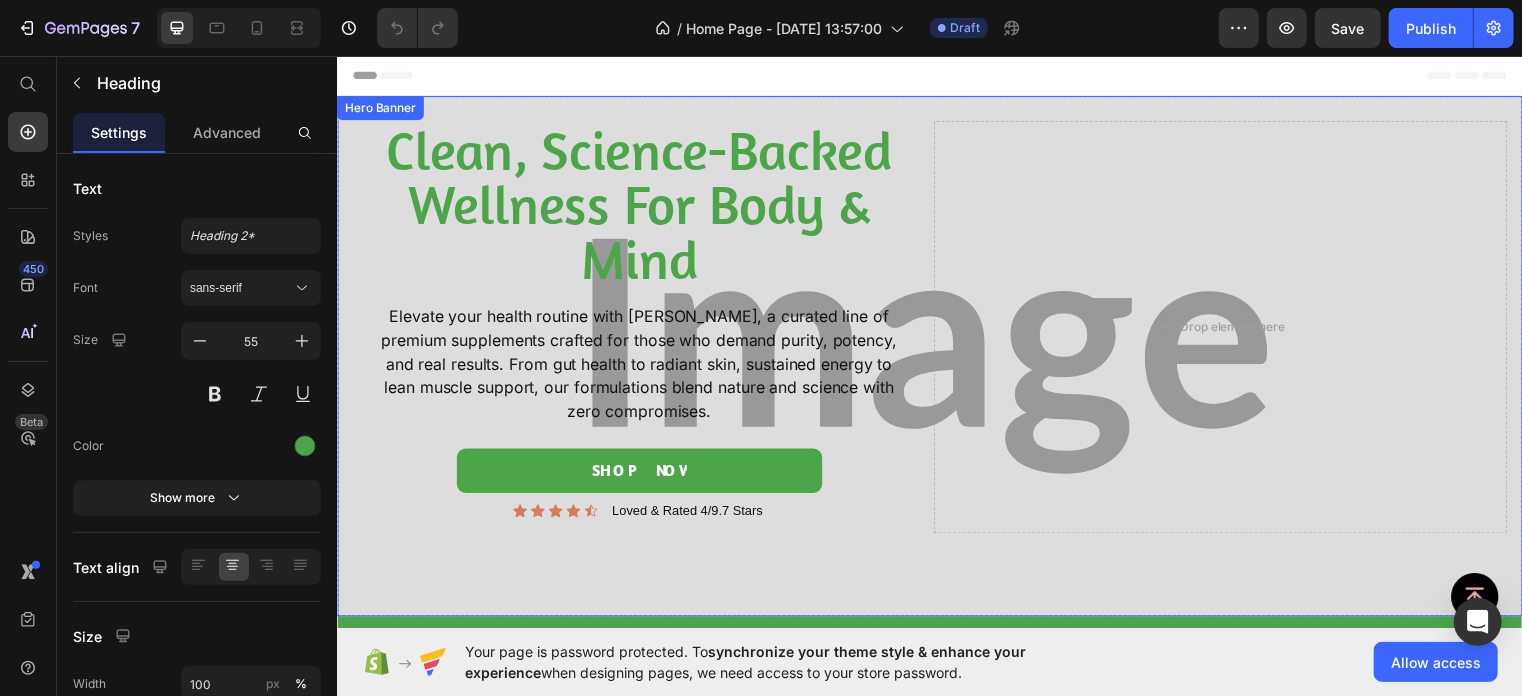click on "Clean, Science-Backed Wellness for Body & Mind" at bounding box center (641, 205) 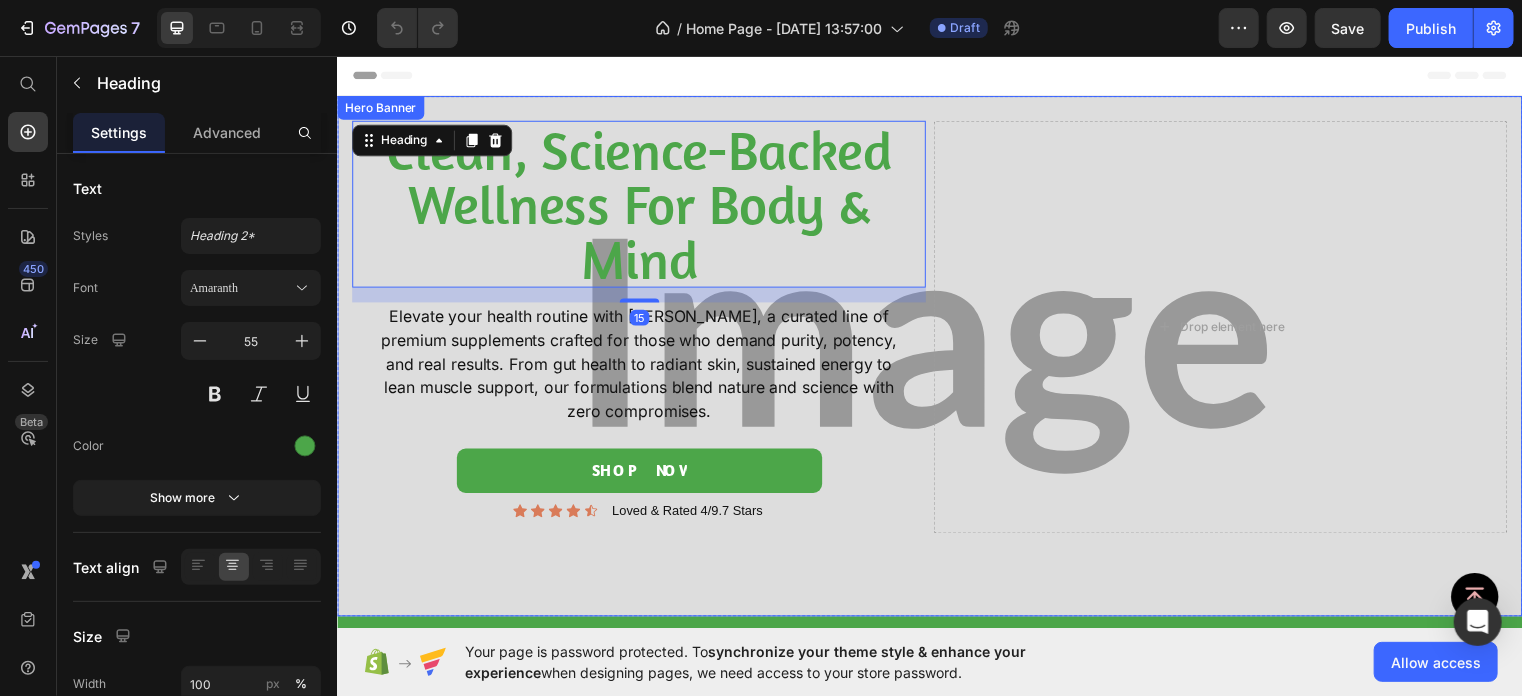 click on "Clean, Science-Backed Wellness for Body & Mind Heading   15 Elevate your health routine with Didiz Purity, a curated line of premium supplements crafted for those who demand purity, potency, and real results. From gut health to radiant skin, sustained energy to lean muscle support, our formulations blend nature and science with zero compromises. Text Block shop now Button Icon Icon Icon Icon
Icon Icon List Loved & Rated 4/9.7 Stars  Text Block Row
Drop element here Row" at bounding box center [936, 360] 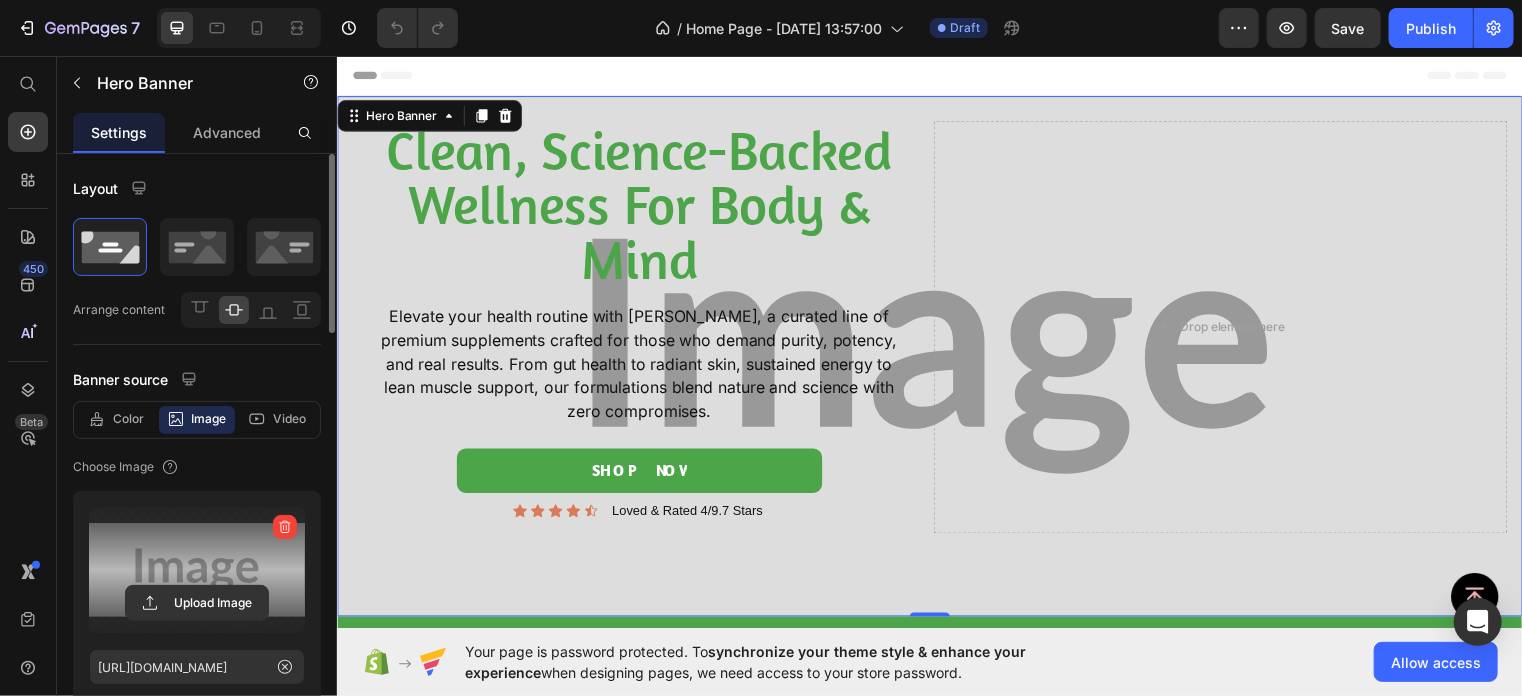 click at bounding box center (197, 570) 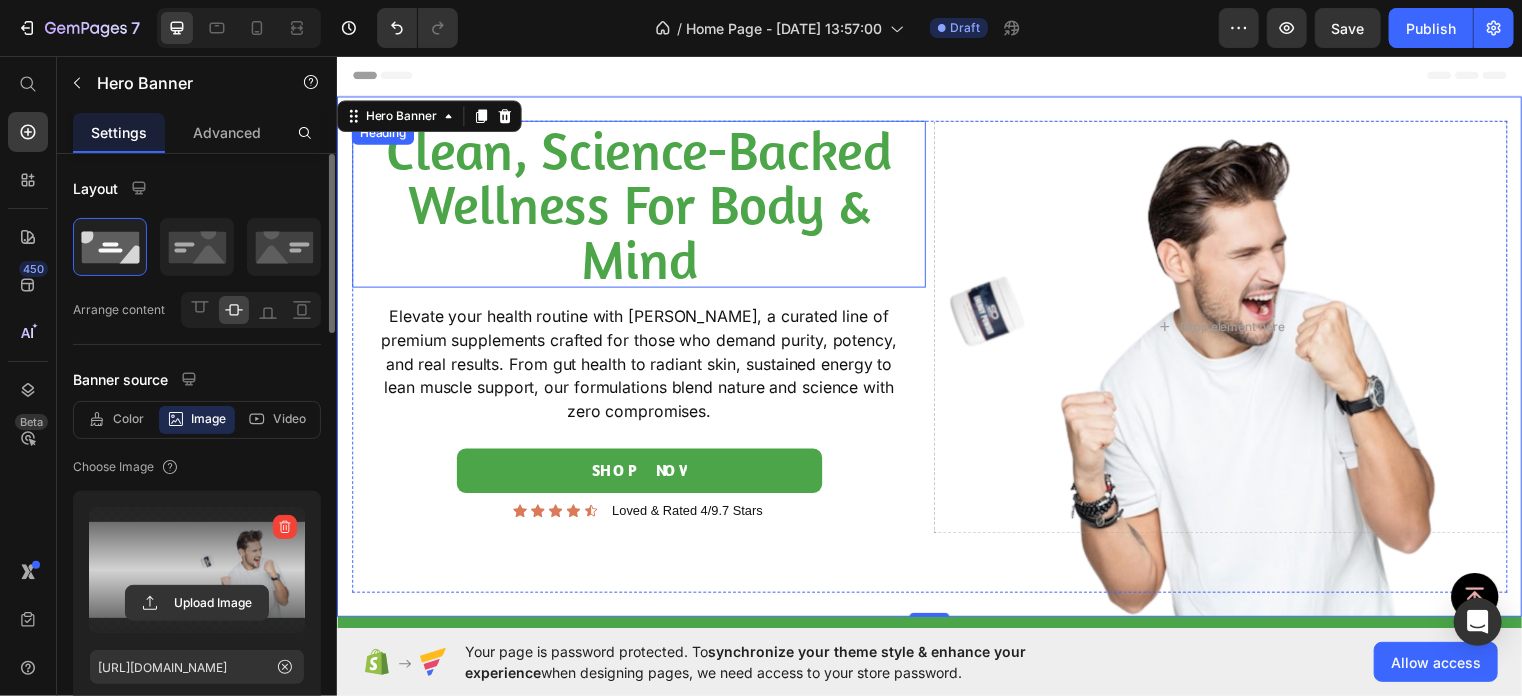 click on "Clean, Science-Backed Wellness for Body & Mind" at bounding box center [641, 205] 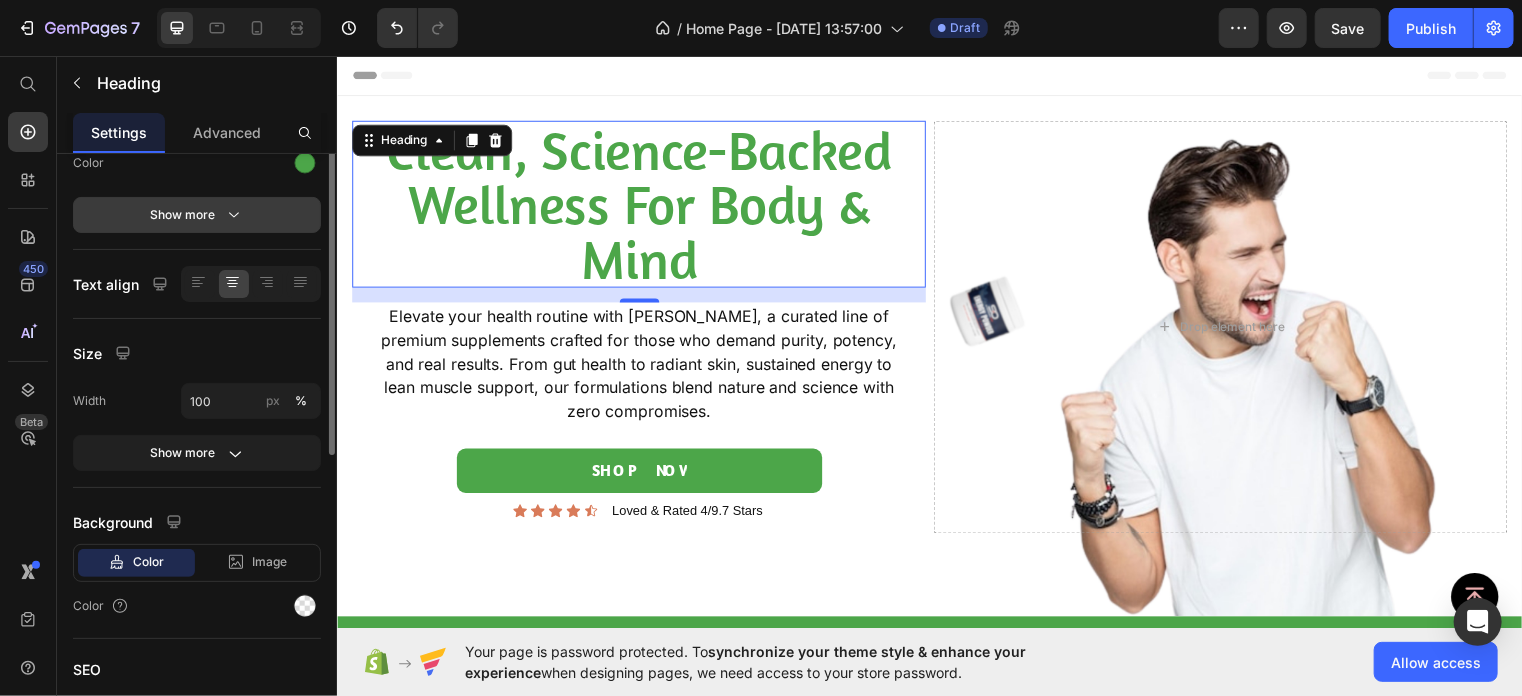 scroll, scrollTop: 144, scrollLeft: 0, axis: vertical 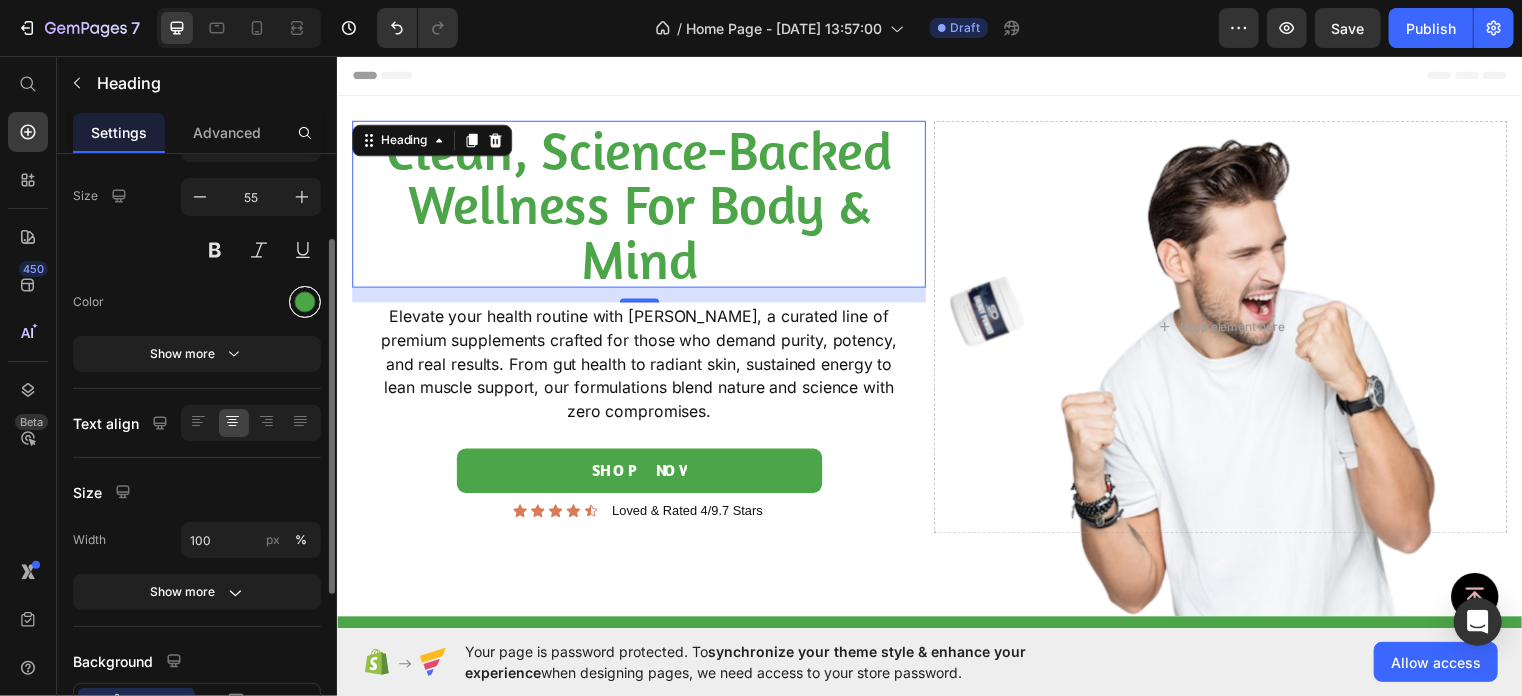 click at bounding box center (305, 302) 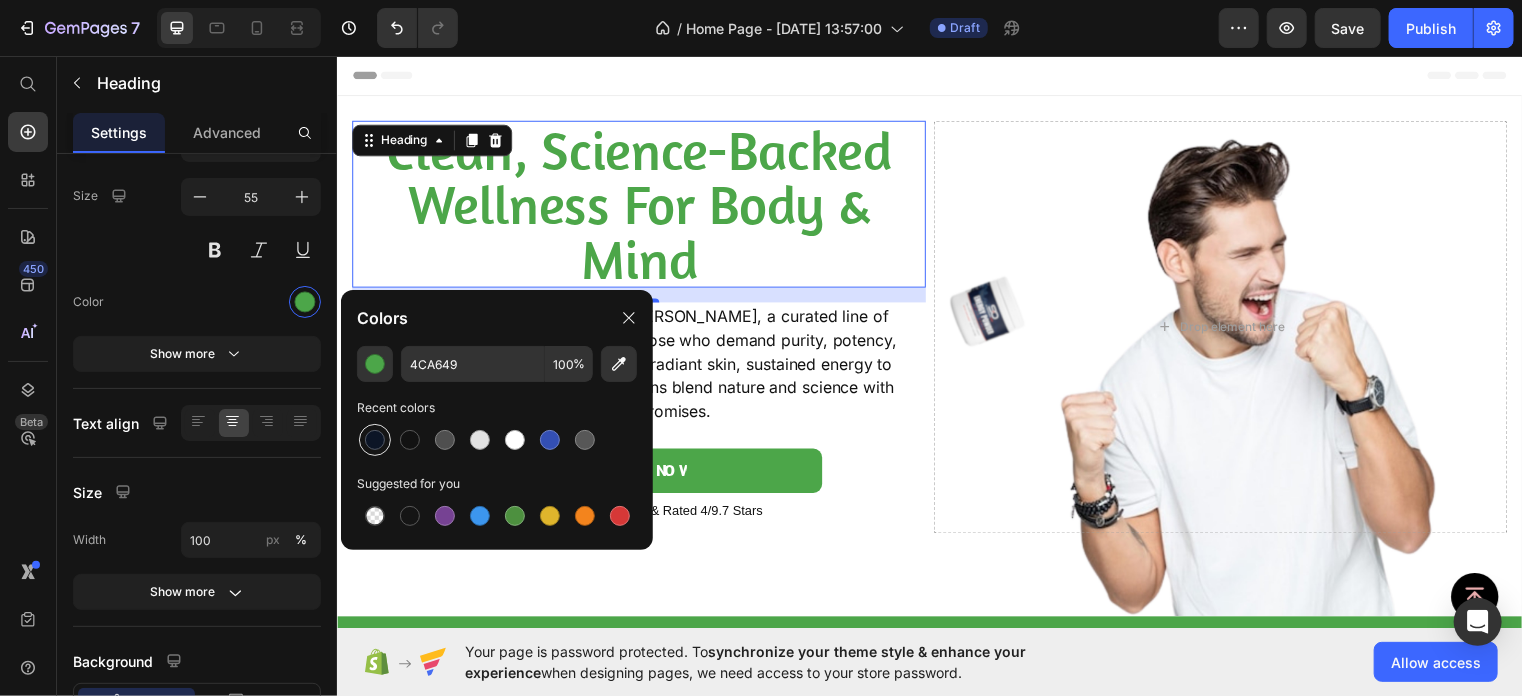 click at bounding box center (375, 440) 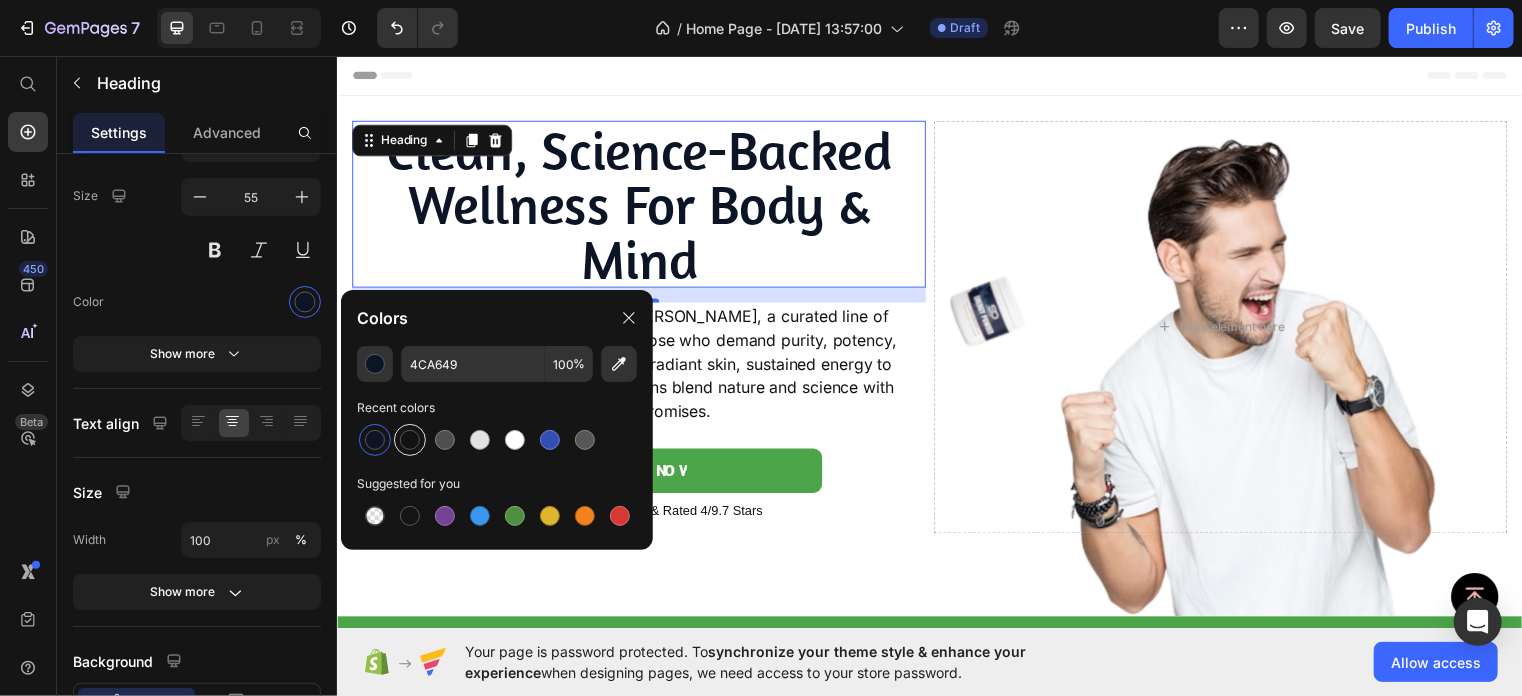 click at bounding box center (410, 440) 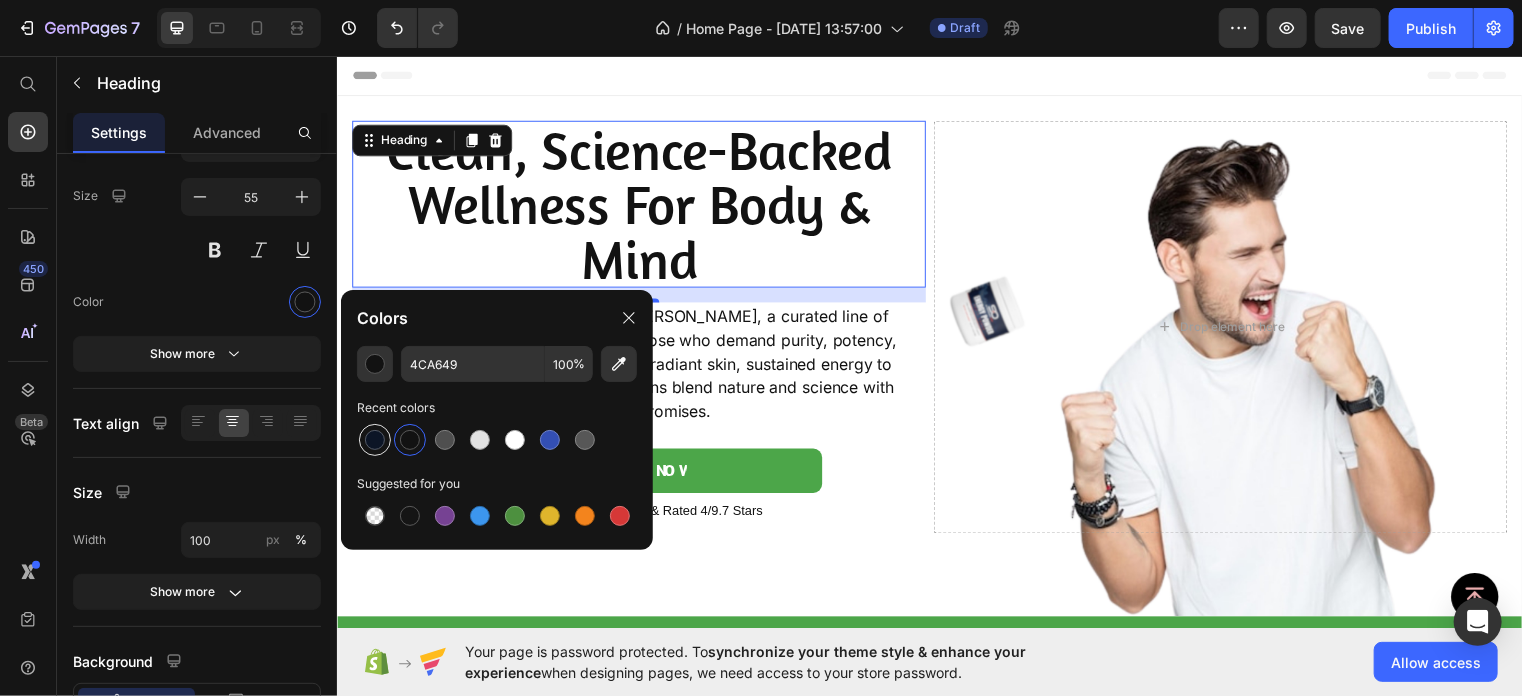 click at bounding box center [375, 440] 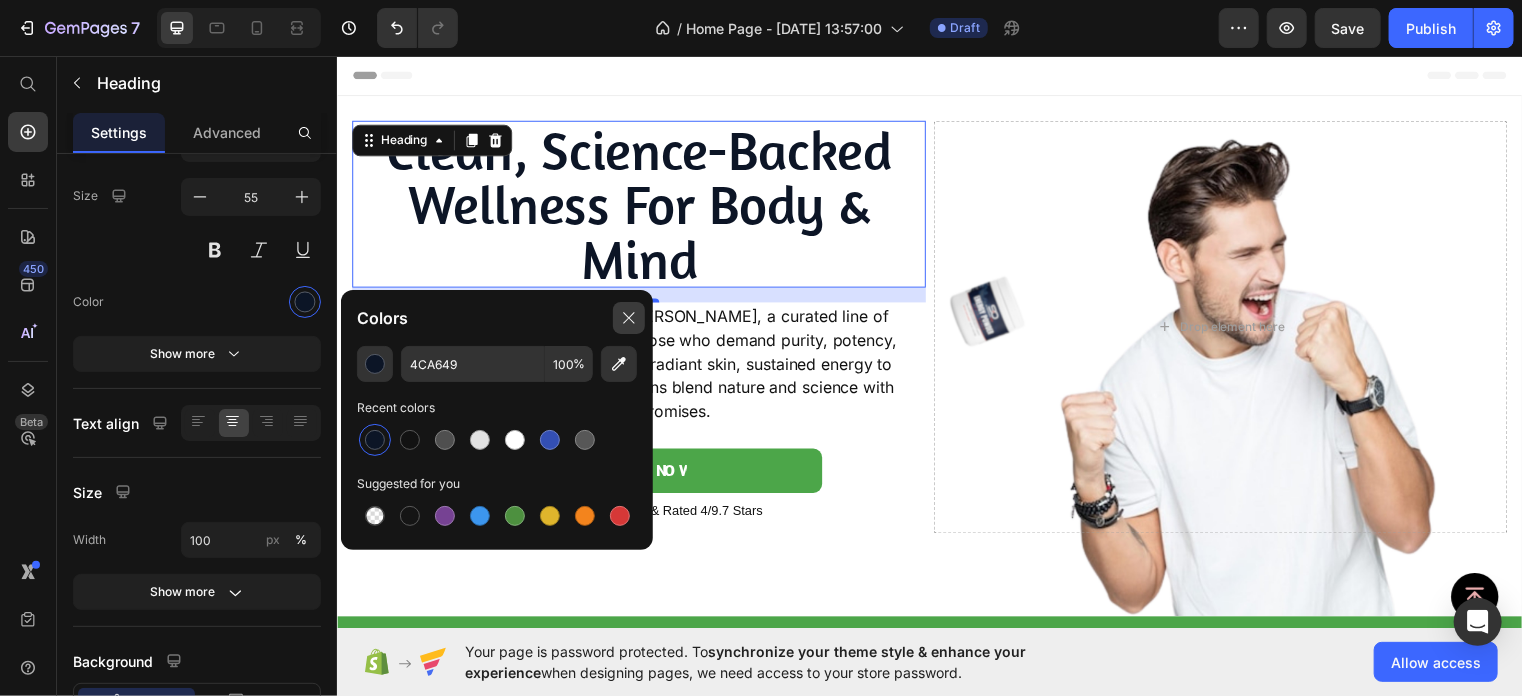click at bounding box center [629, 318] 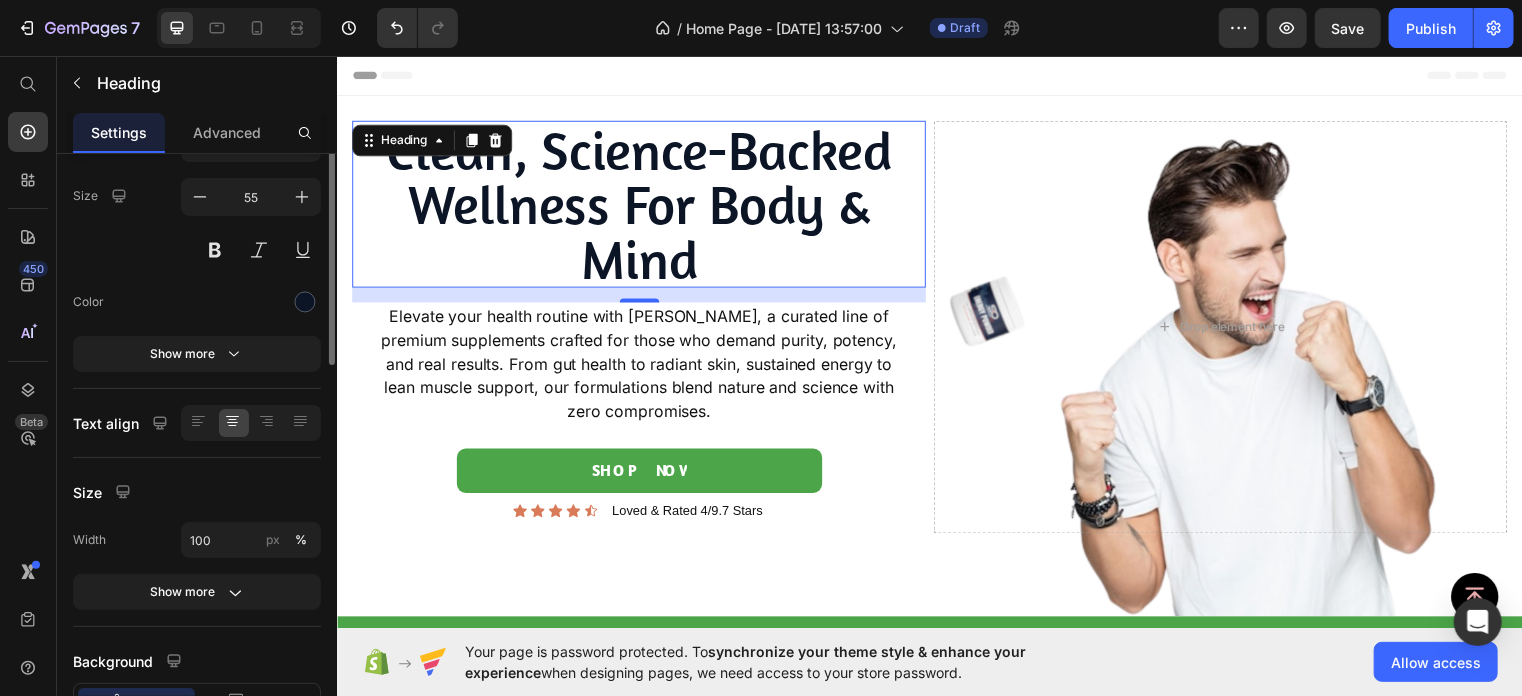 scroll, scrollTop: 0, scrollLeft: 0, axis: both 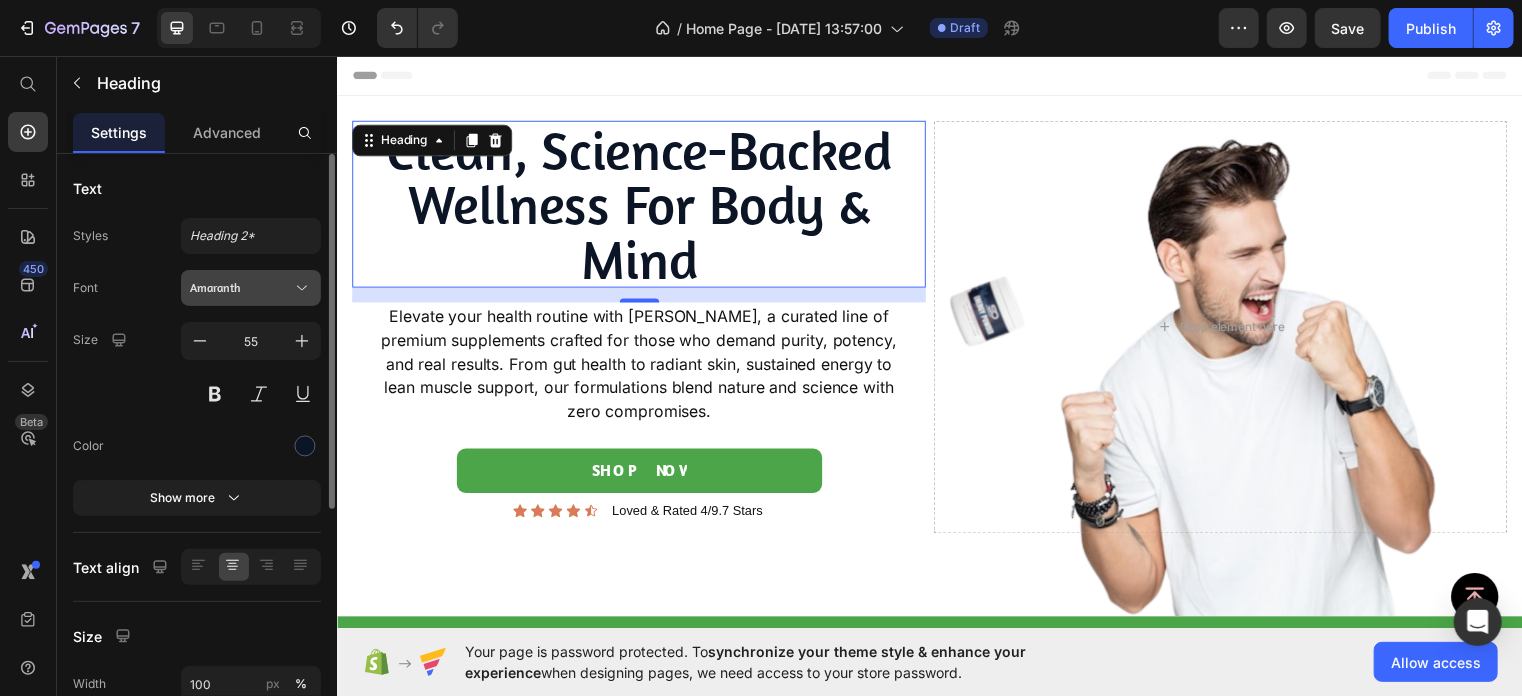 click on "Amaranth" at bounding box center [241, 288] 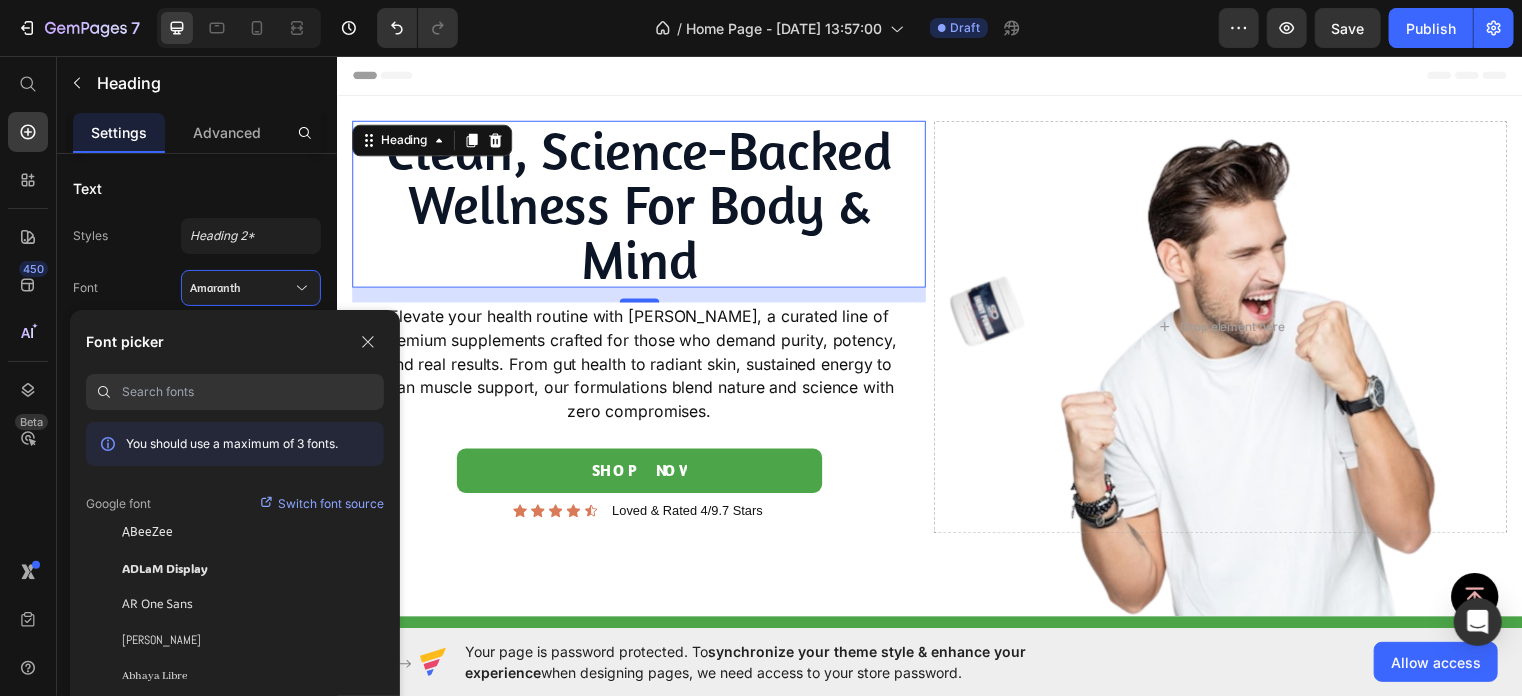 click on "Clean, Science-Backed Wellness for Body & Mind" at bounding box center [641, 205] 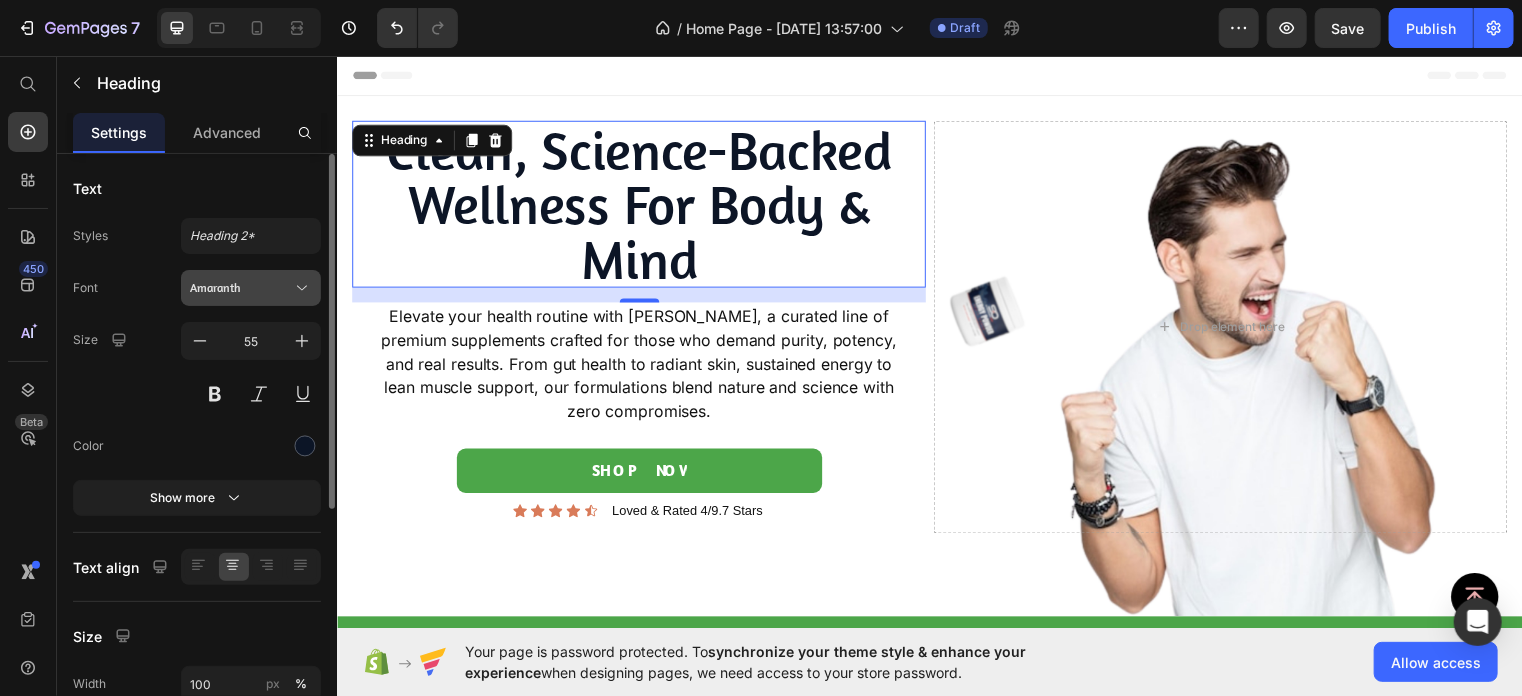 click on "Amaranth" at bounding box center [251, 288] 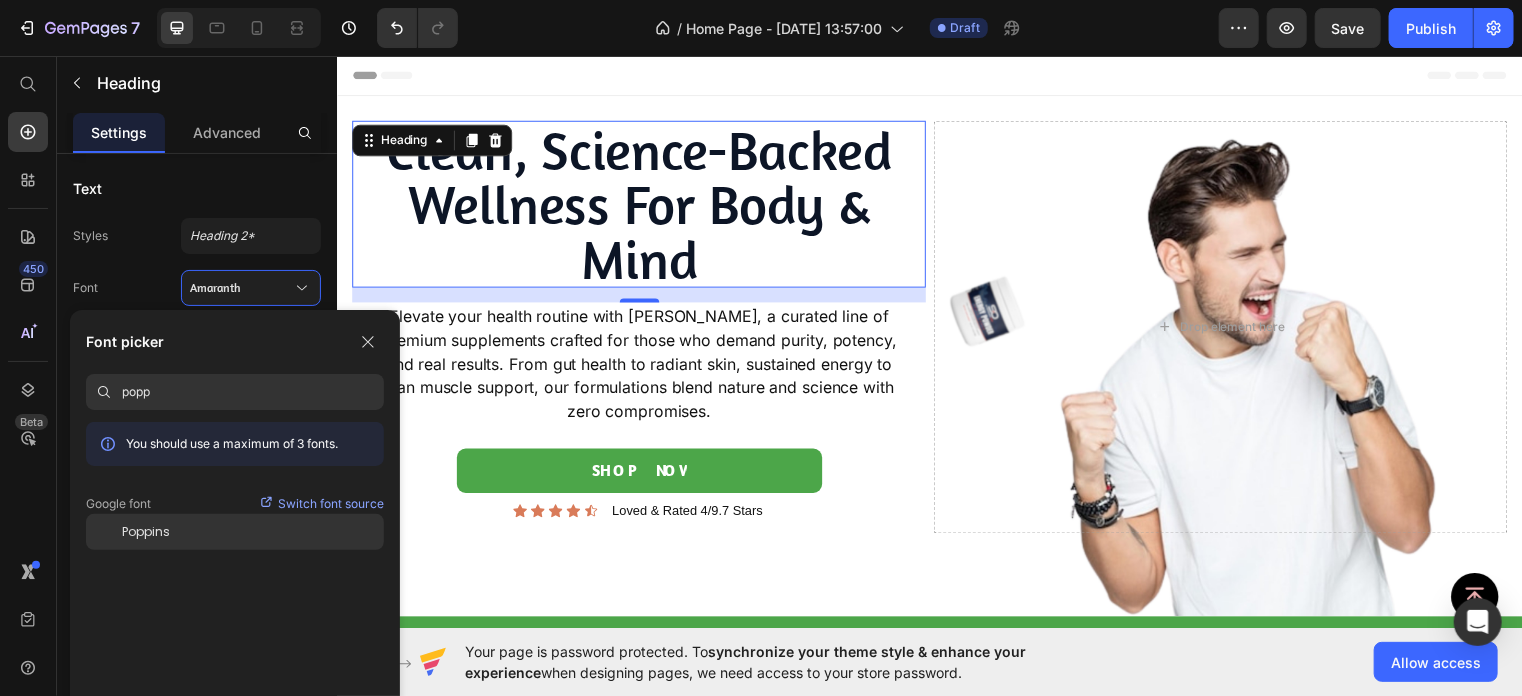 type on "popp" 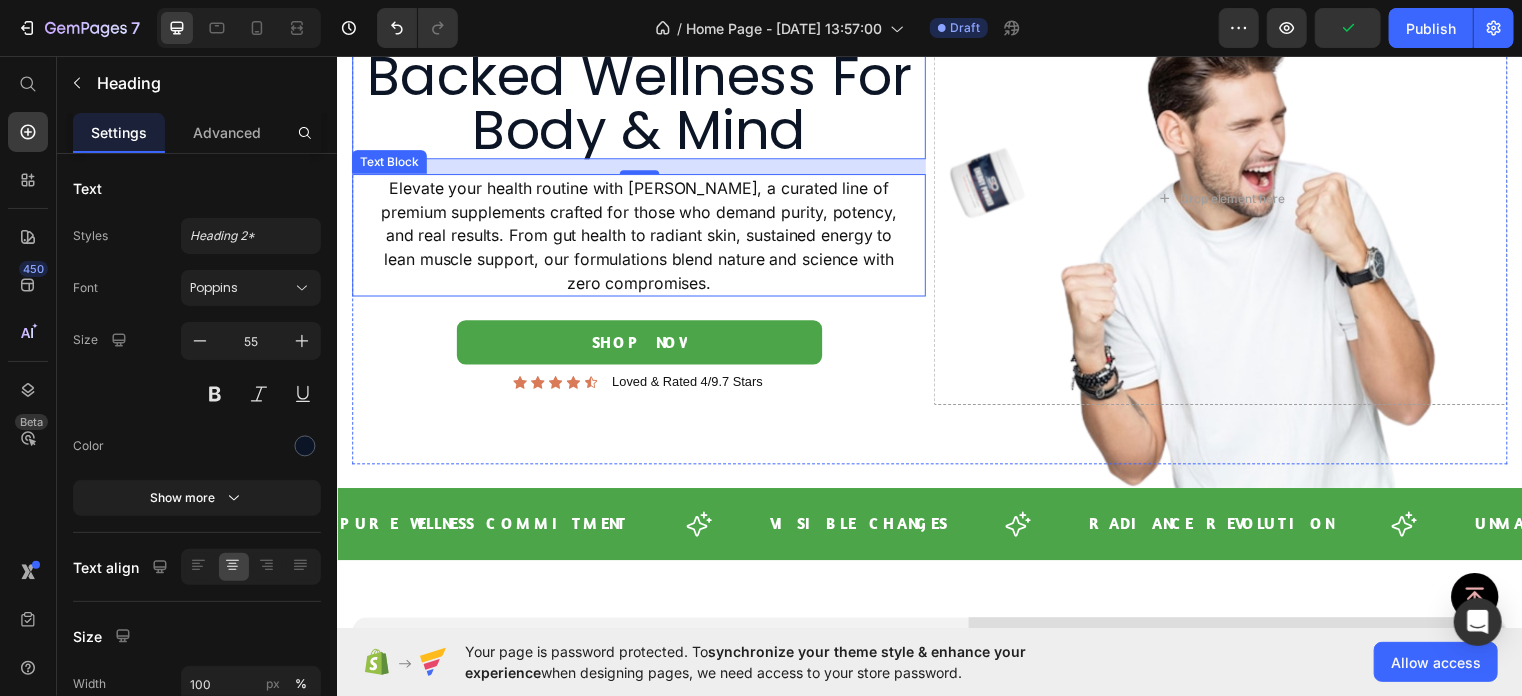 scroll, scrollTop: 166, scrollLeft: 0, axis: vertical 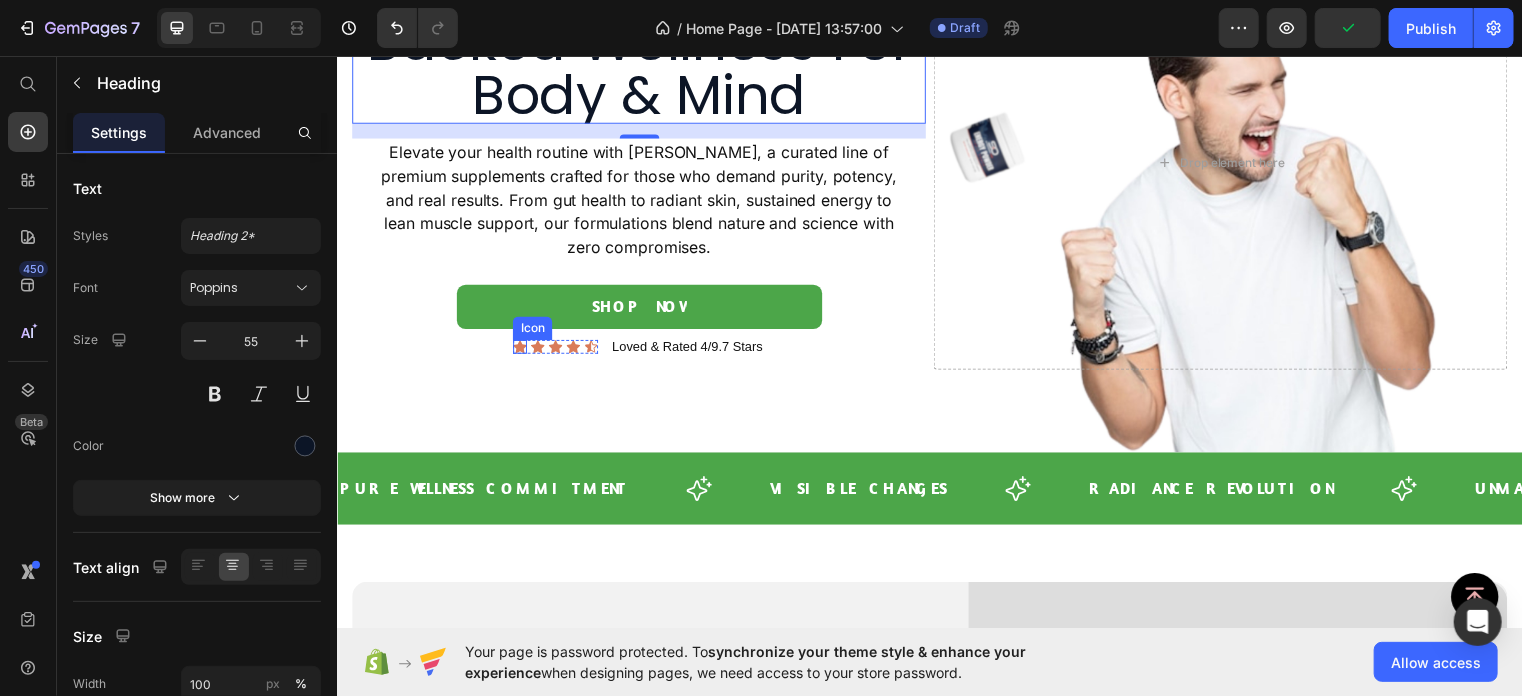 click 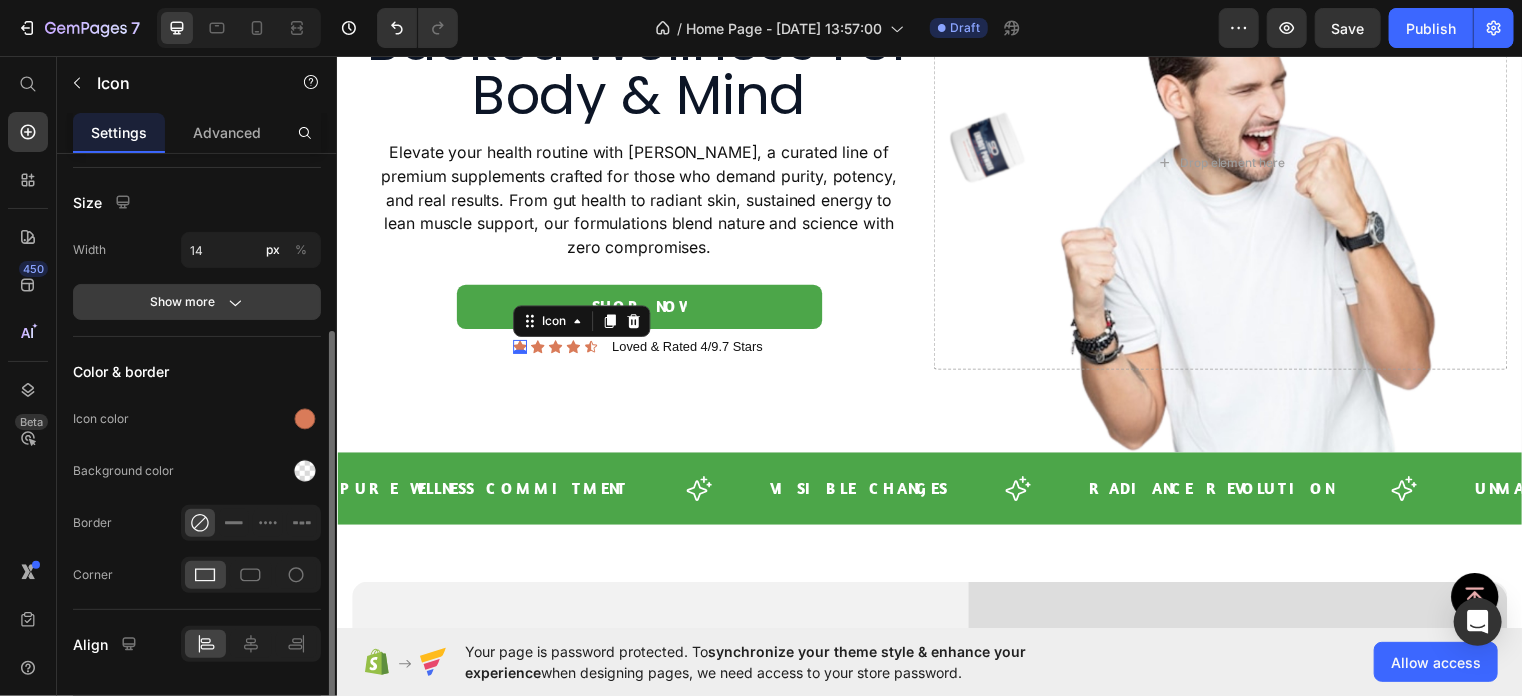 scroll, scrollTop: 276, scrollLeft: 0, axis: vertical 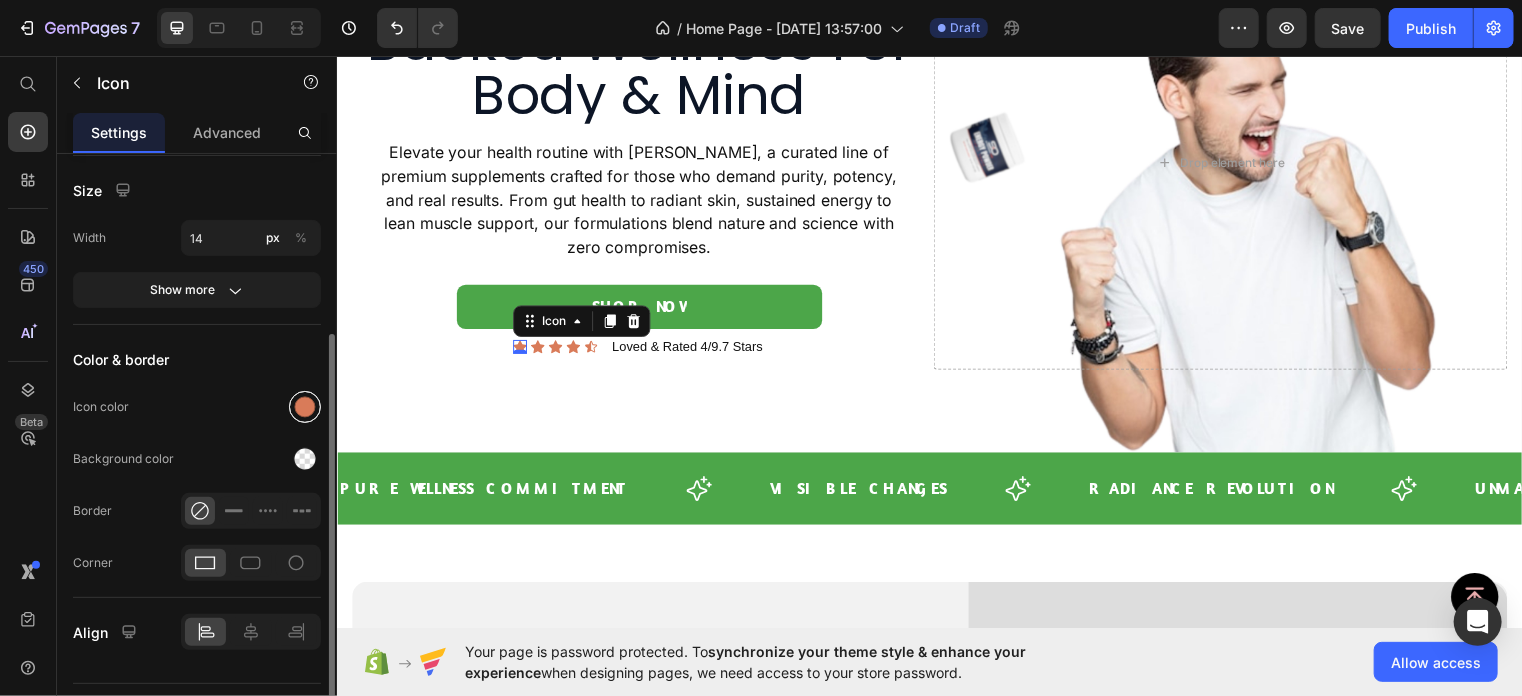click at bounding box center [305, 407] 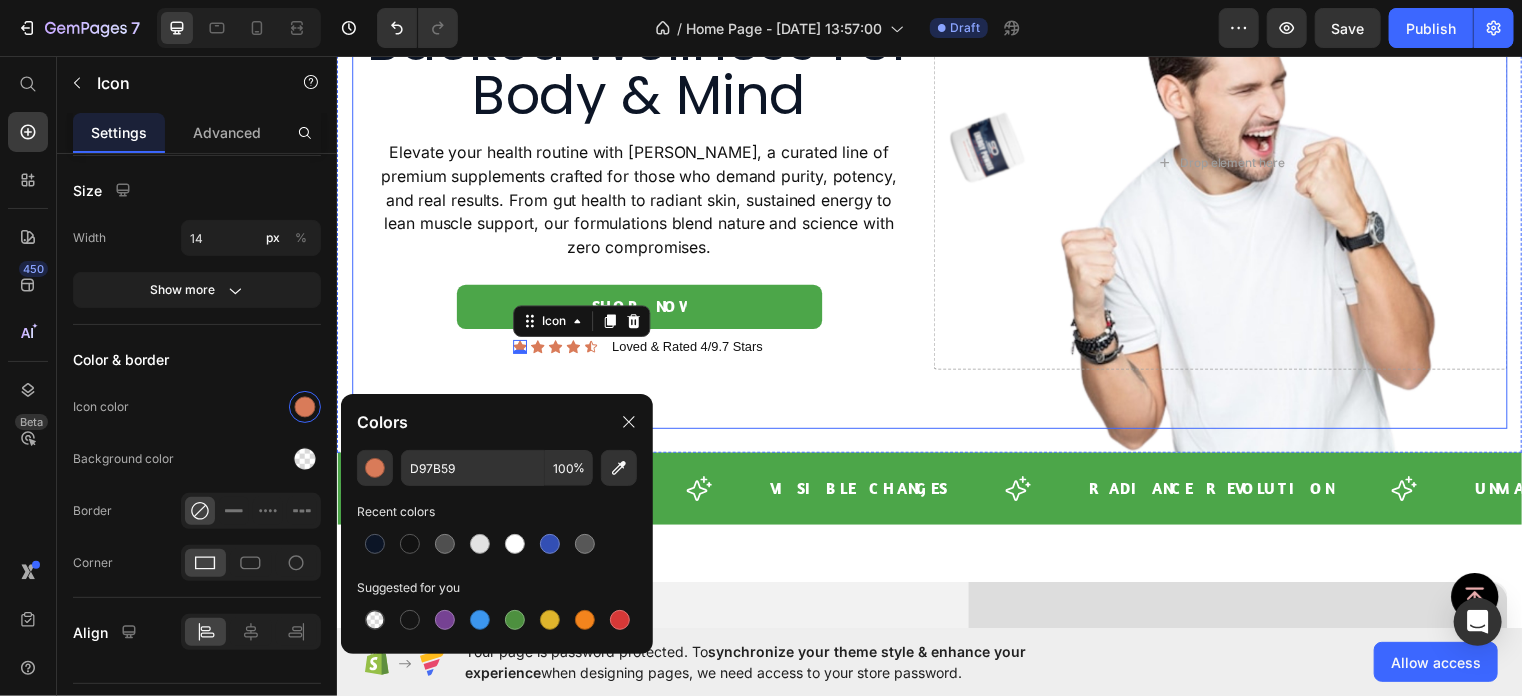 scroll, scrollTop: 0, scrollLeft: 0, axis: both 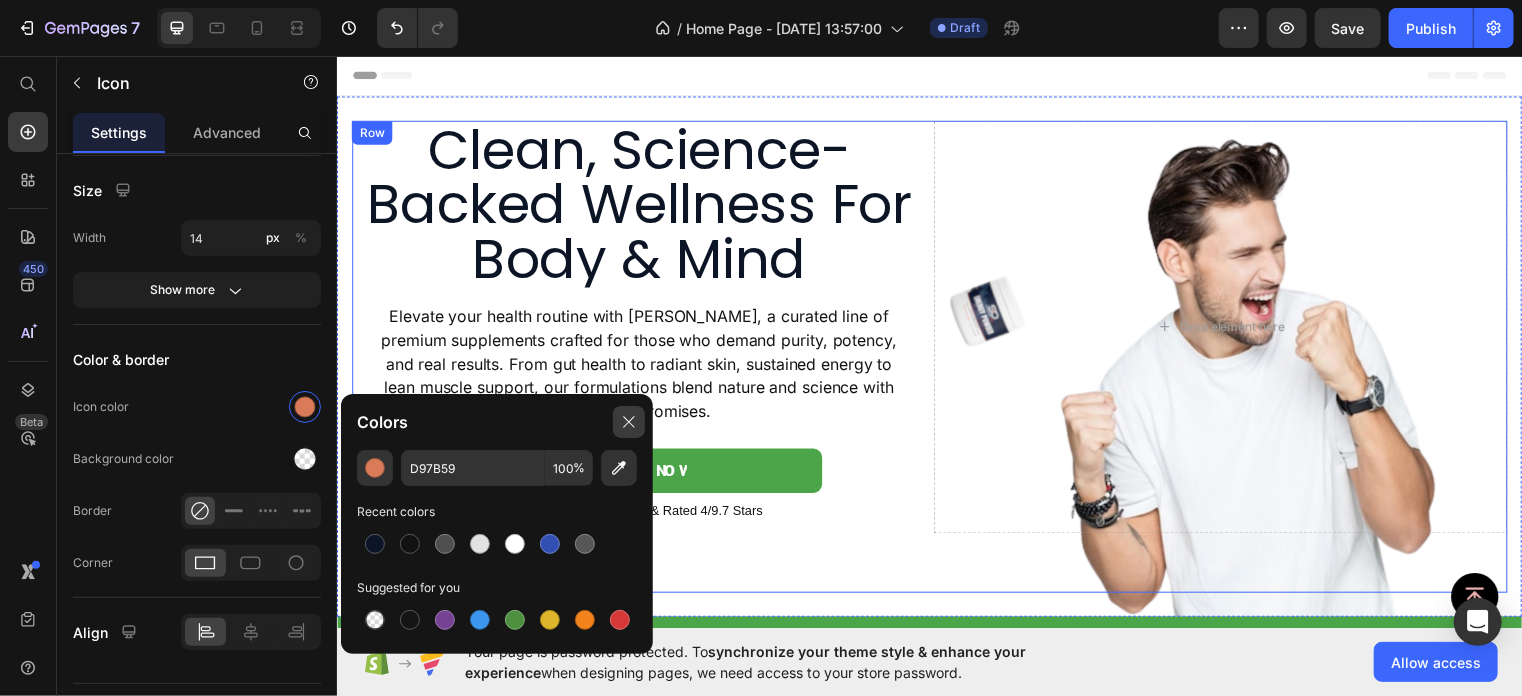 click 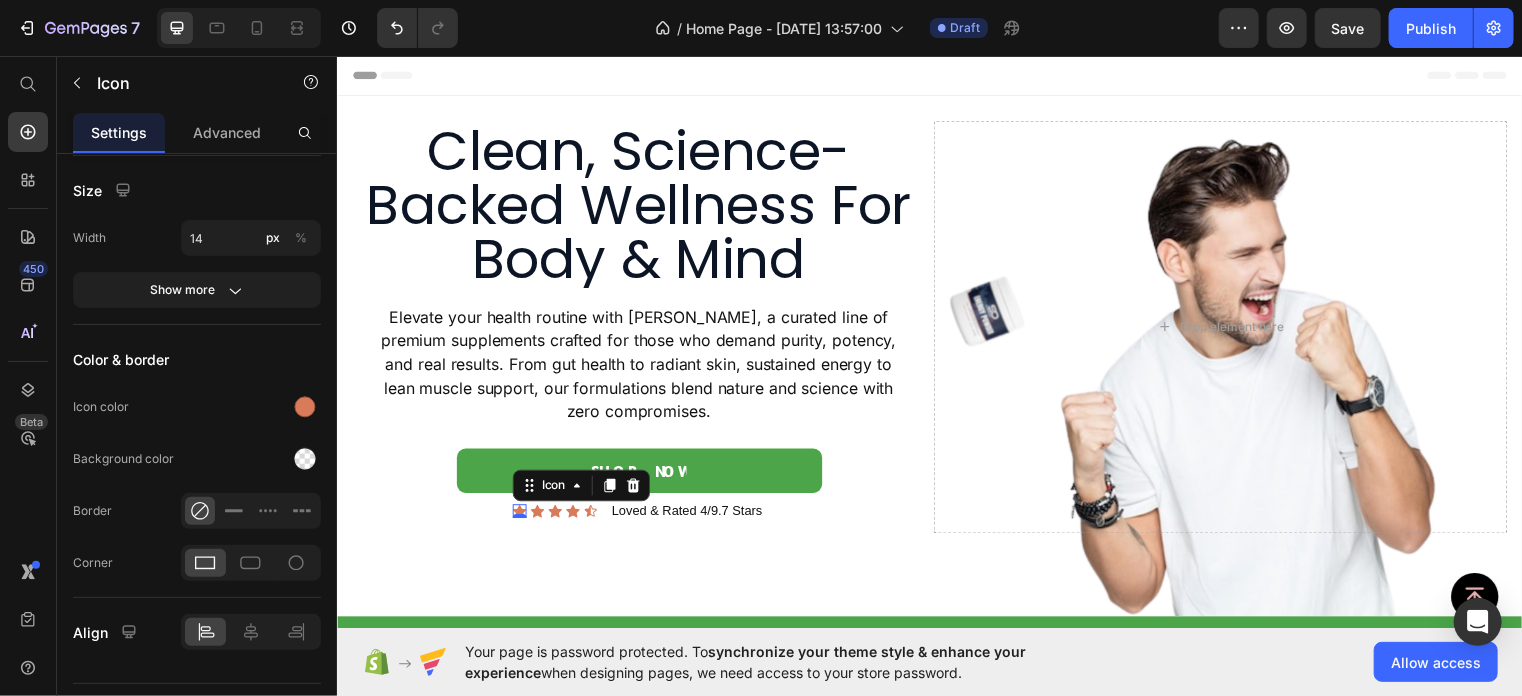 scroll, scrollTop: 416, scrollLeft: 0, axis: vertical 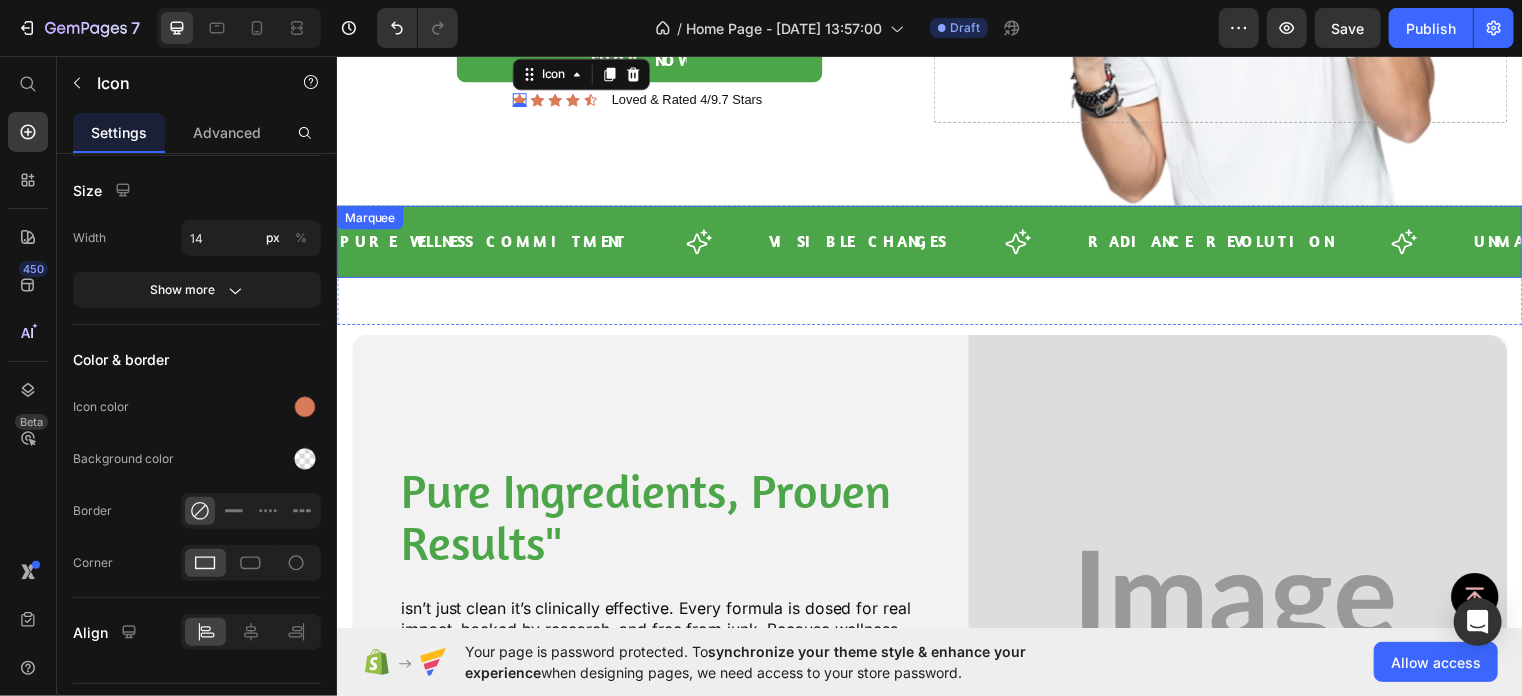 click on "Pure Wellness Commitment Text
Visible Changes Text
radiance revolution Text
Unmatched Results Text
Pure Wellness Commitment Text
Visible Changes Text
radiance revolution Text
Unmatched Results Text
Marquee" at bounding box center [936, 243] 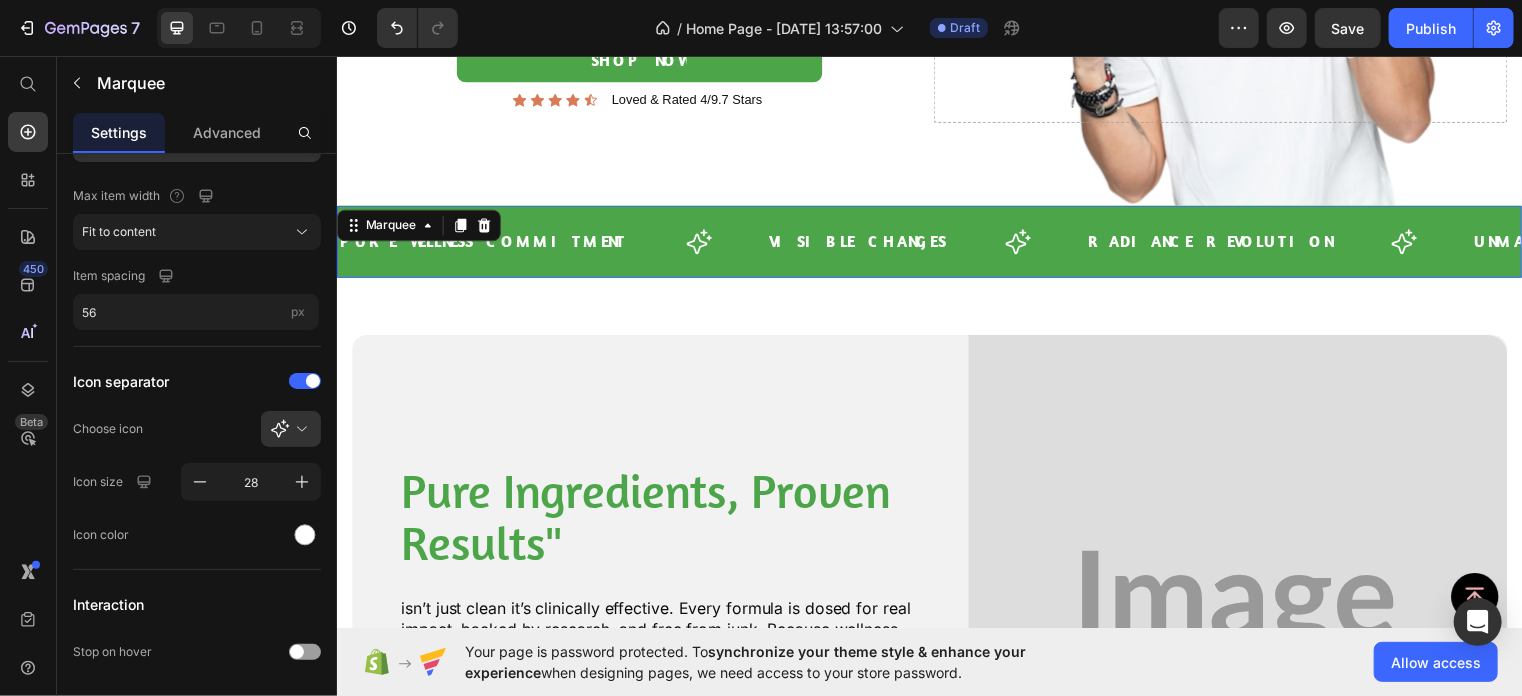 scroll, scrollTop: 0, scrollLeft: 0, axis: both 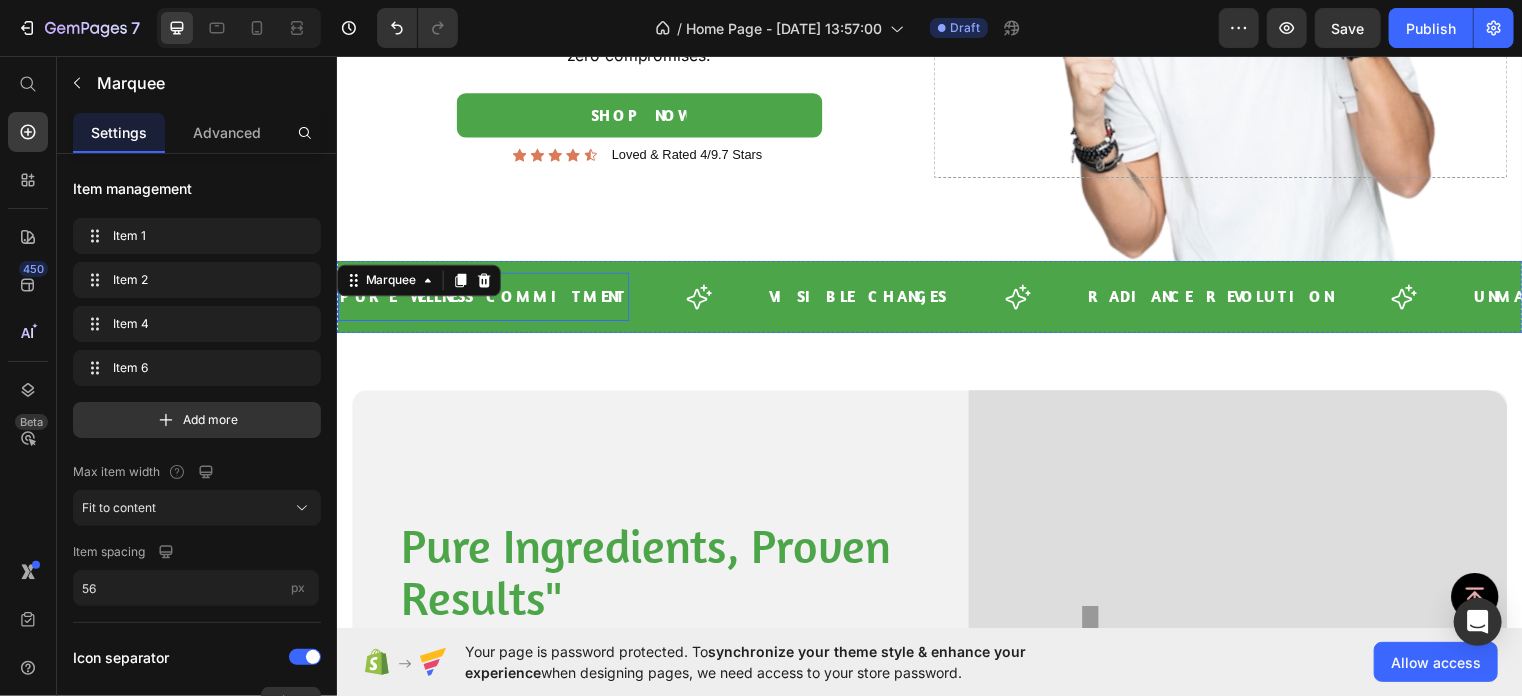 click on "Pure Wellness Commitment" at bounding box center (484, 299) 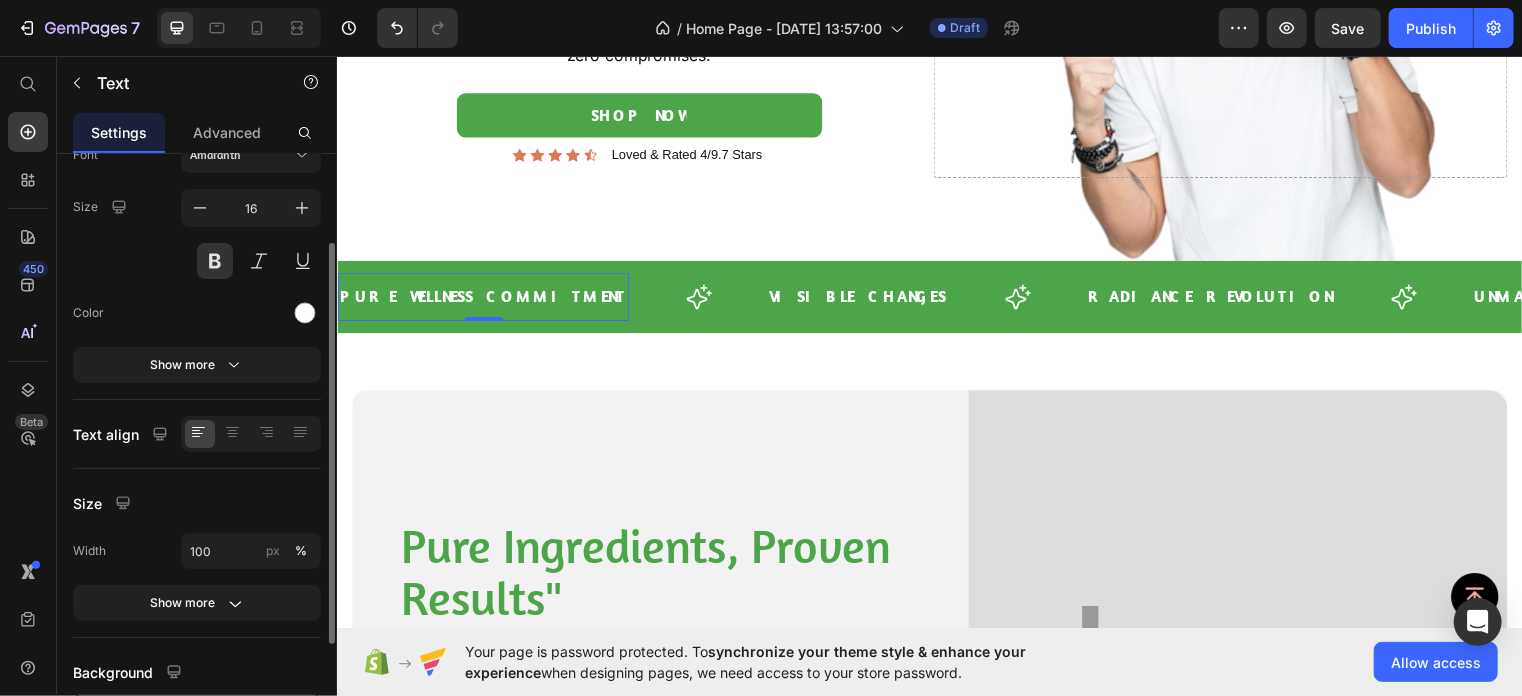 scroll, scrollTop: 0, scrollLeft: 0, axis: both 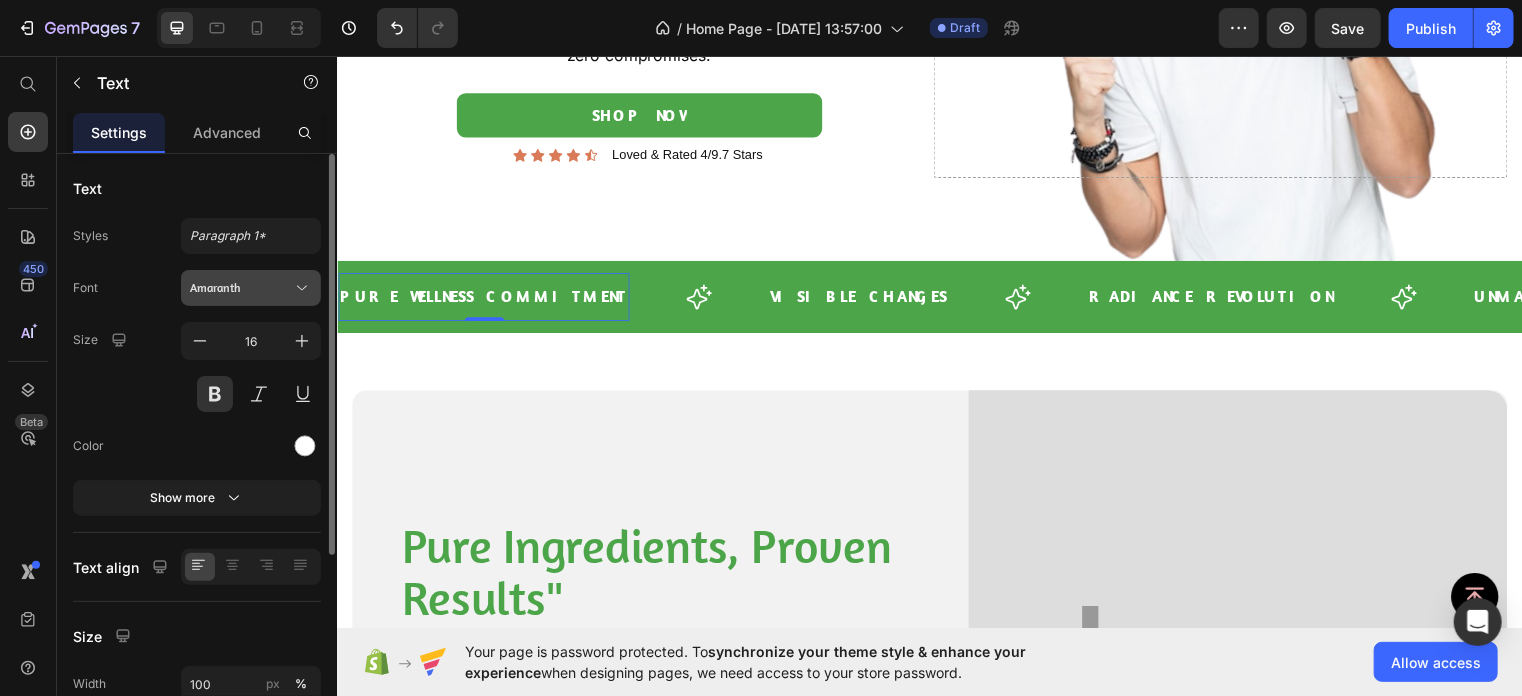 click on "Amaranth" at bounding box center [241, 288] 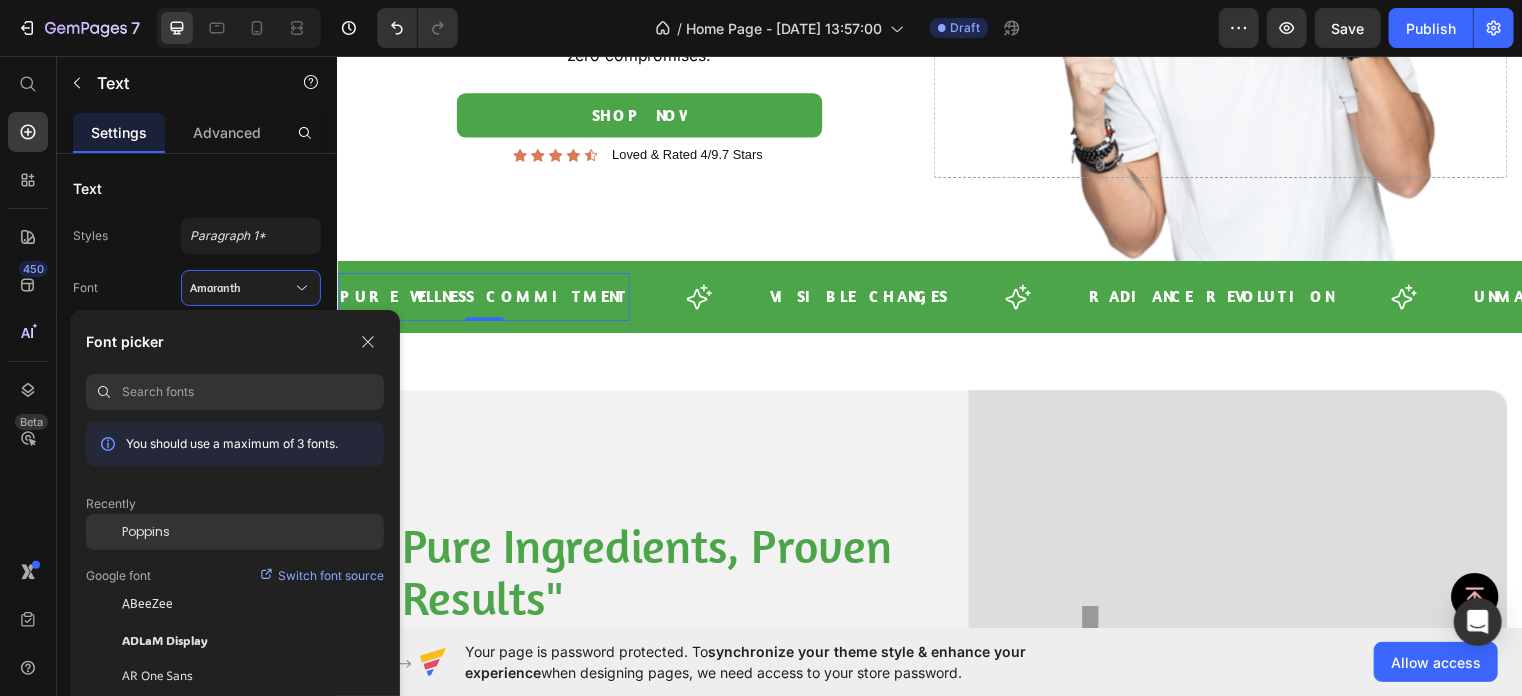 click on "Poppins" 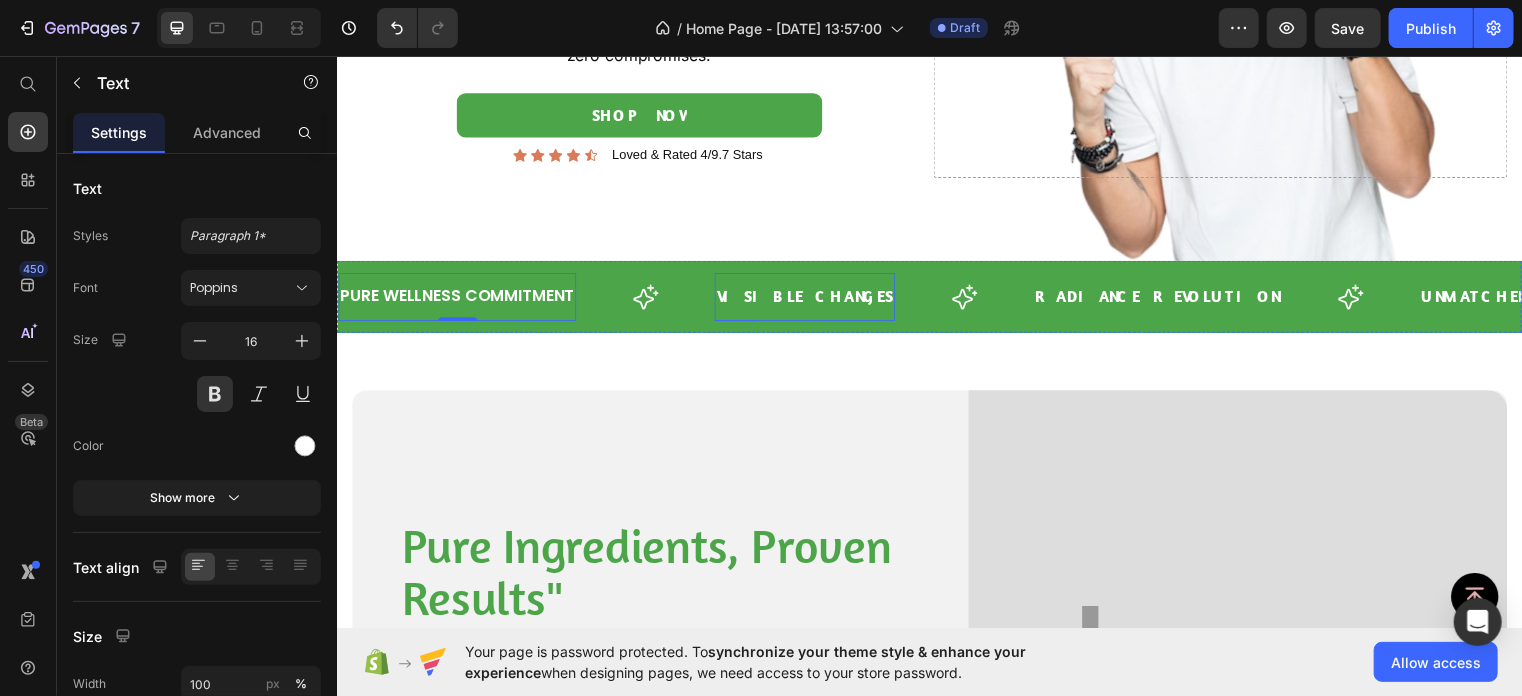 click on "Visible Changes" at bounding box center (809, 299) 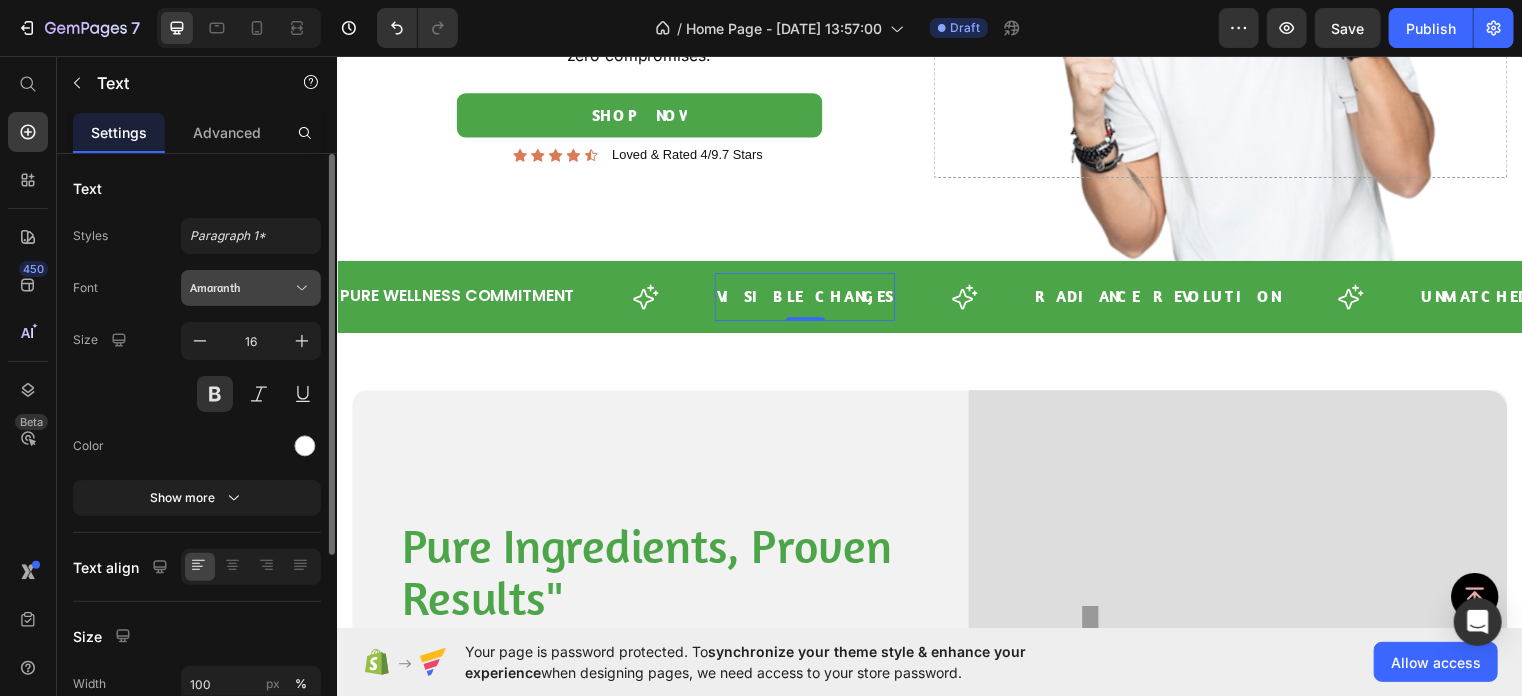 click on "Amaranth" at bounding box center [241, 288] 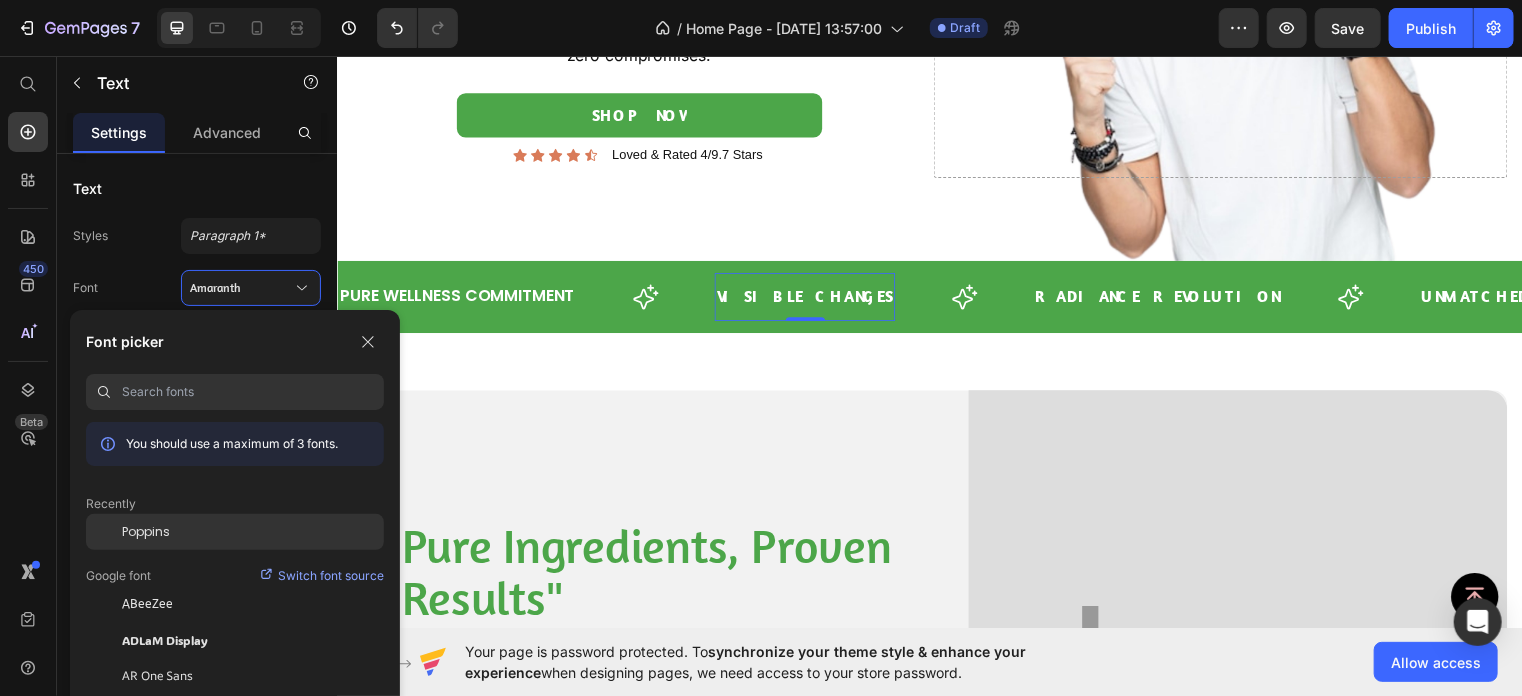 click on "Poppins" 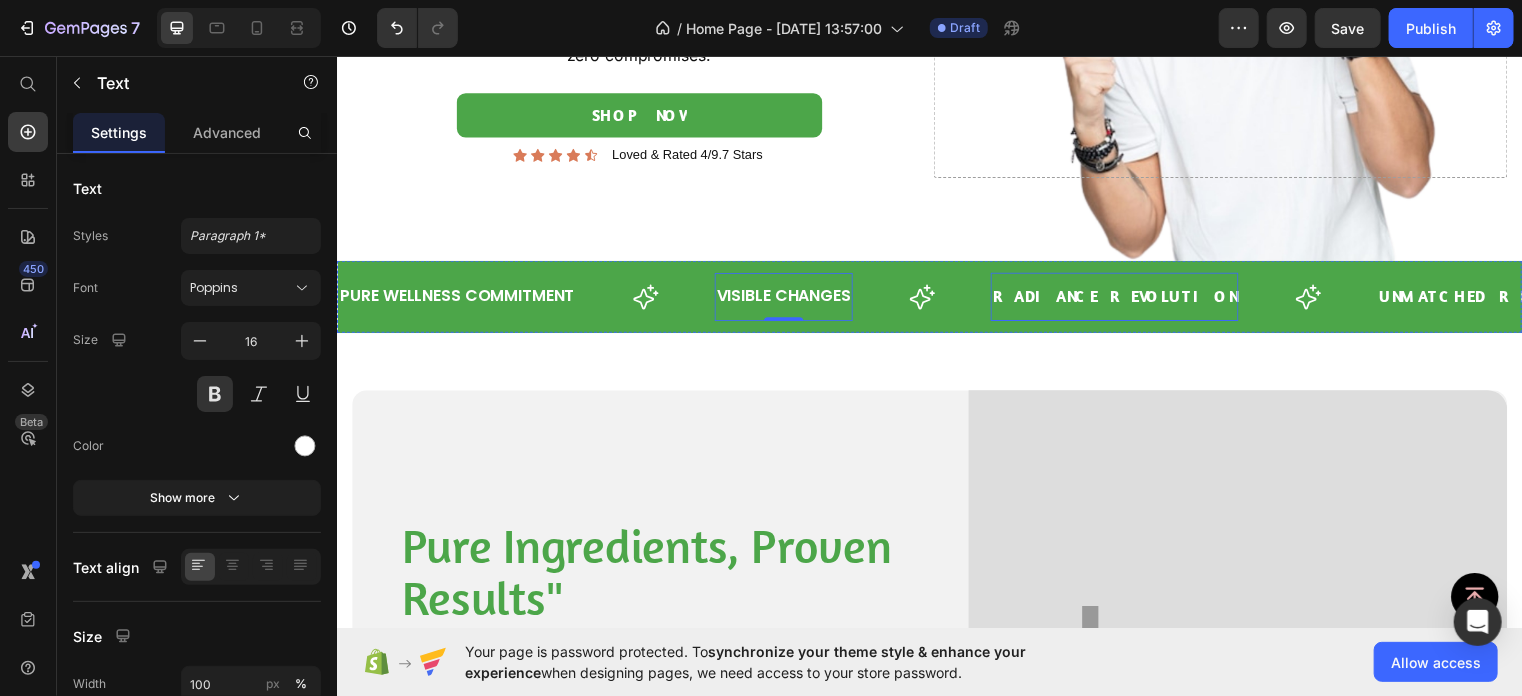 click on "radiance revolution" at bounding box center [1123, 299] 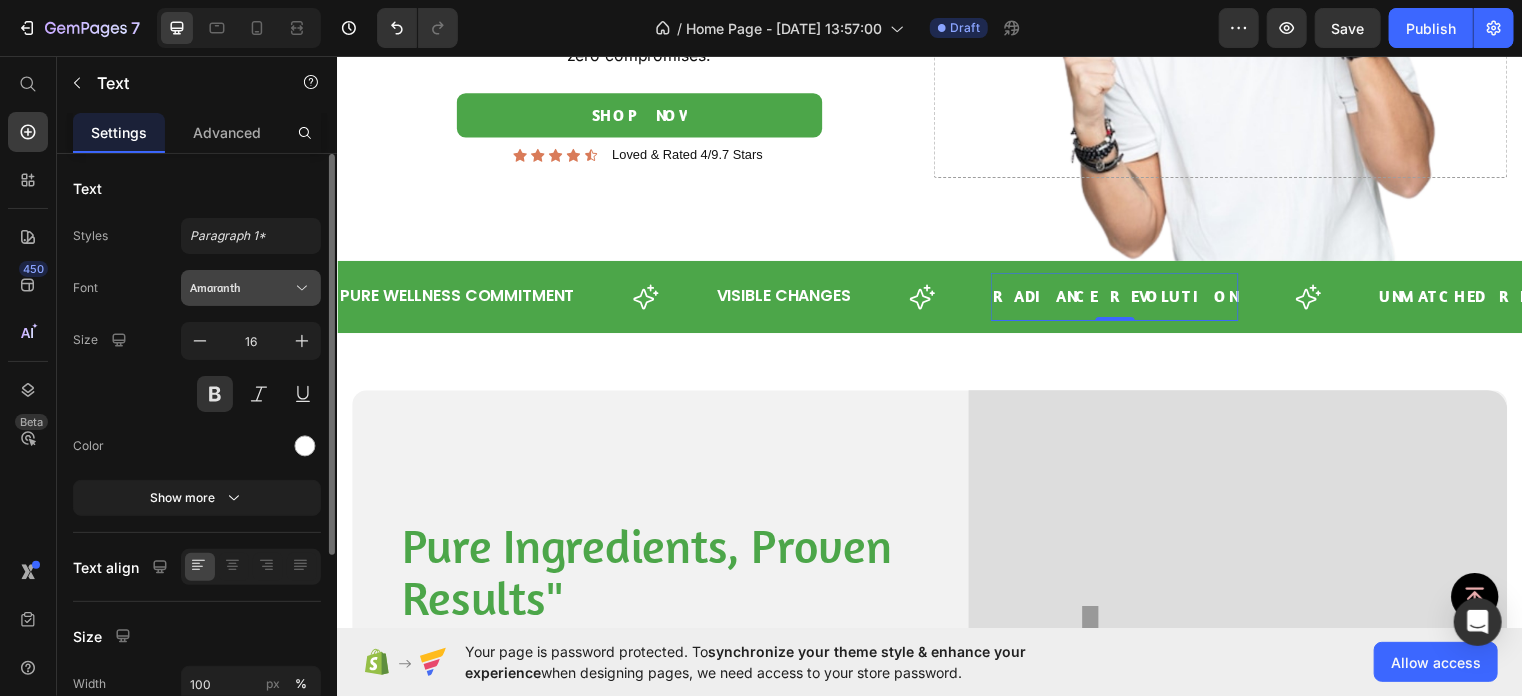 click on "Amaranth" at bounding box center [251, 288] 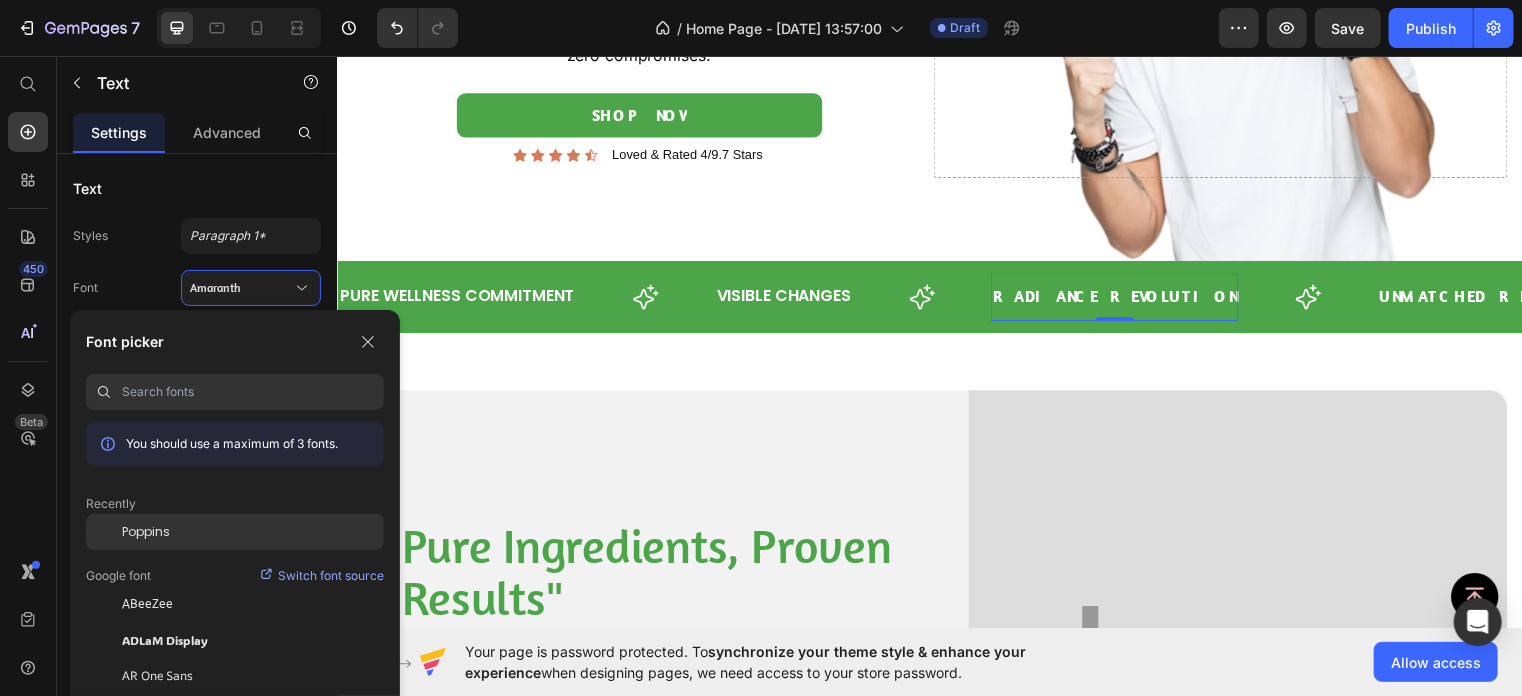 click on "Poppins" 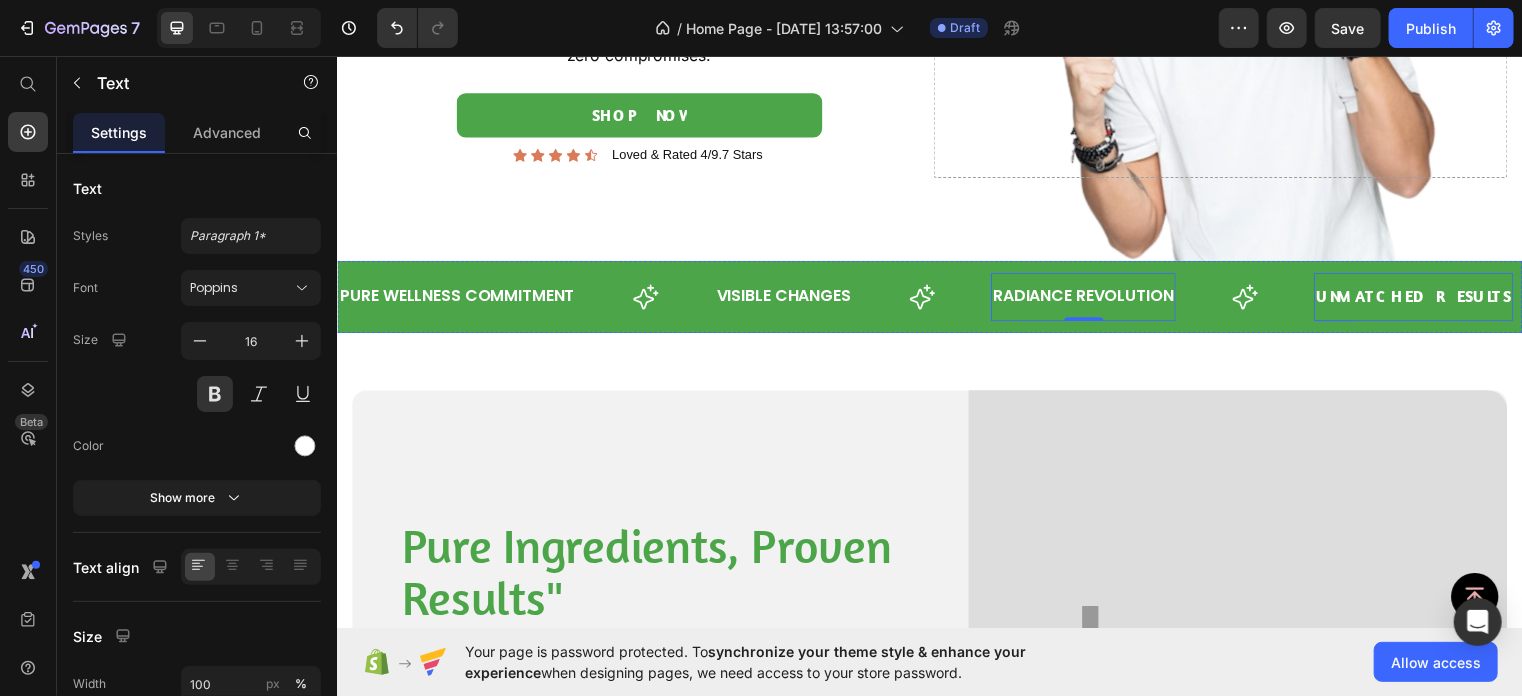 click on "Unmatched Results" at bounding box center (1426, 299) 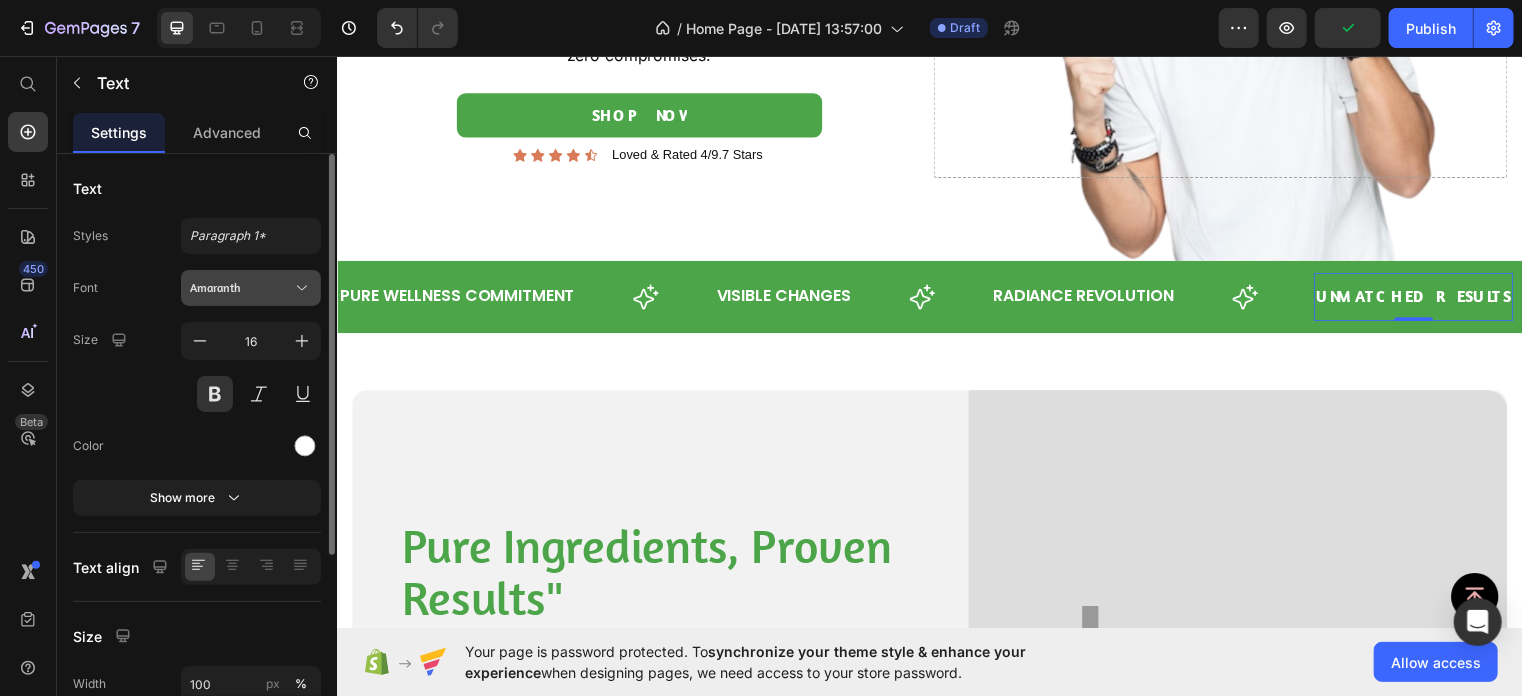 click on "Amaranth" at bounding box center (241, 288) 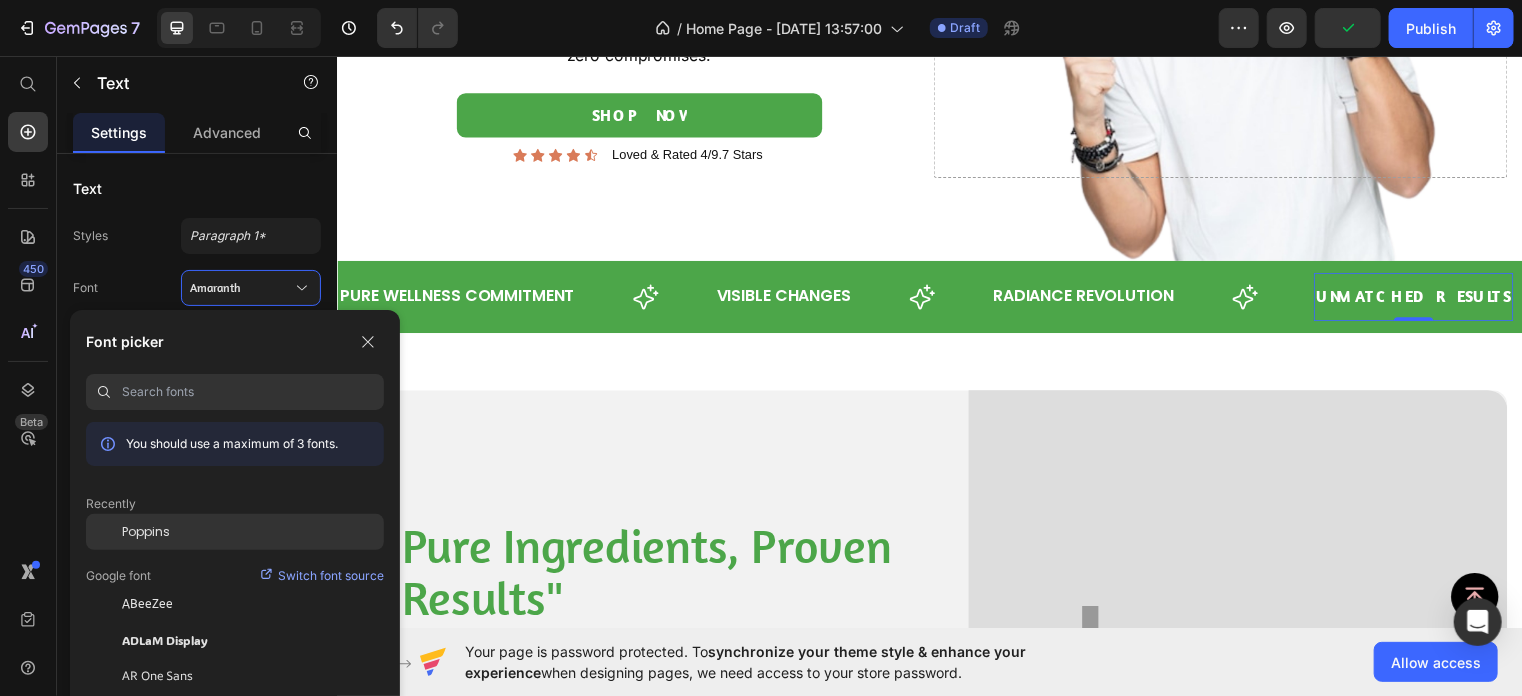 drag, startPoint x: 197, startPoint y: 539, endPoint x: 337, endPoint y: 21, distance: 536.5855 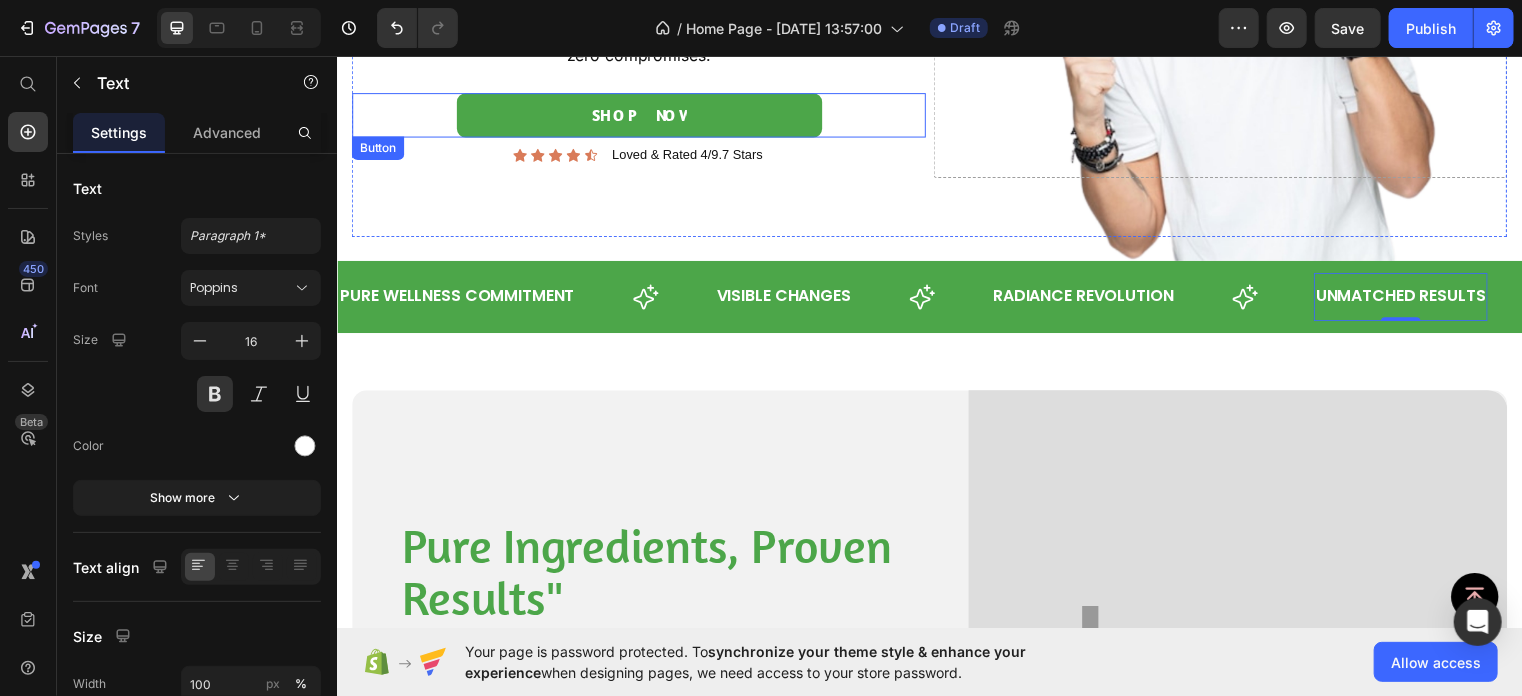 click on "shop now" at bounding box center (642, 115) 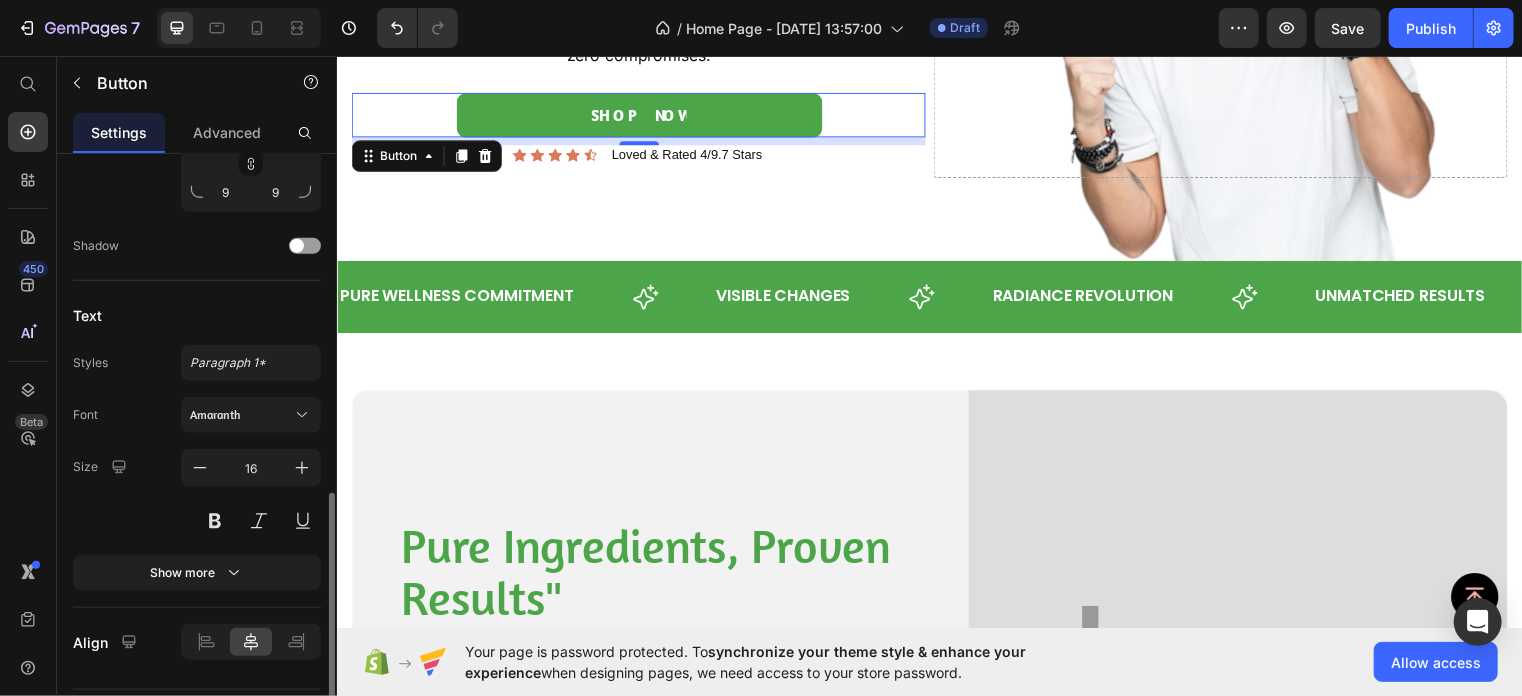 scroll, scrollTop: 896, scrollLeft: 0, axis: vertical 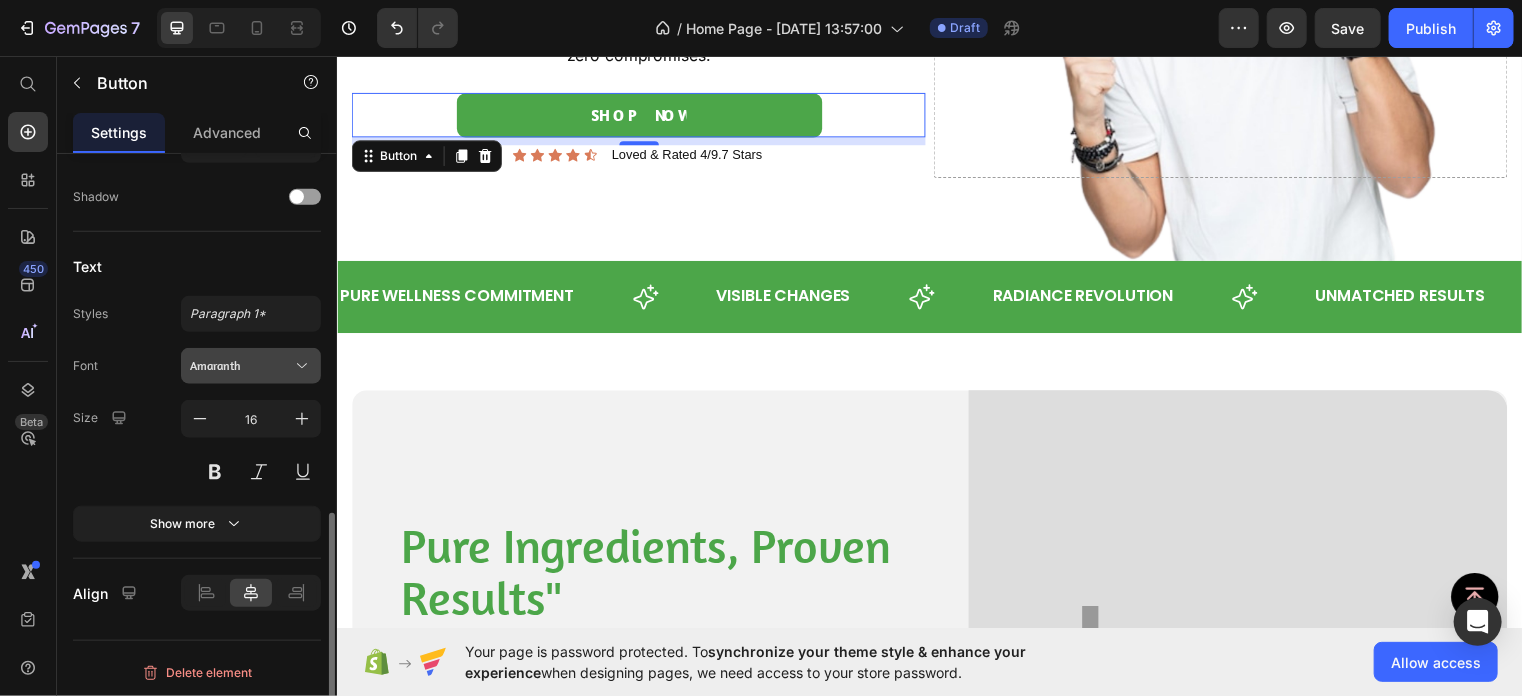 click on "Amaranth" at bounding box center (241, 366) 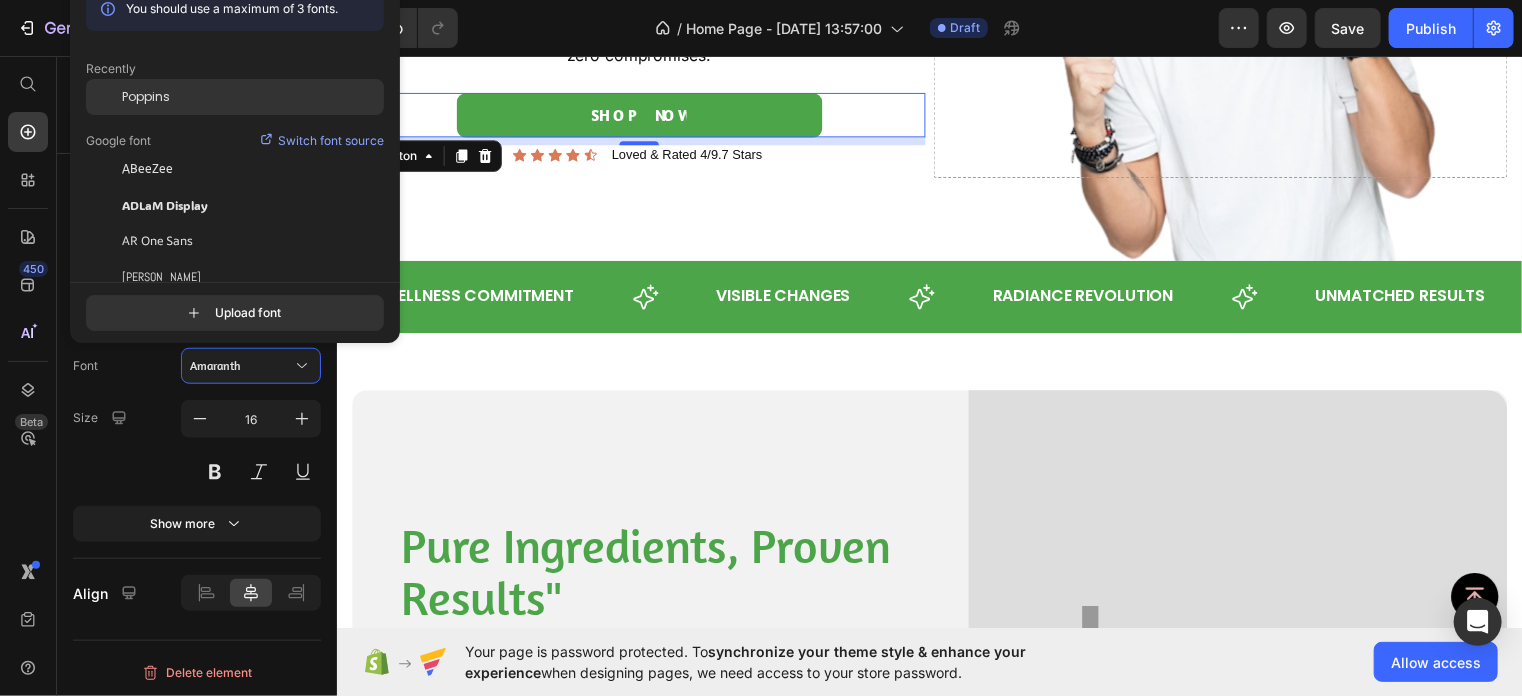 drag, startPoint x: 196, startPoint y: 86, endPoint x: 184, endPoint y: 110, distance: 26.832815 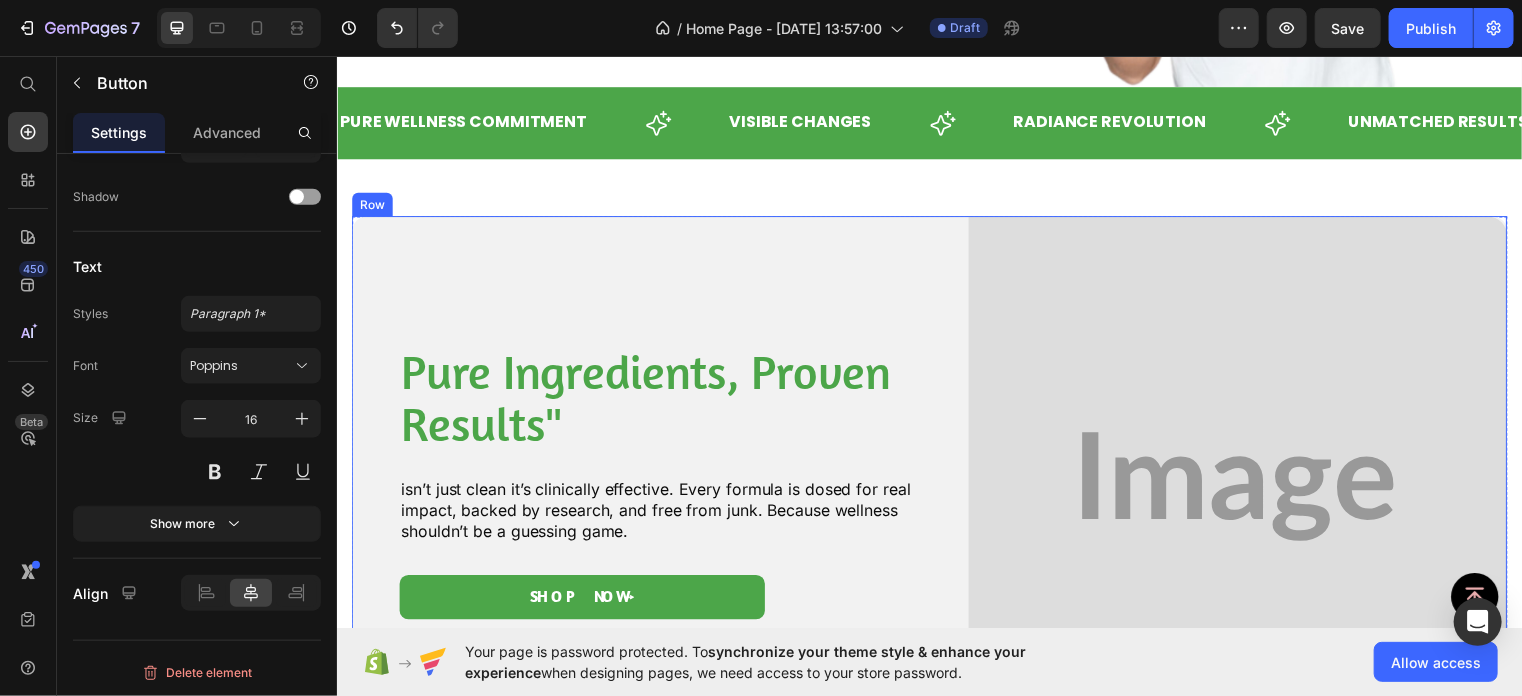 scroll, scrollTop: 623, scrollLeft: 0, axis: vertical 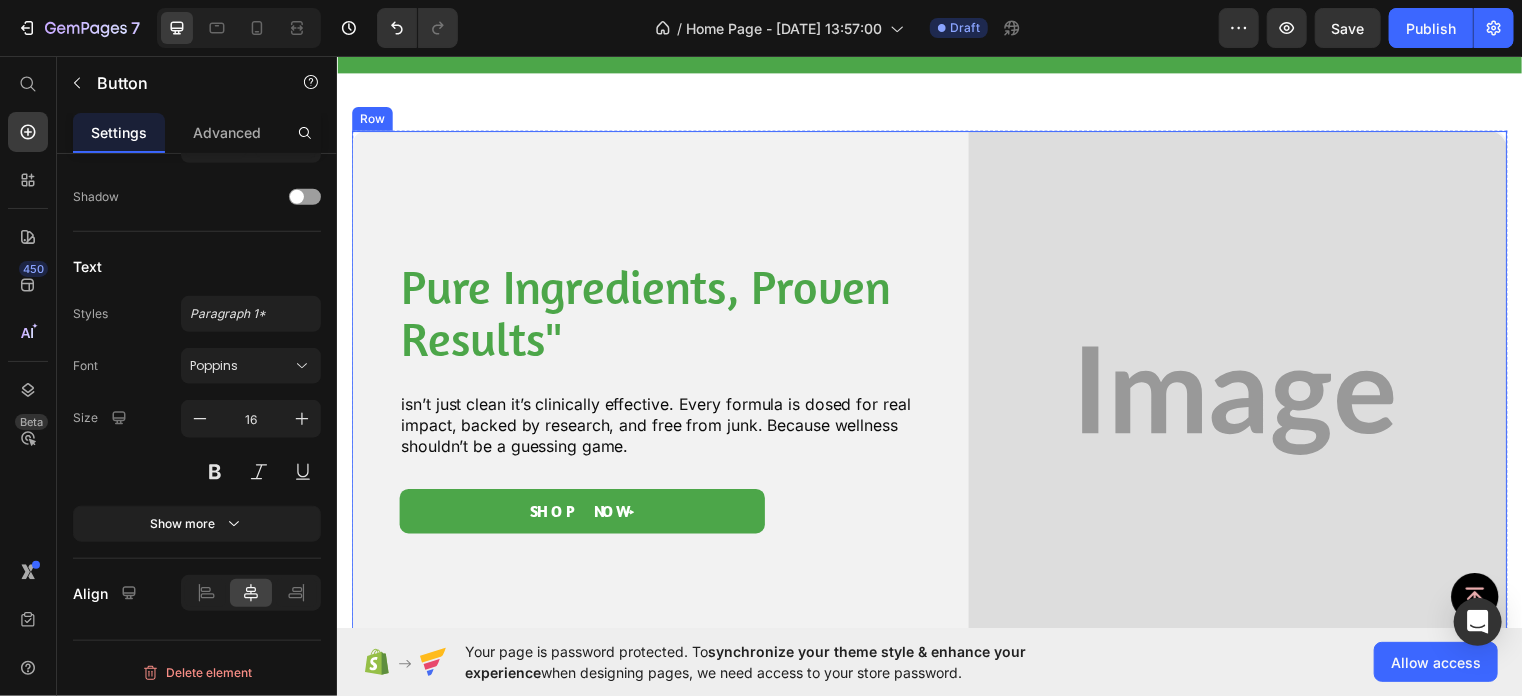 click on "Pure Ingredients, Proven Results"" at bounding box center [672, 316] 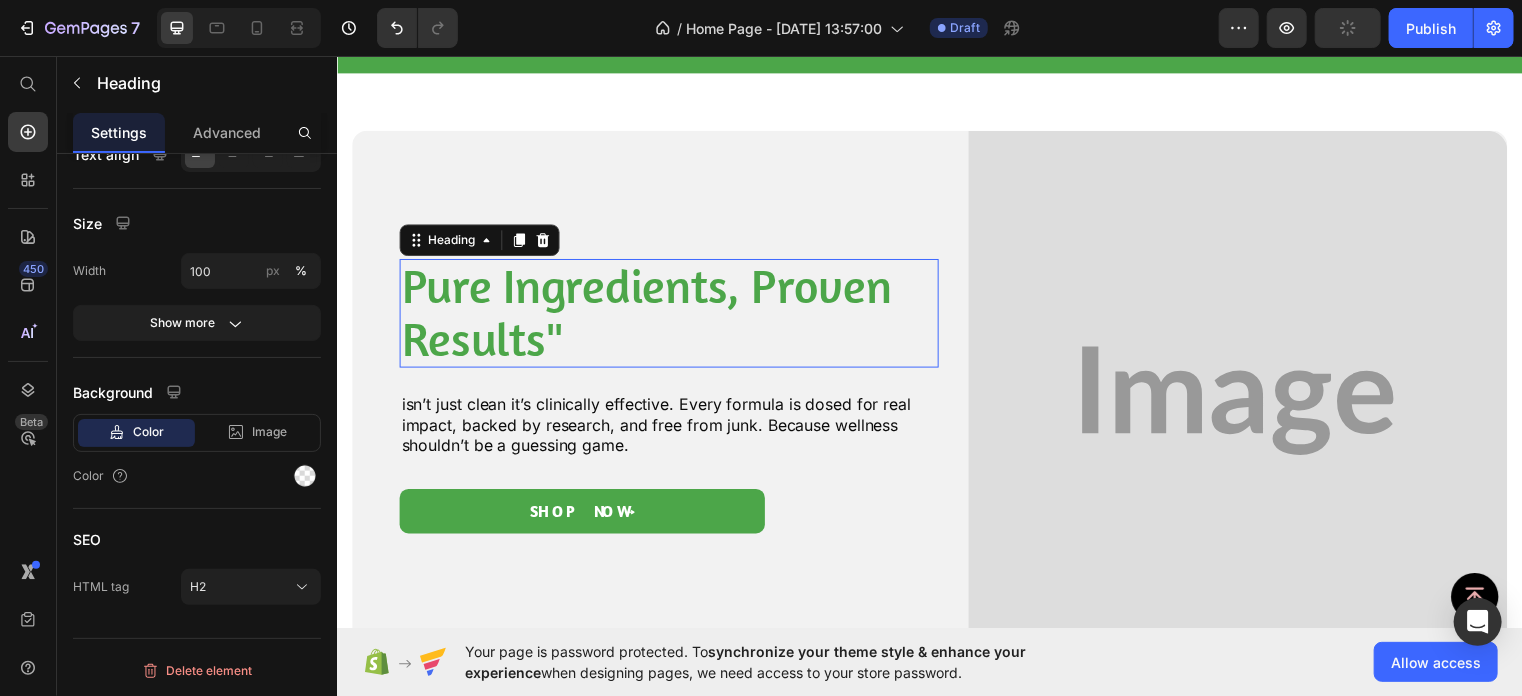 scroll, scrollTop: 0, scrollLeft: 0, axis: both 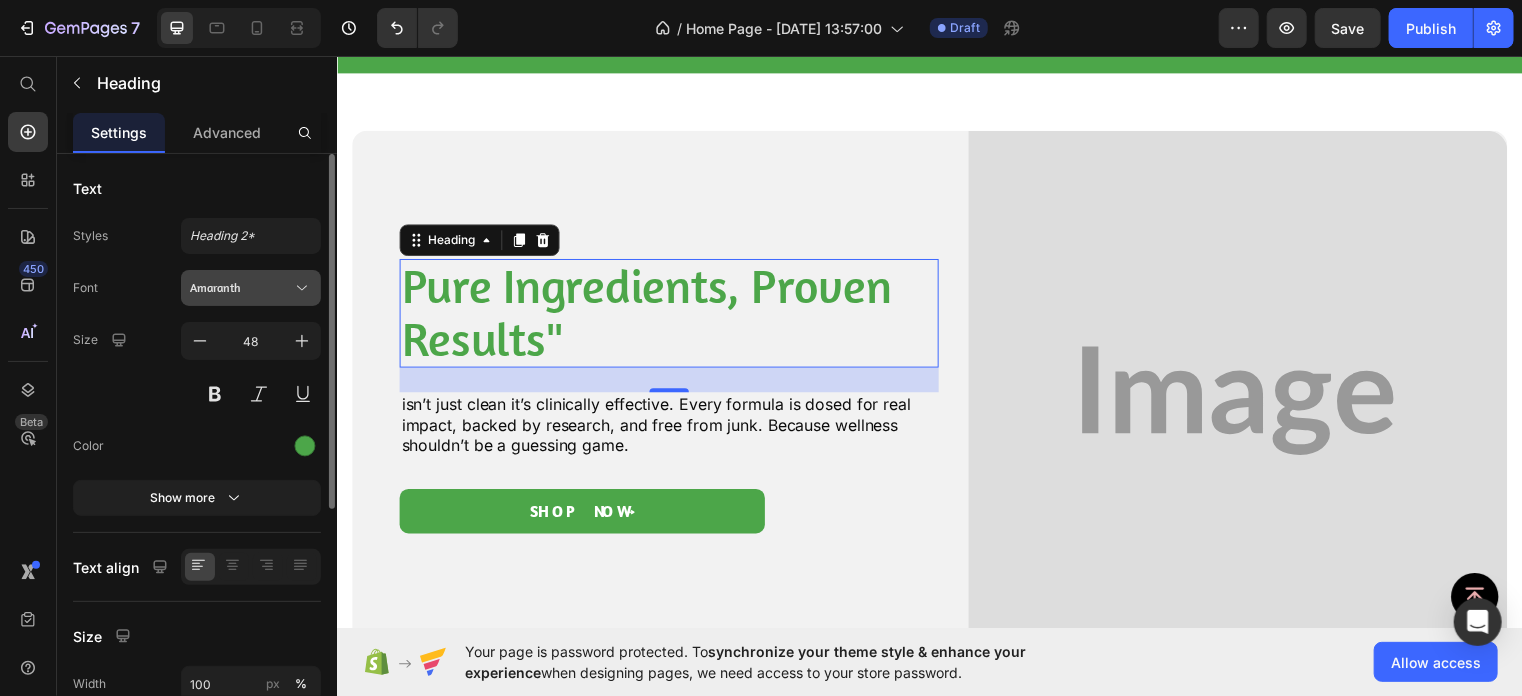 click on "Amaranth" at bounding box center [251, 288] 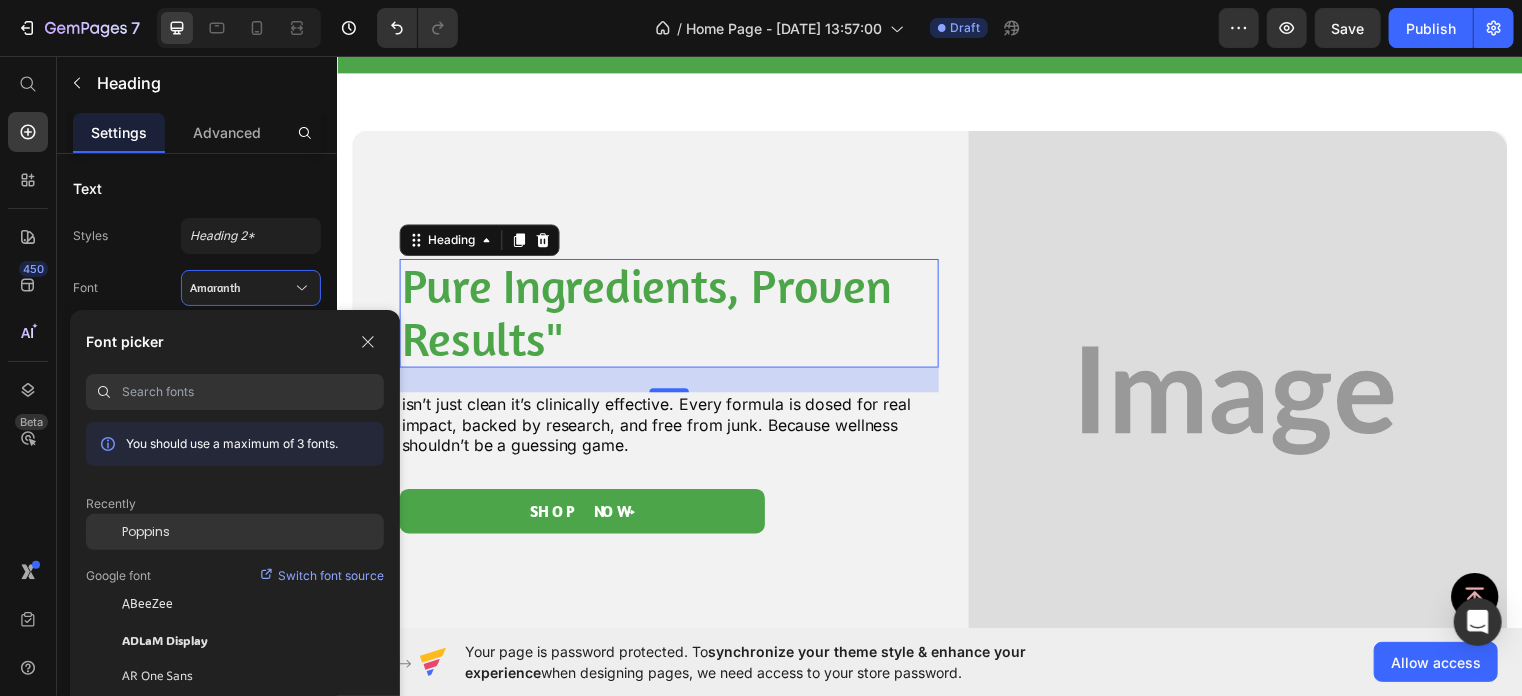 drag, startPoint x: 283, startPoint y: 519, endPoint x: 35, endPoint y: 430, distance: 263.48624 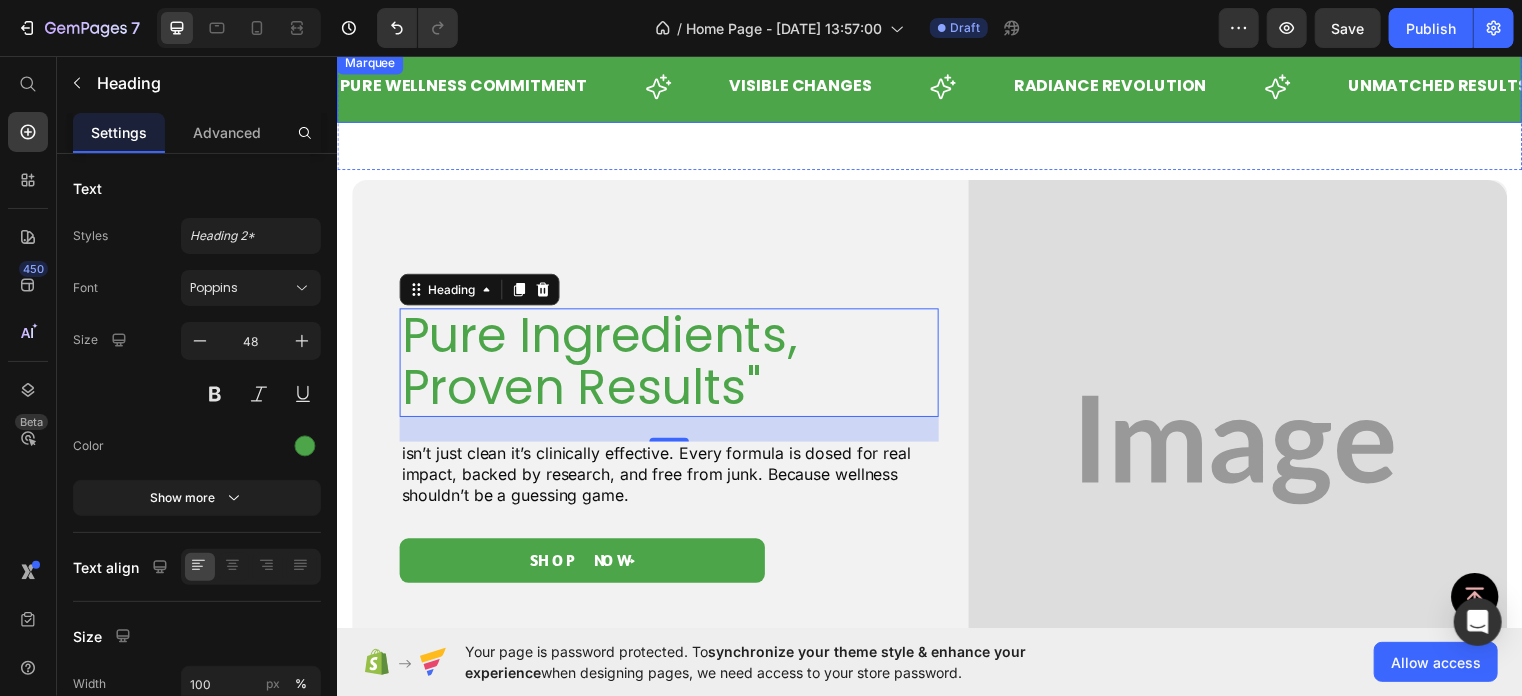 scroll, scrollTop: 576, scrollLeft: 0, axis: vertical 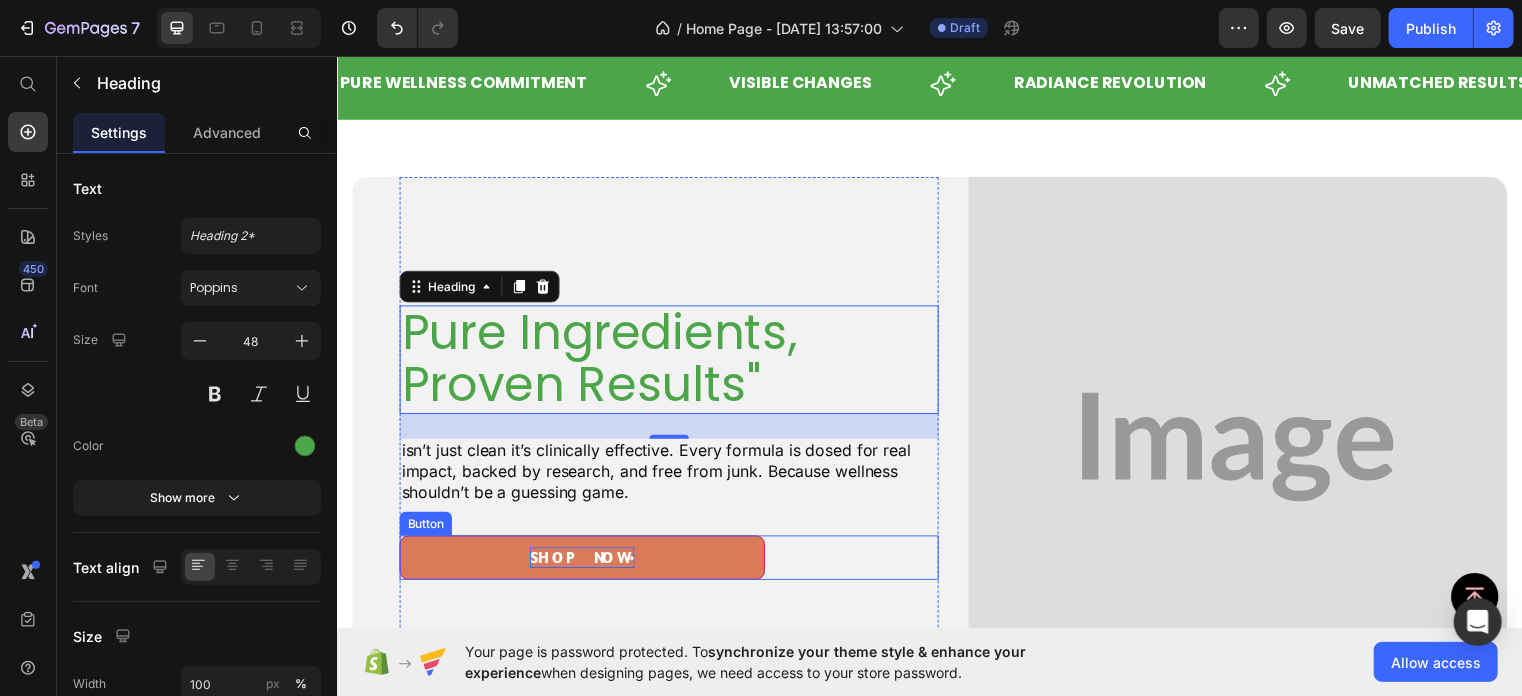click on "shop now  ⟶" at bounding box center [584, 563] 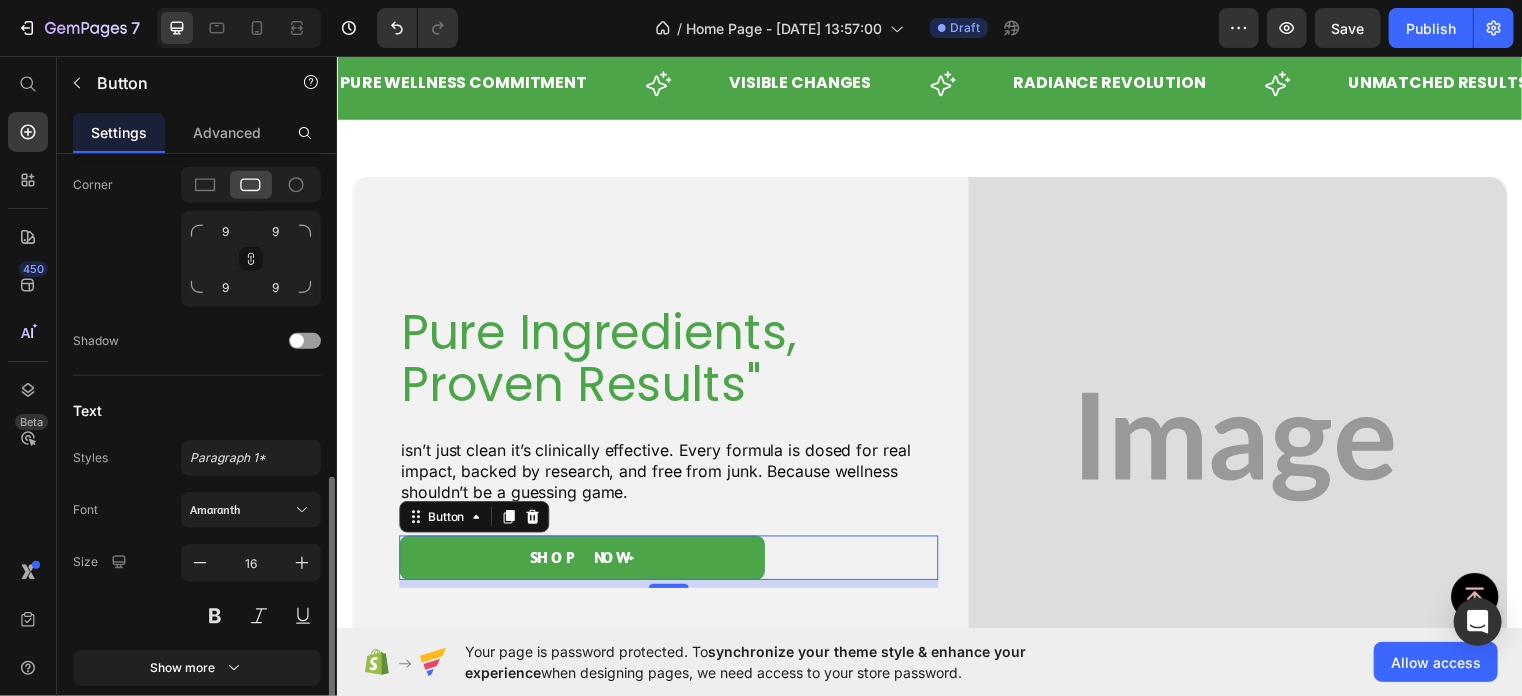 scroll, scrollTop: 768, scrollLeft: 0, axis: vertical 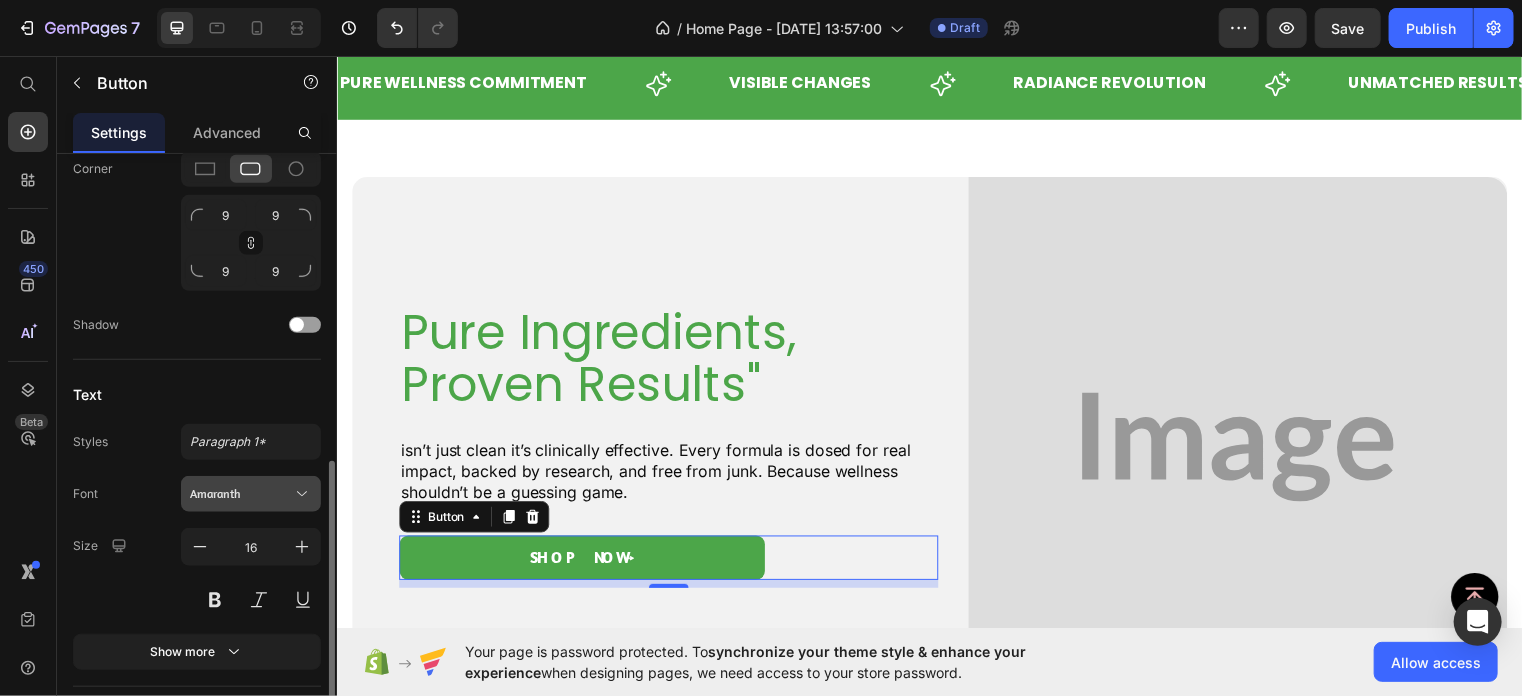 click on "Amaranth" at bounding box center (241, 494) 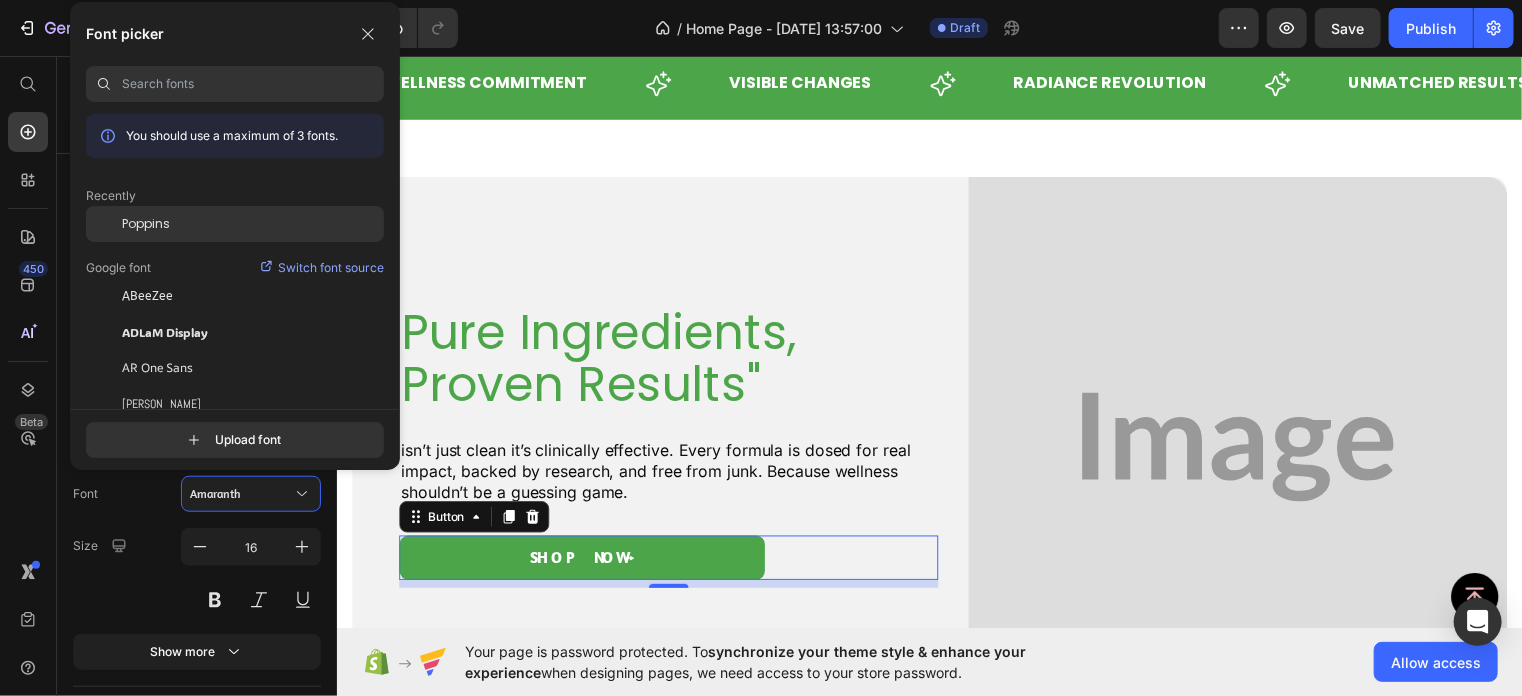 click on "Poppins" at bounding box center [146, 224] 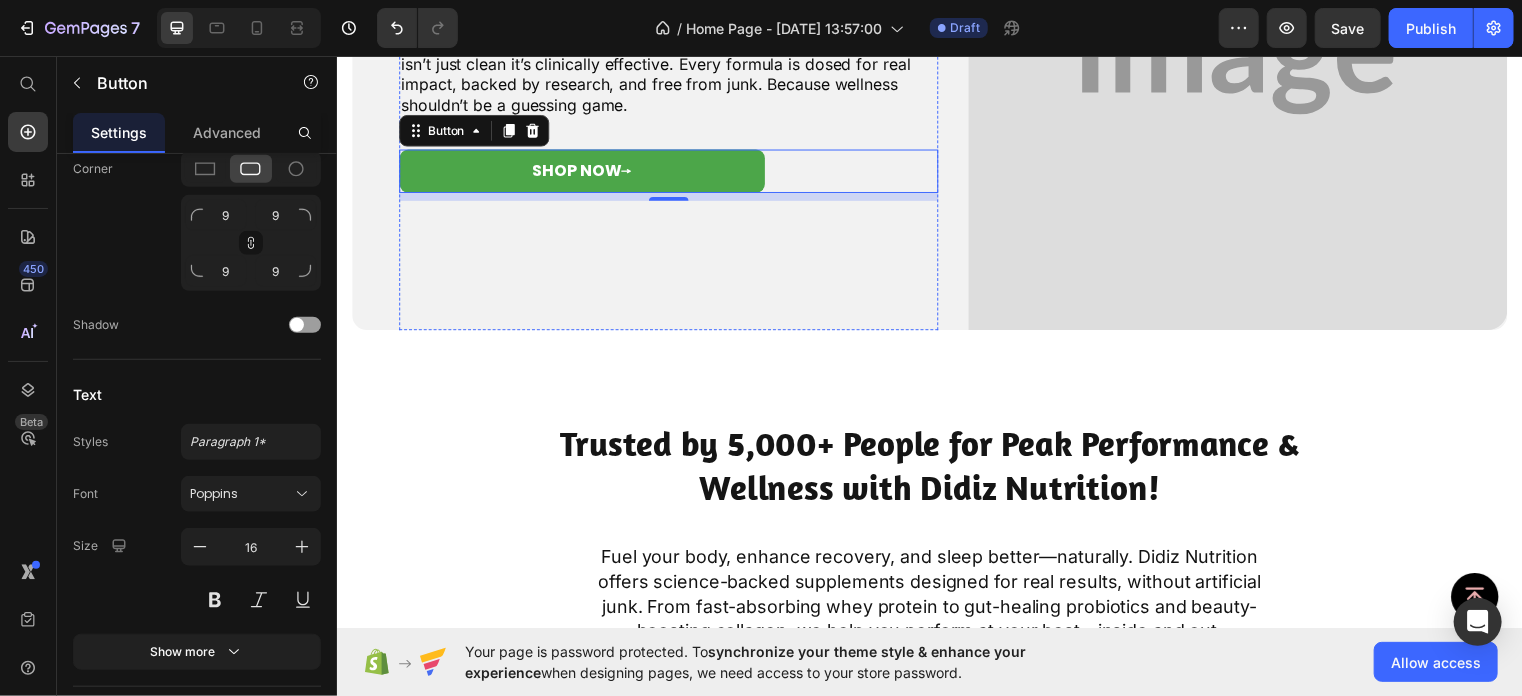 scroll, scrollTop: 1121, scrollLeft: 0, axis: vertical 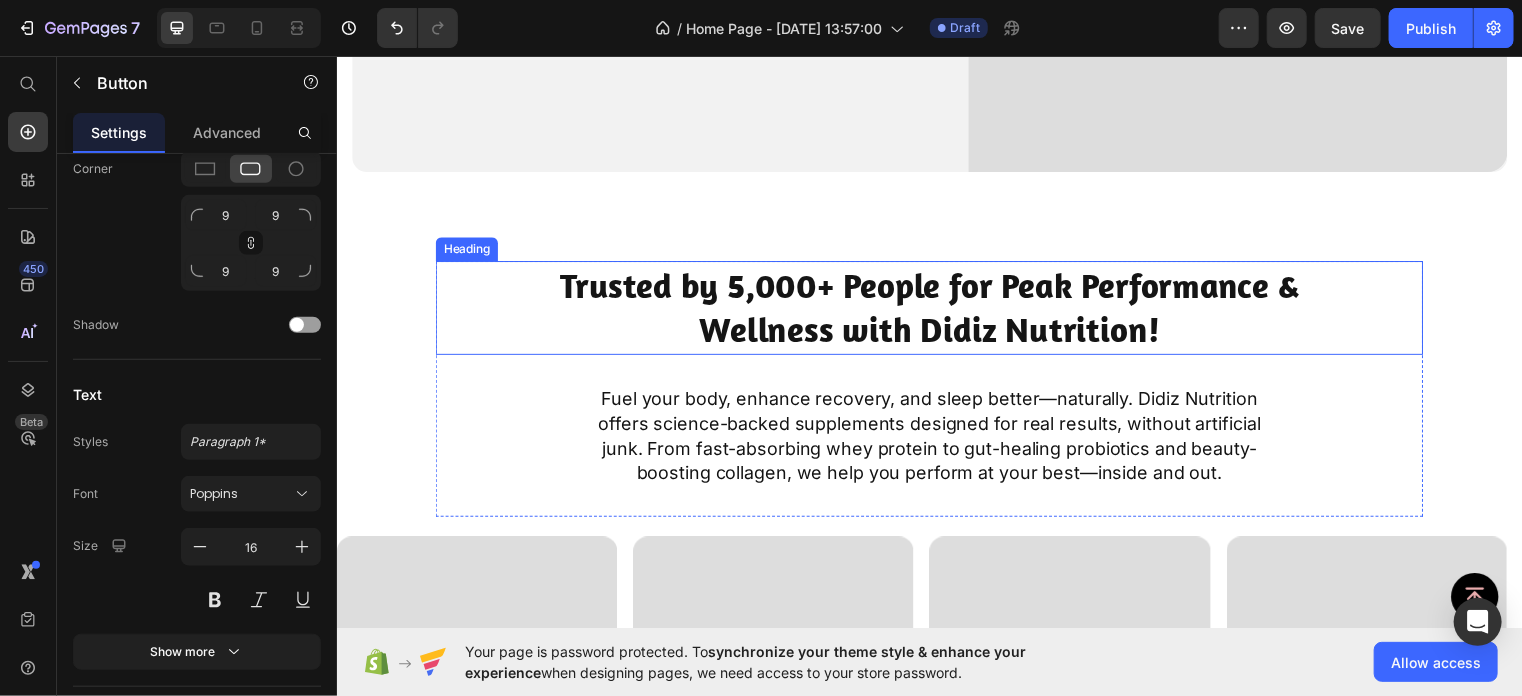 click on "Trusted by 5,000+ People for Peak Performance & Wellness with Didiz Nutrition!" at bounding box center (936, 310) 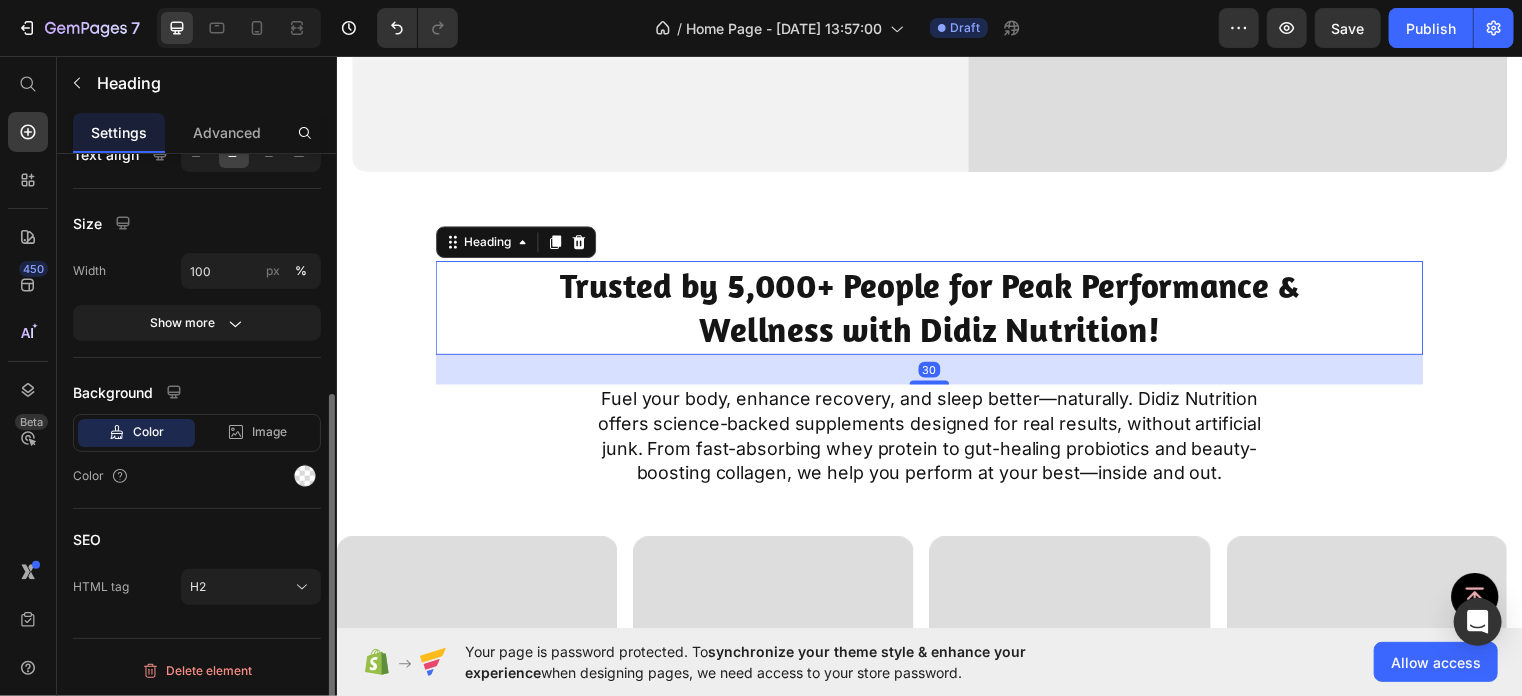 scroll, scrollTop: 0, scrollLeft: 0, axis: both 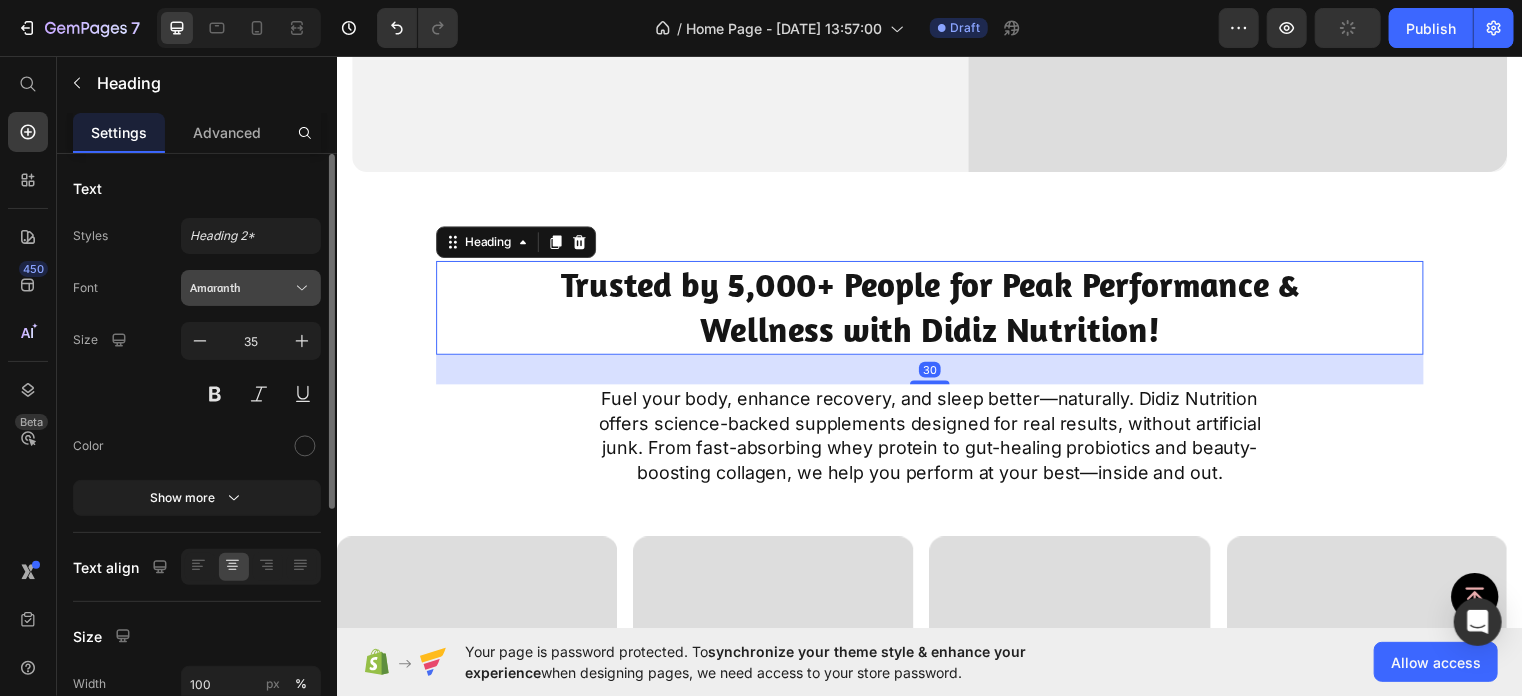 click 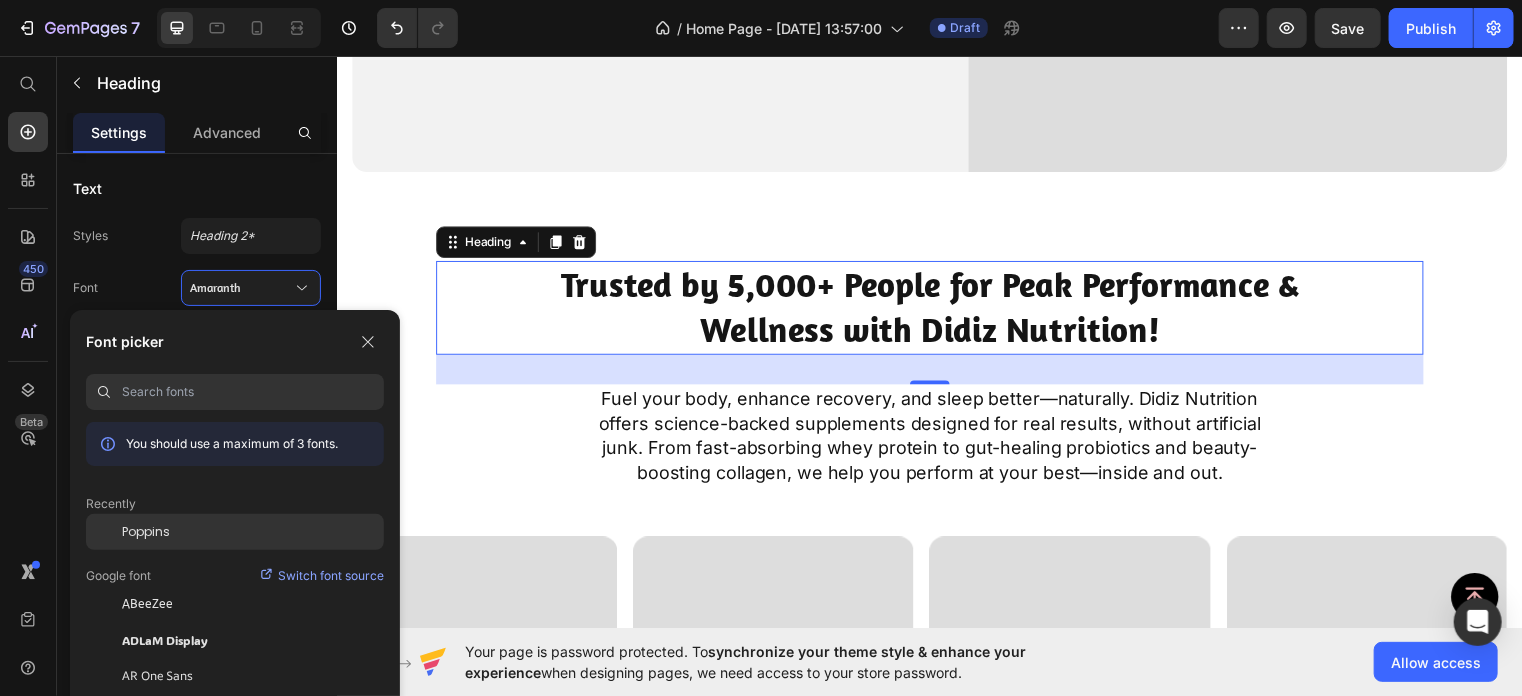 click on "Poppins" 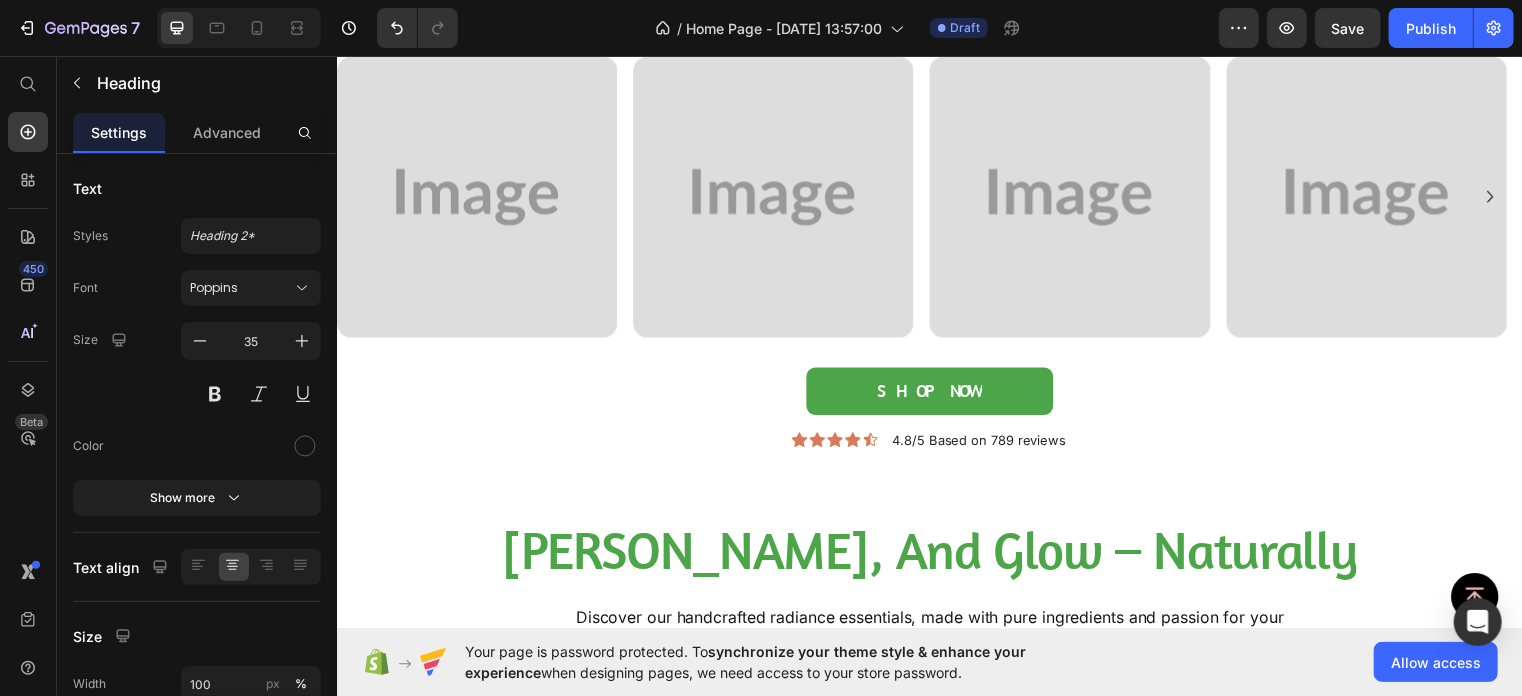 scroll, scrollTop: 1681, scrollLeft: 0, axis: vertical 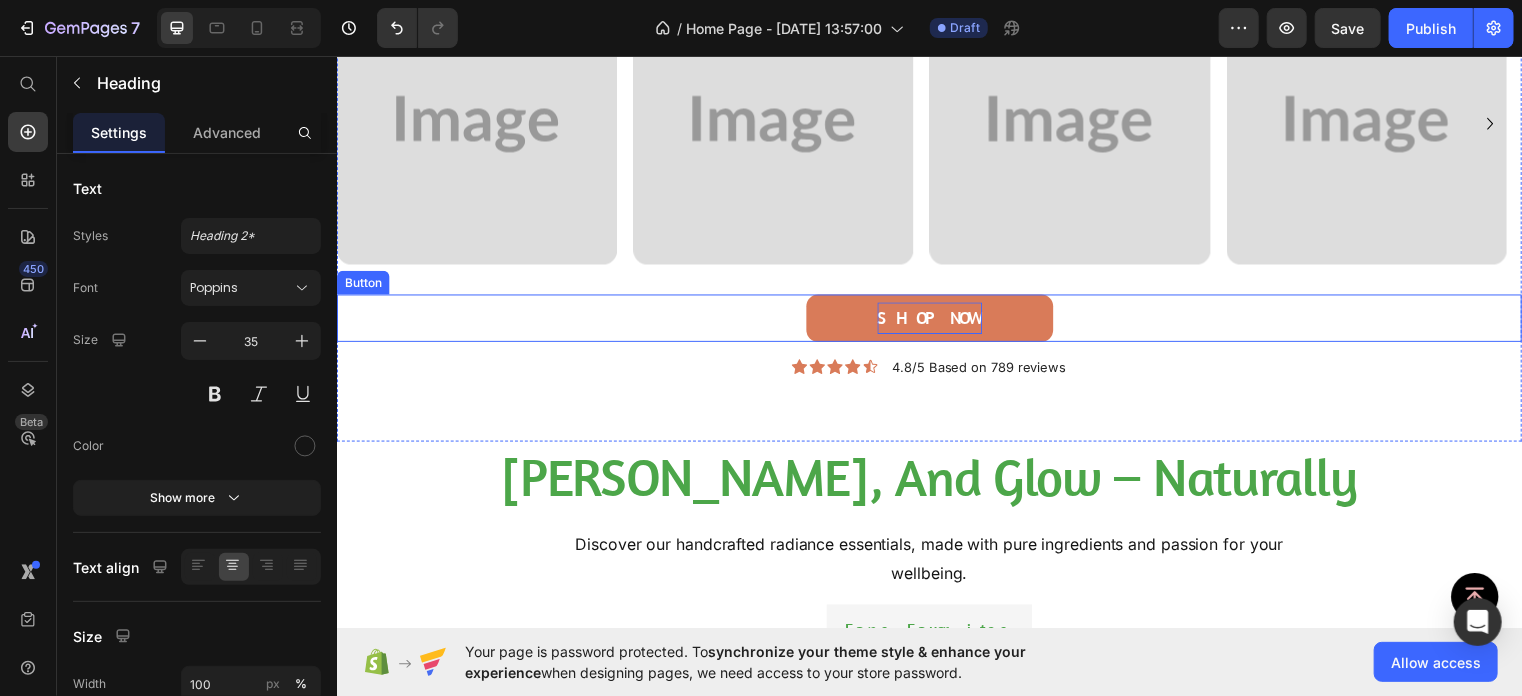 click on "shop now" at bounding box center [936, 321] 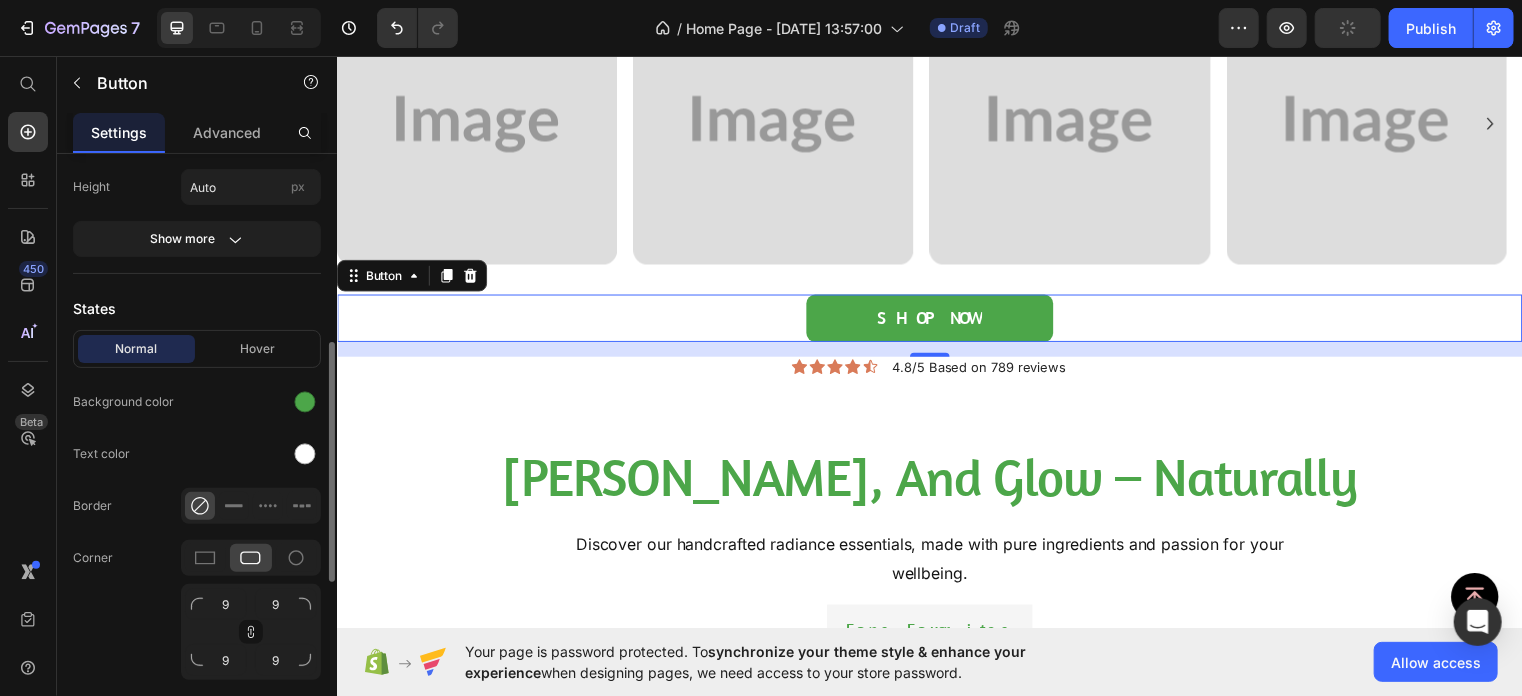 scroll, scrollTop: 405, scrollLeft: 0, axis: vertical 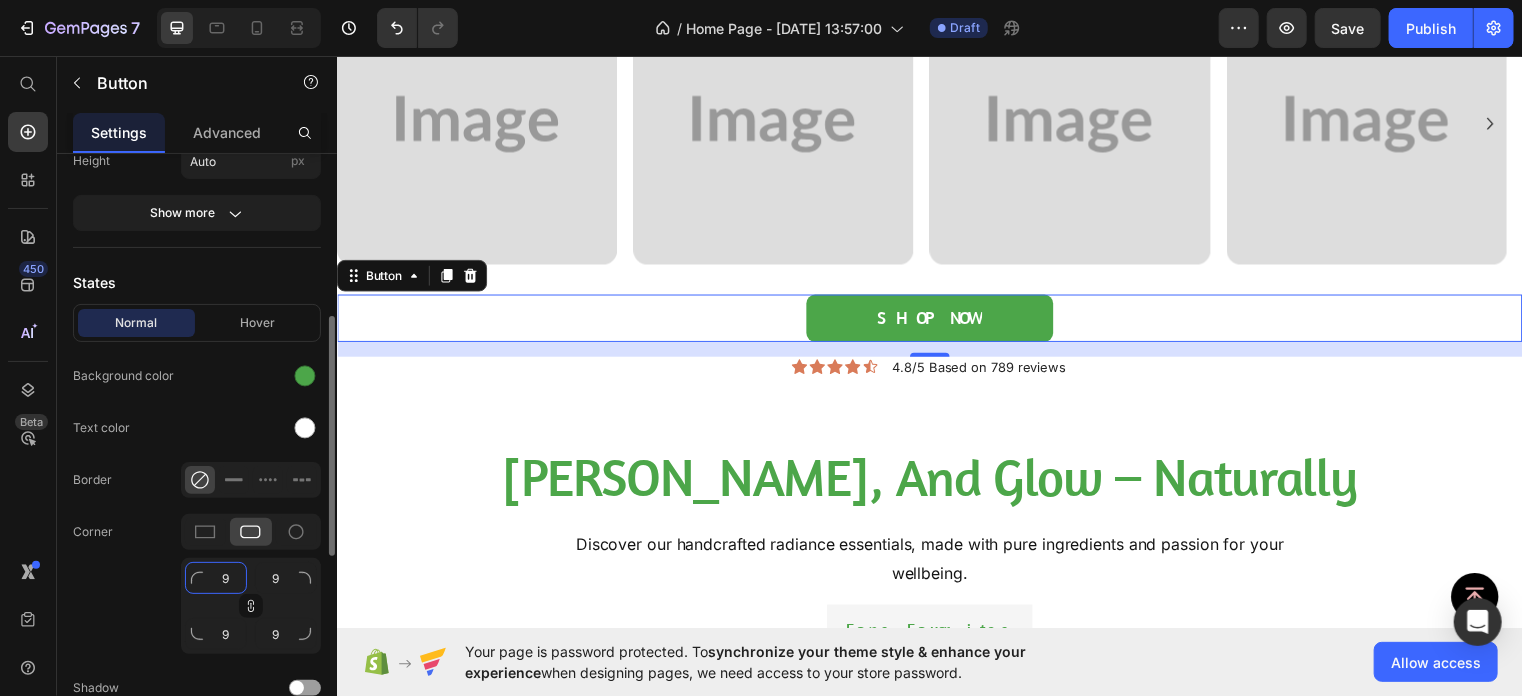 click on "9" 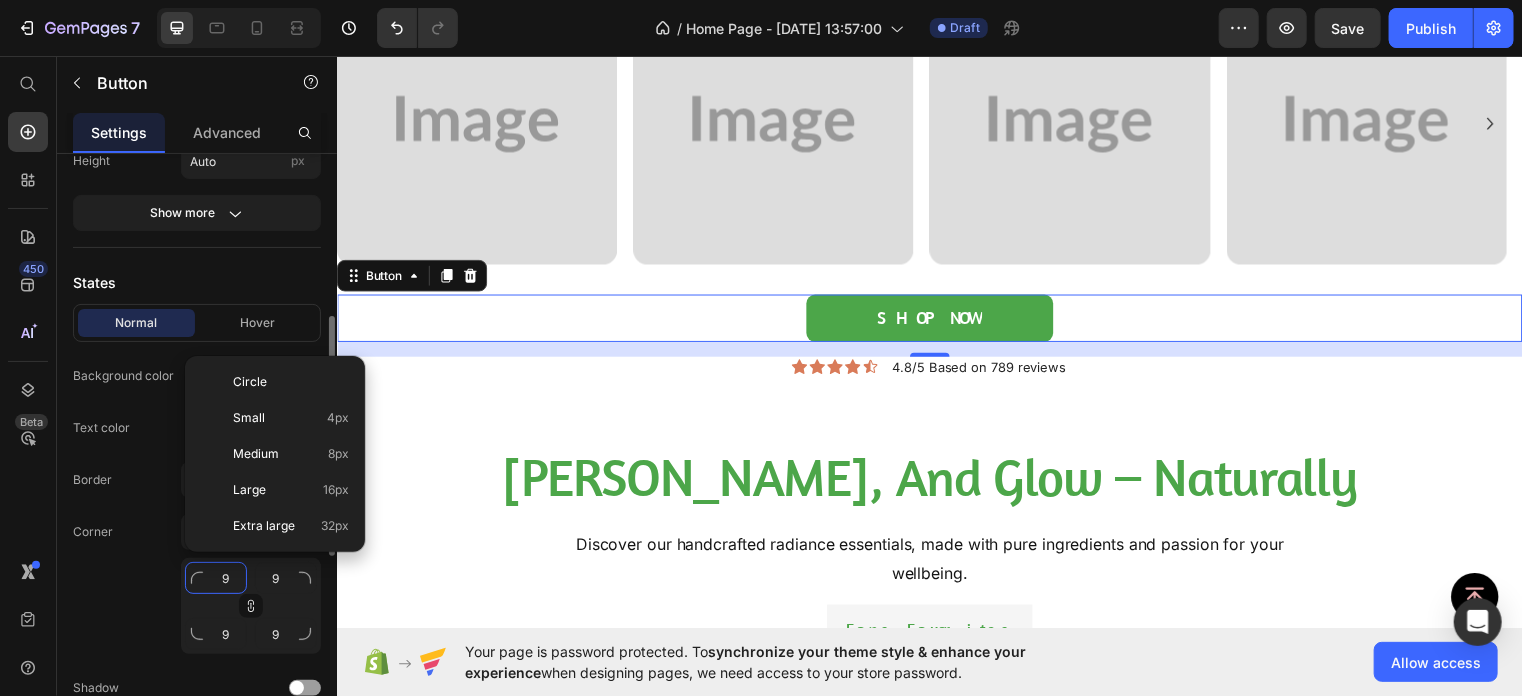 type on "8" 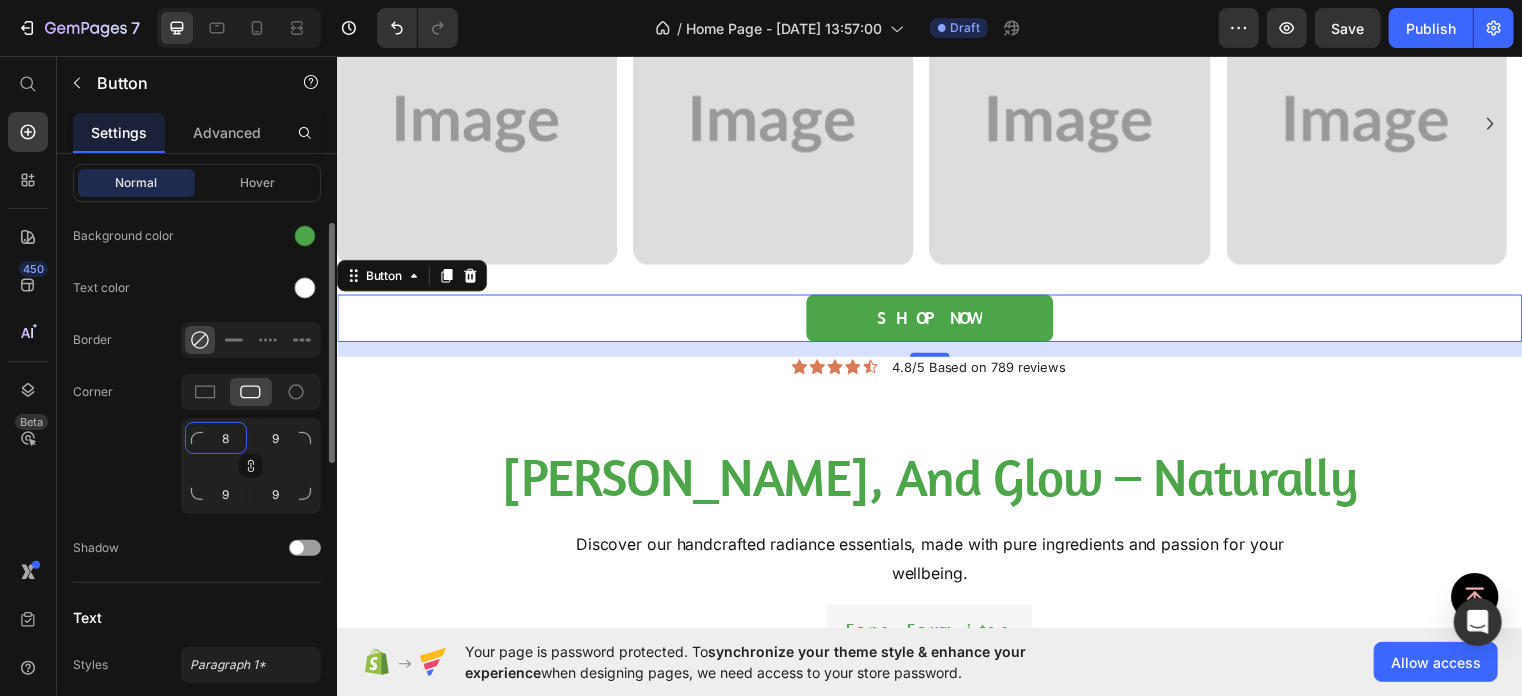 scroll, scrollTop: 439, scrollLeft: 0, axis: vertical 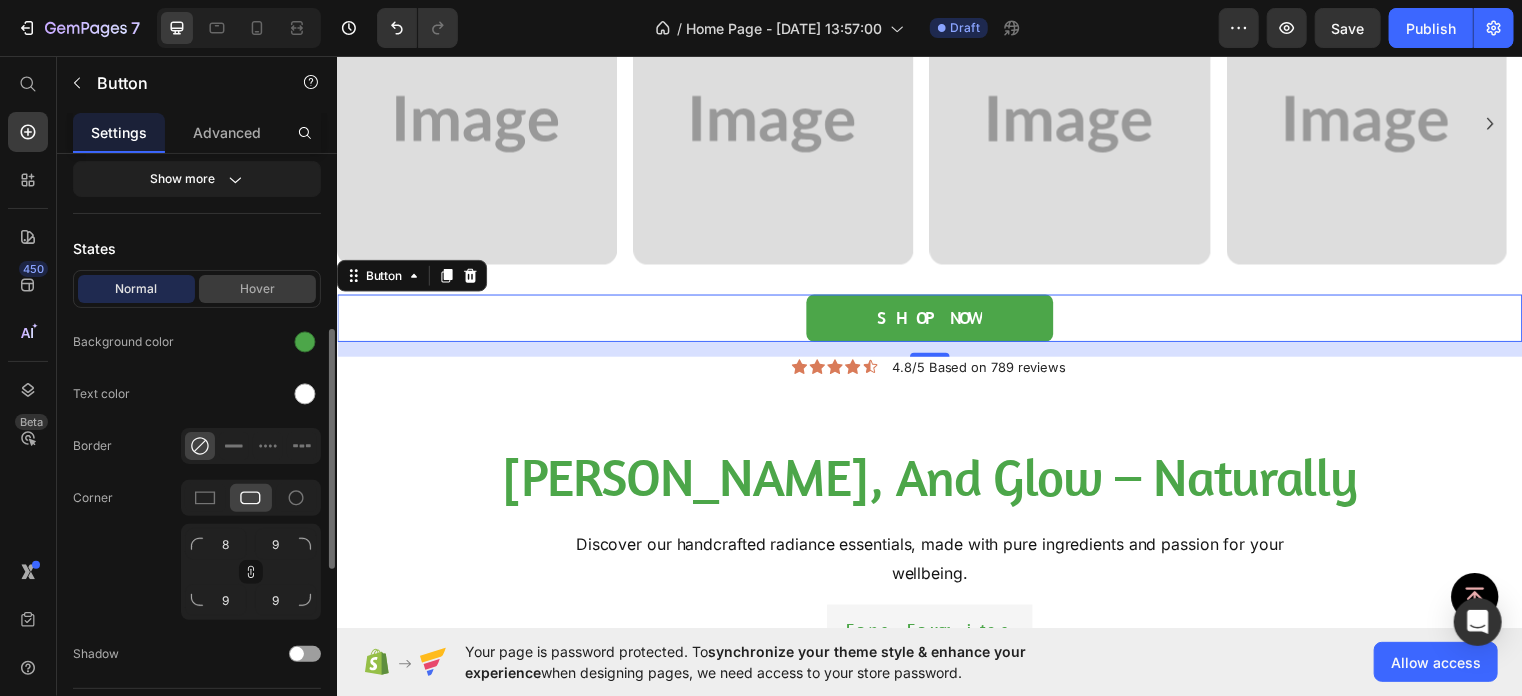 click on "Hover" at bounding box center (257, 289) 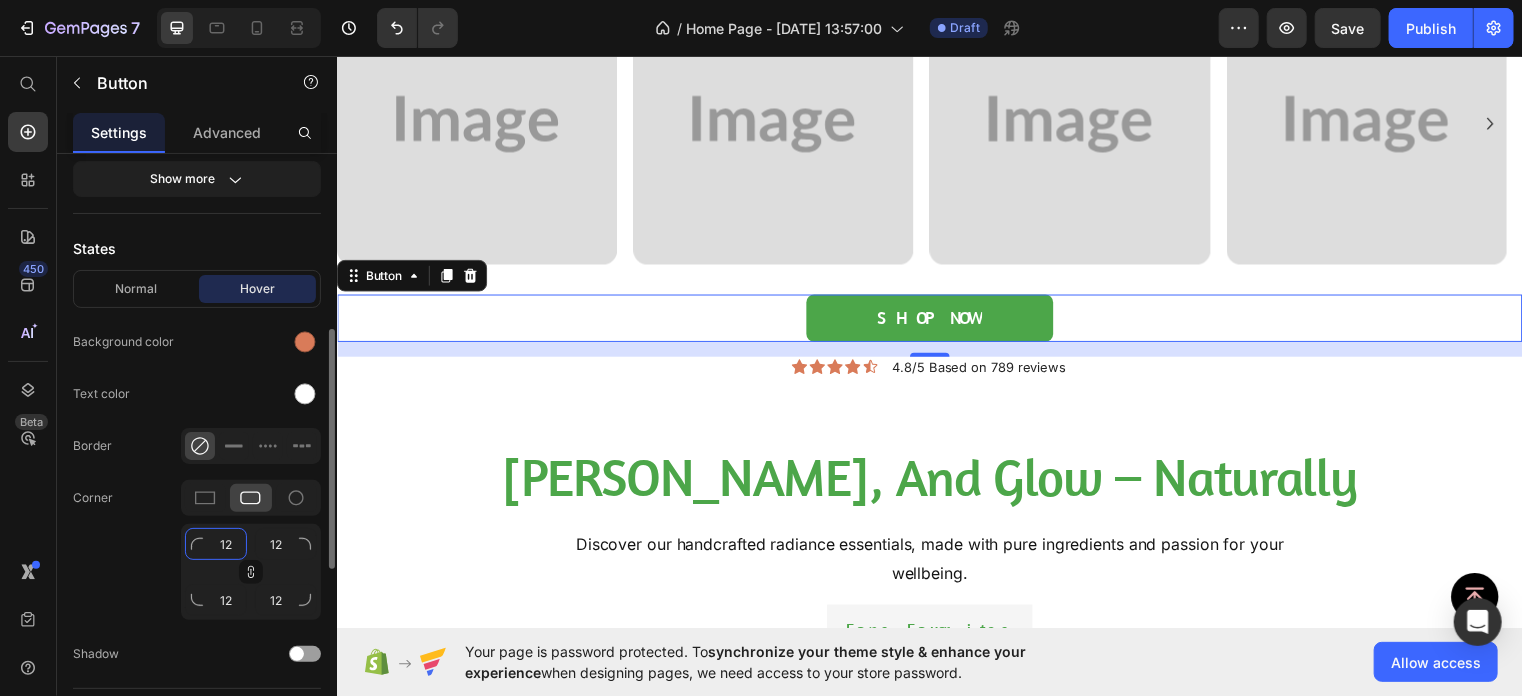 click on "12" 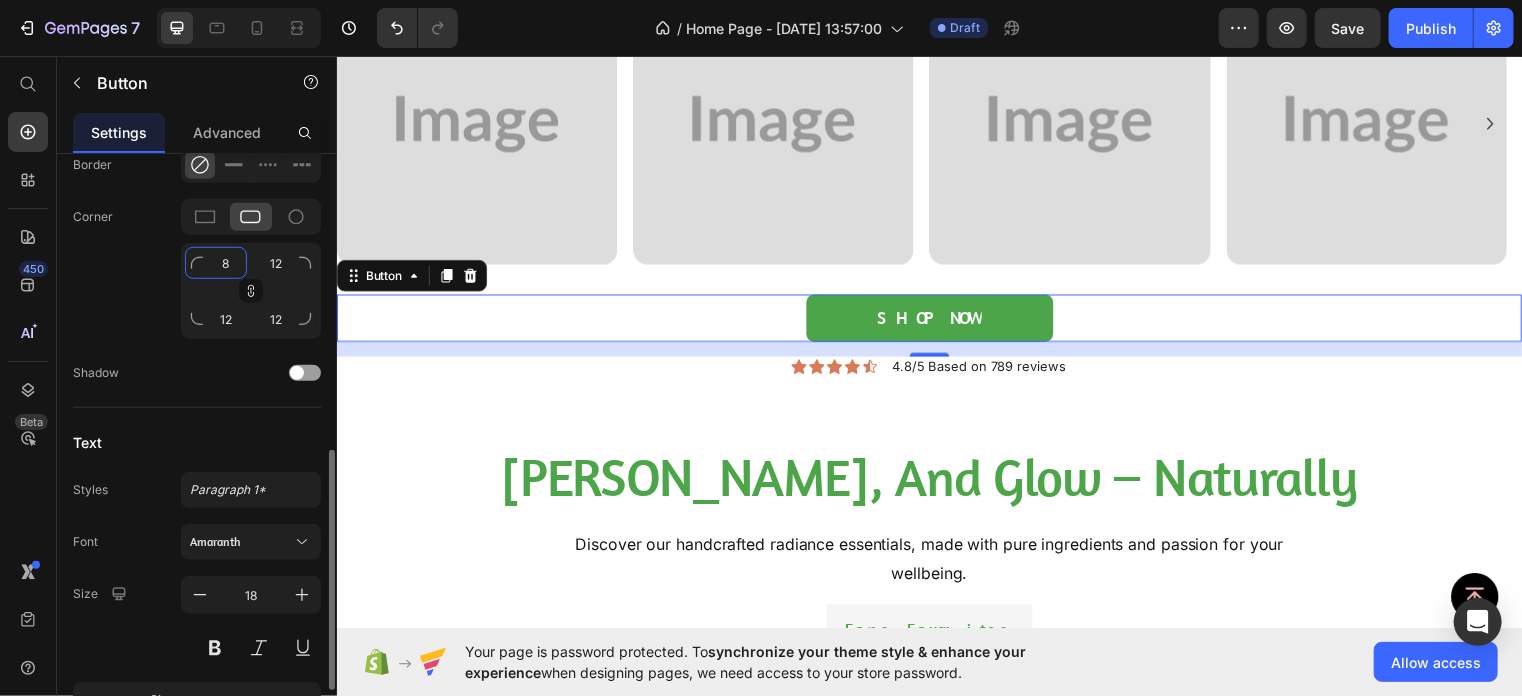 scroll, scrollTop: 726, scrollLeft: 0, axis: vertical 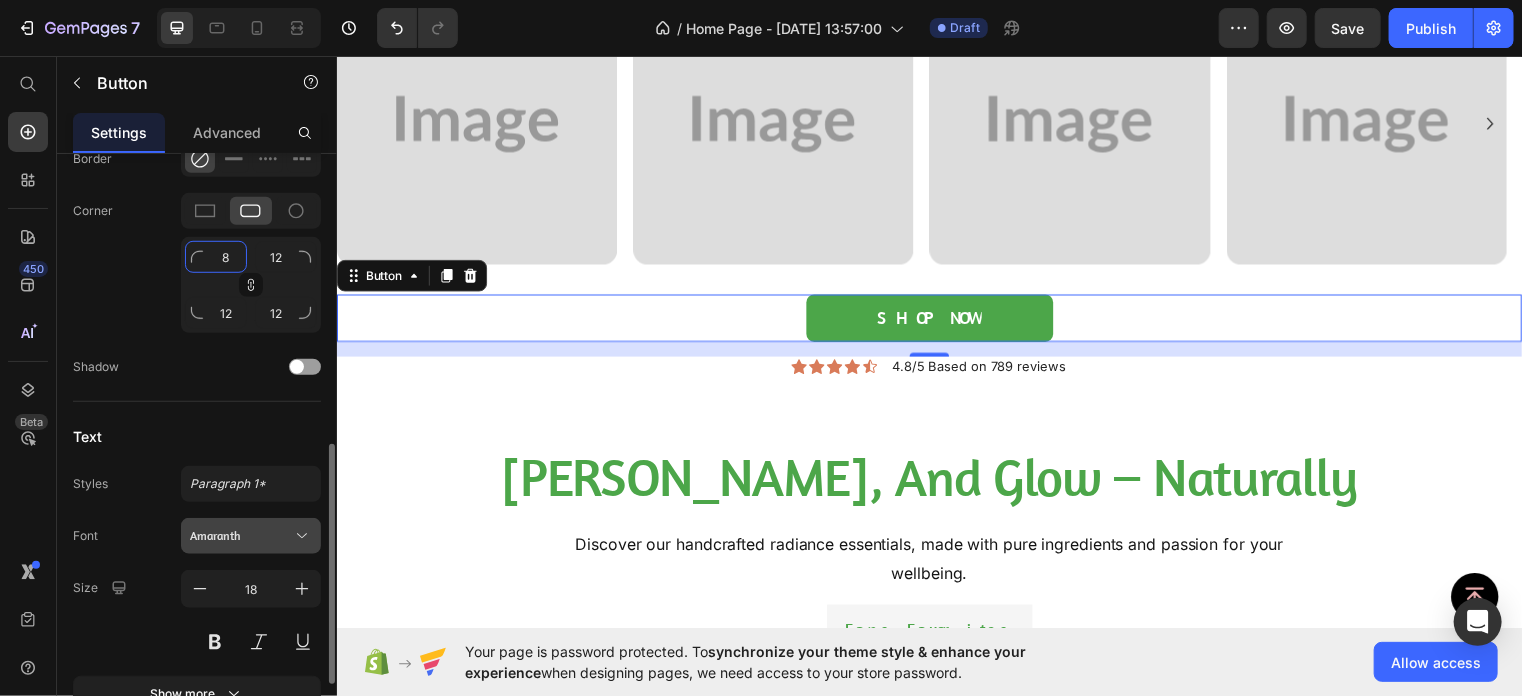 type on "8" 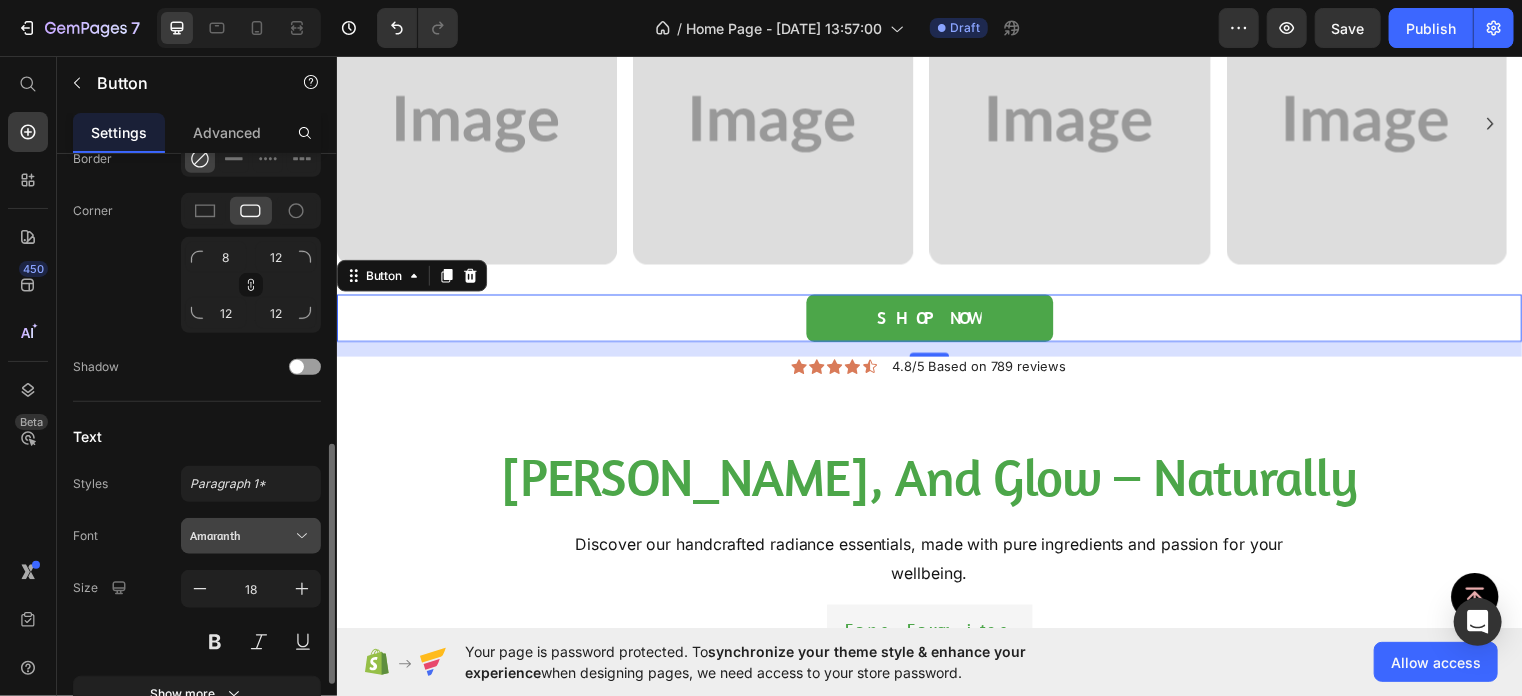 click on "Amaranth" at bounding box center (241, 536) 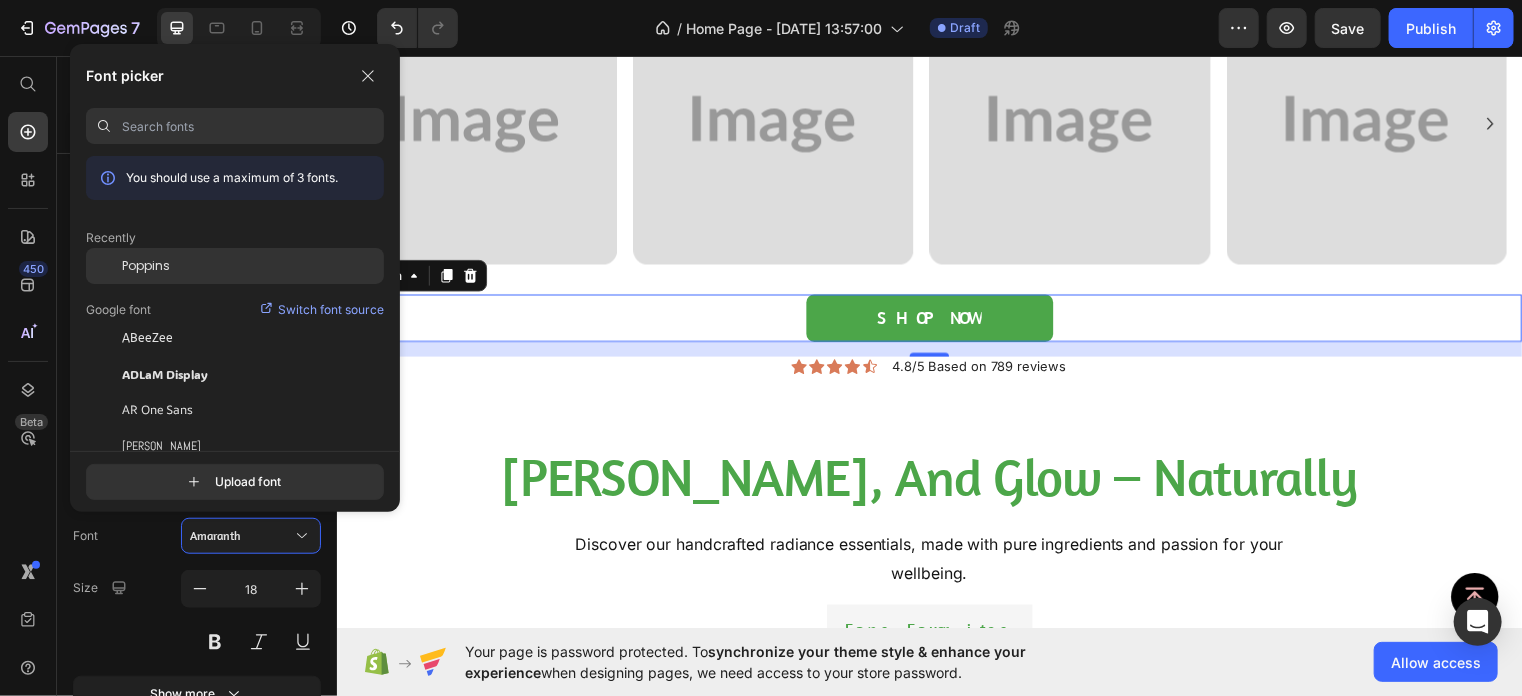click on "Poppins" 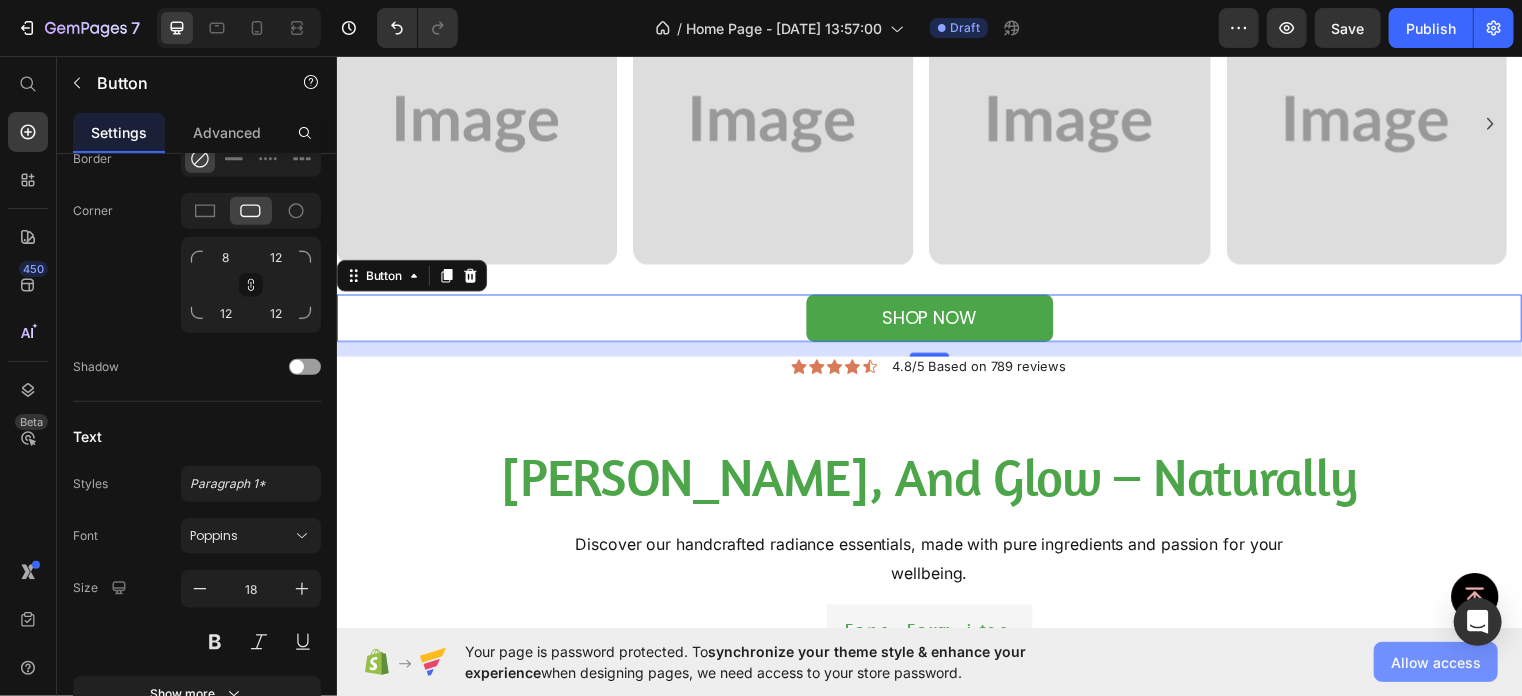 click on "Allow access" 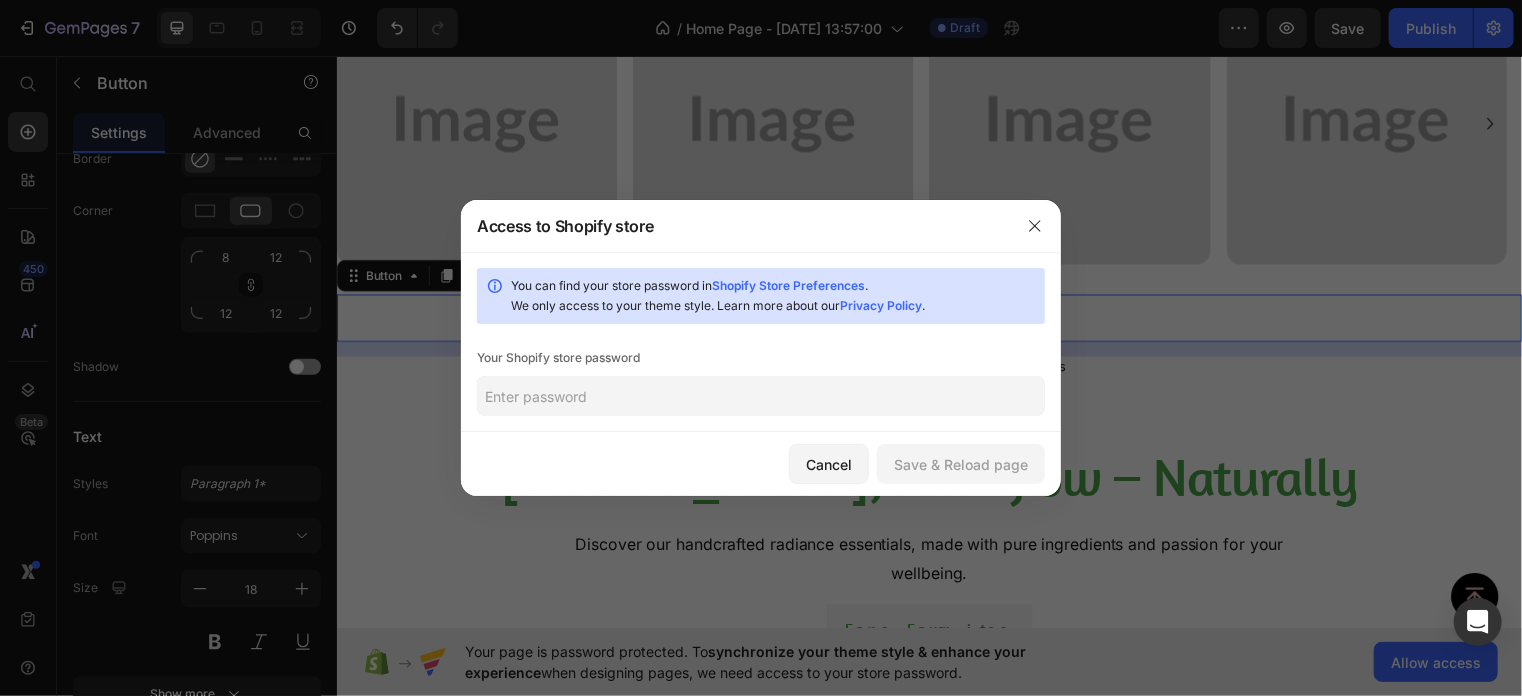 click 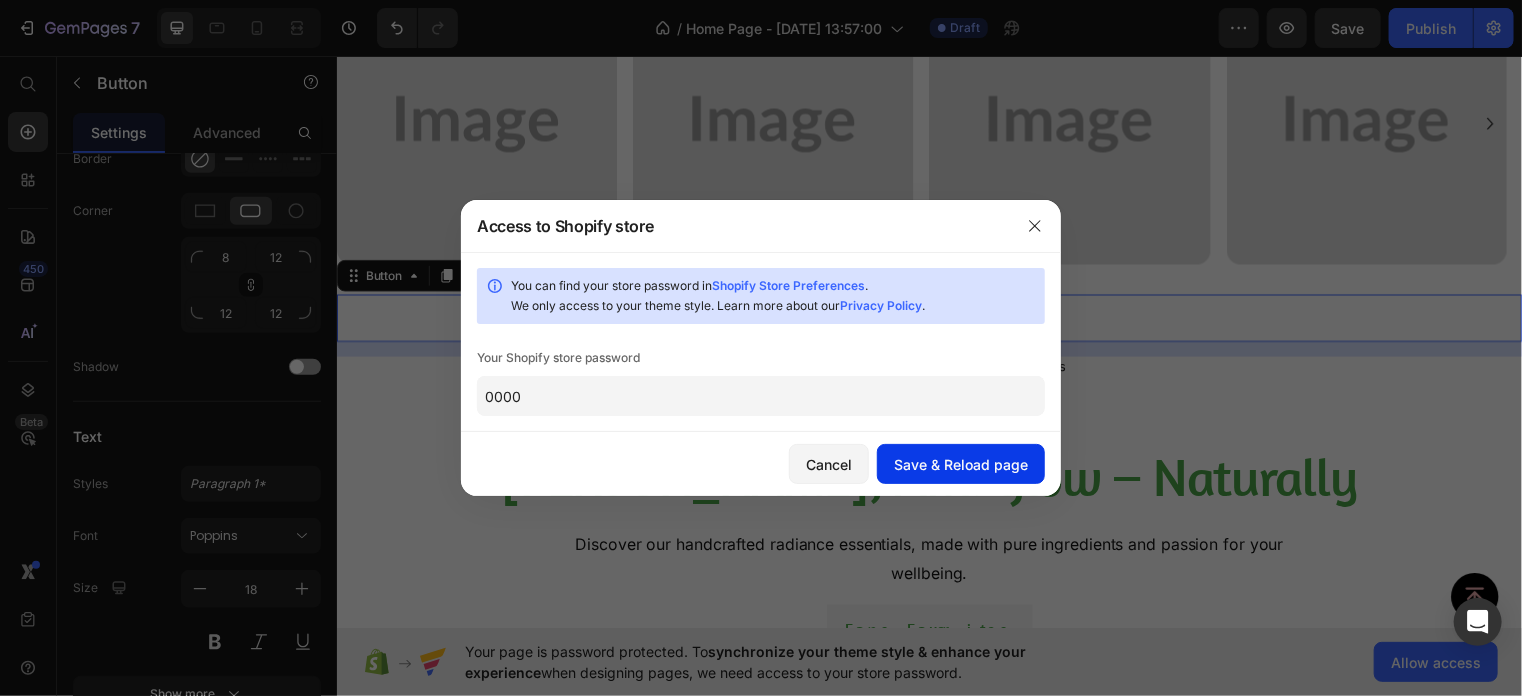 type on "0000" 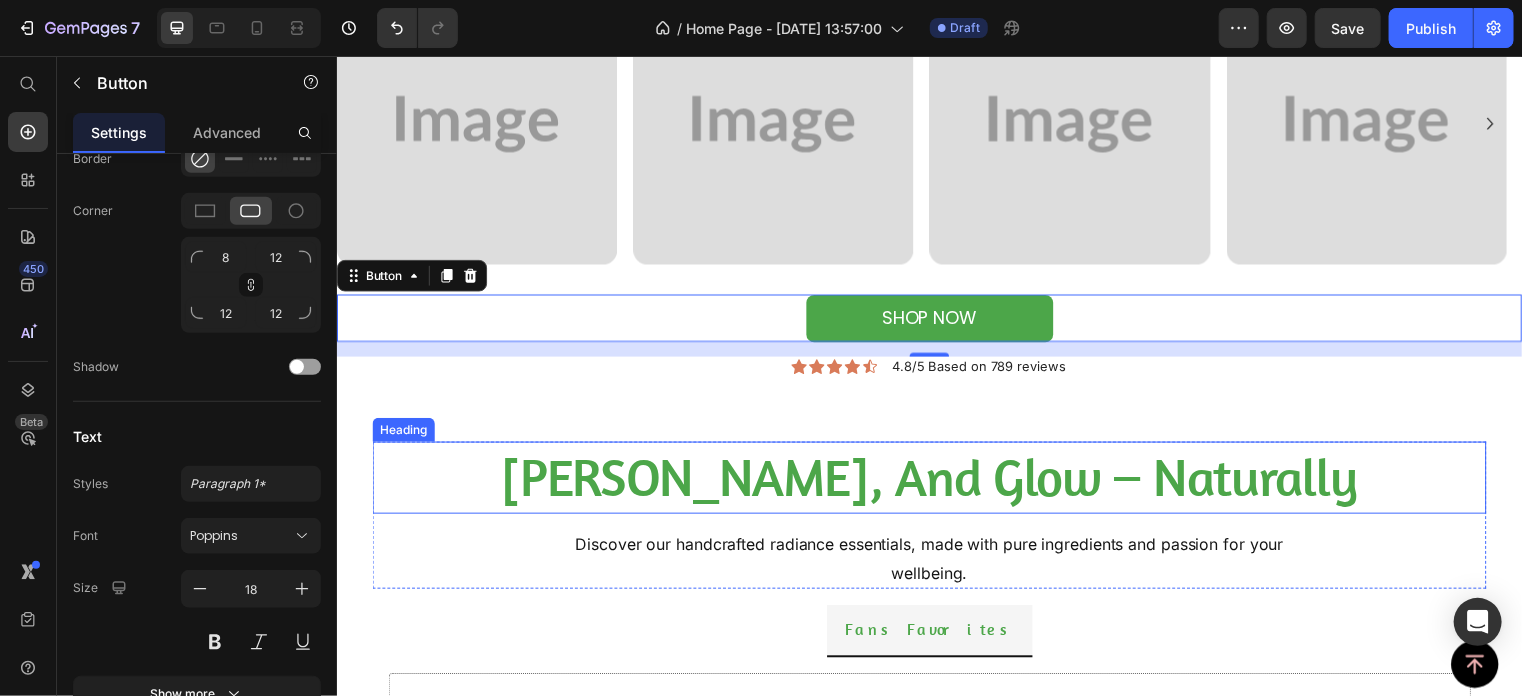 click on "[PERSON_NAME], and Glow – Naturally" at bounding box center [936, 482] 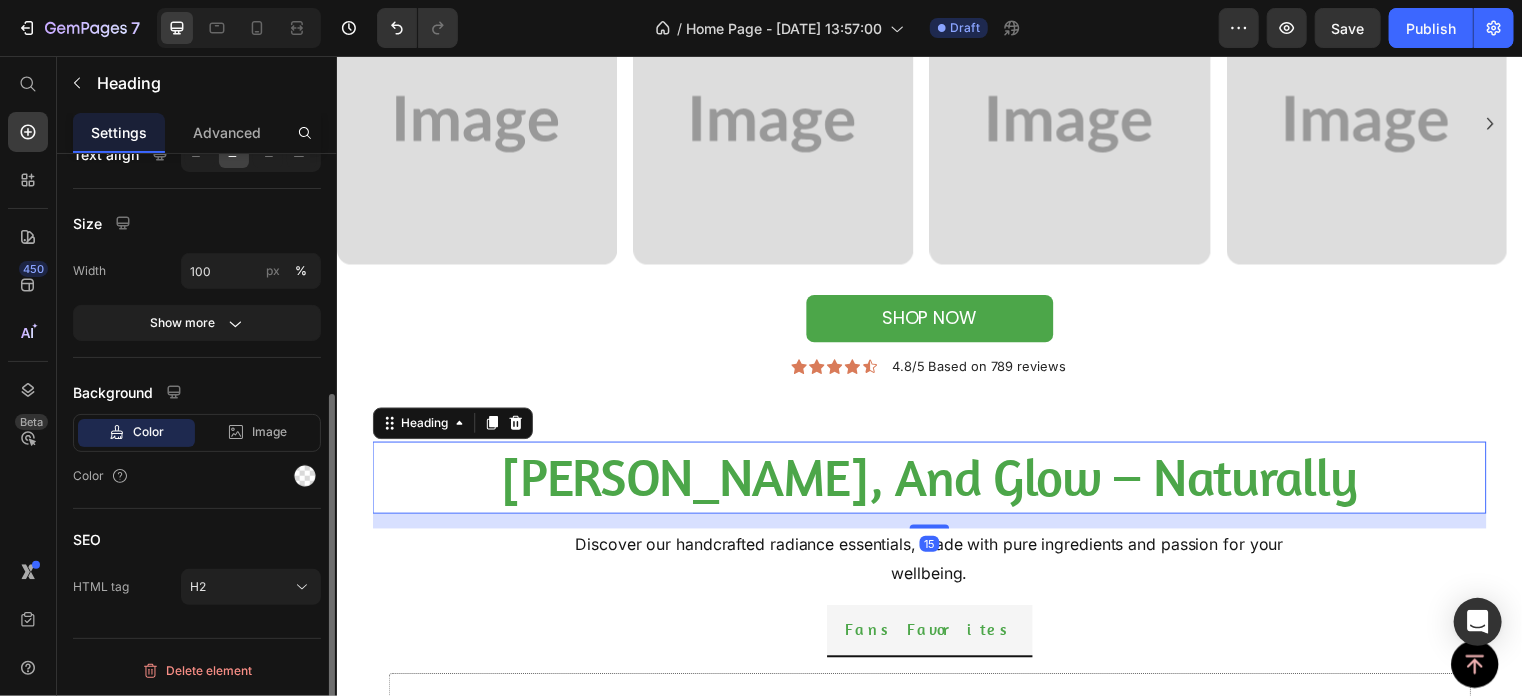 scroll, scrollTop: 0, scrollLeft: 0, axis: both 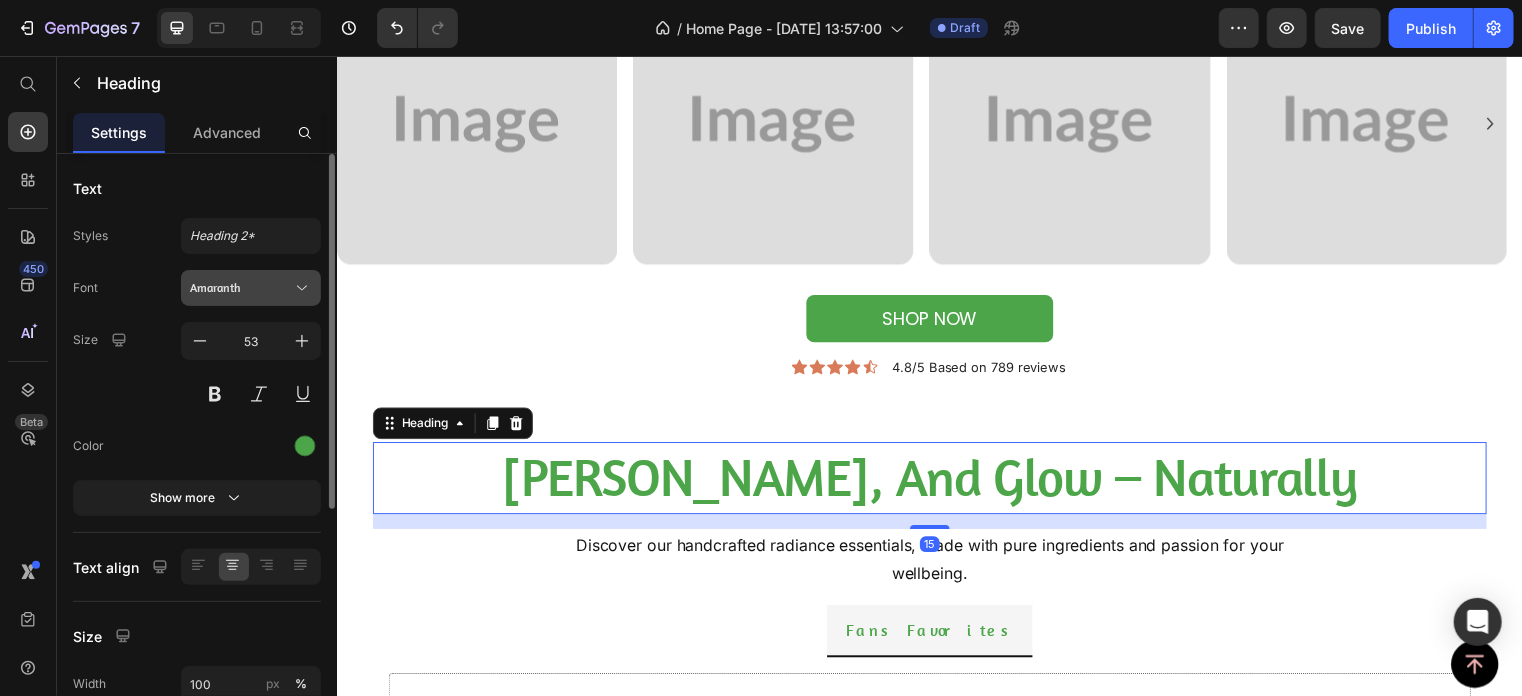 click on "Amaranth" at bounding box center (241, 288) 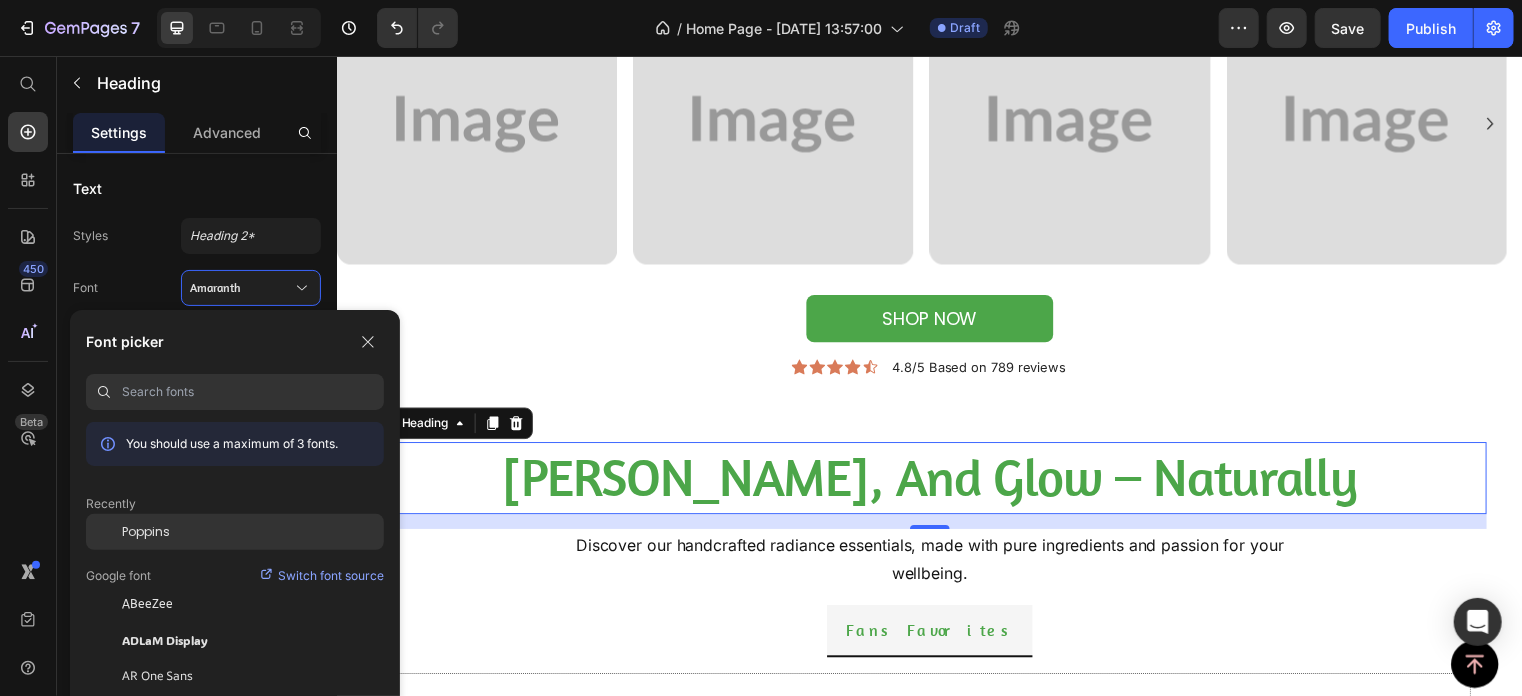 click on "Poppins" at bounding box center (146, 532) 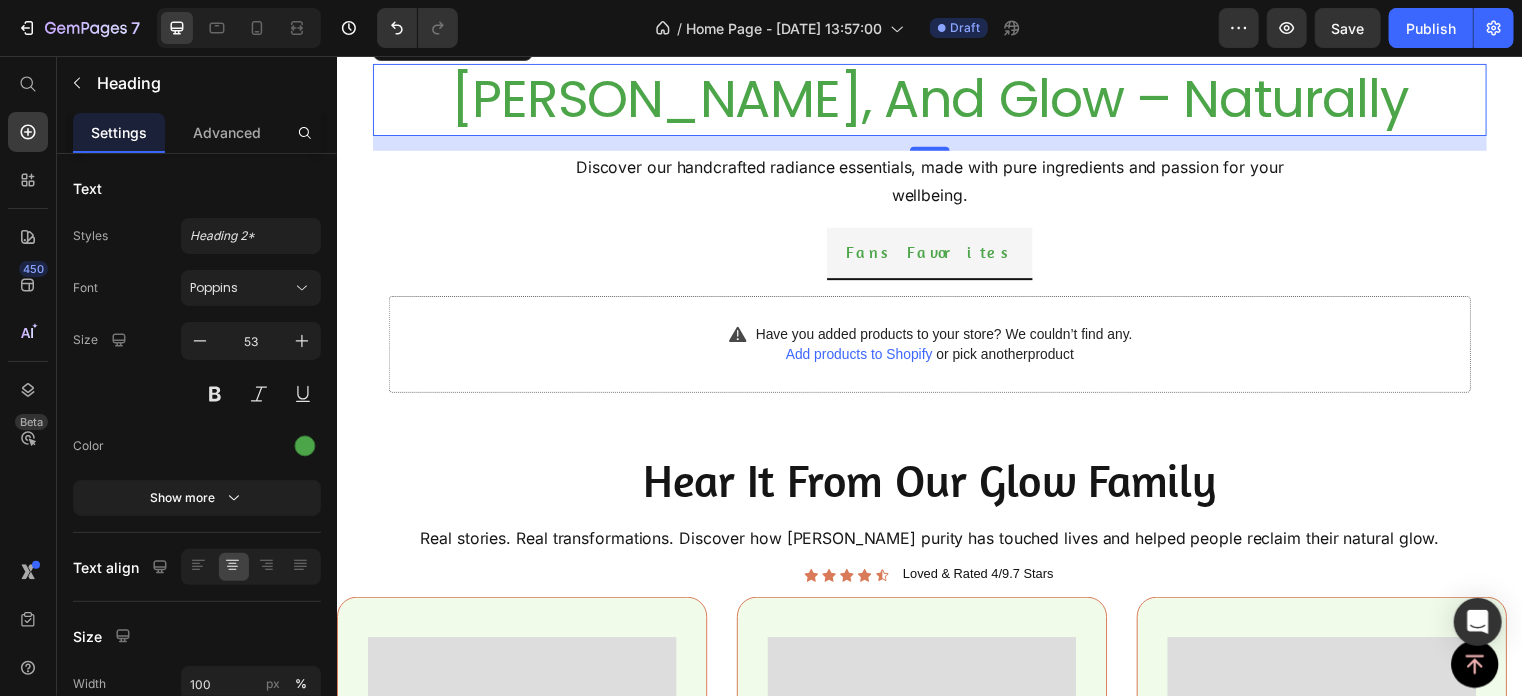 scroll, scrollTop: 2075, scrollLeft: 0, axis: vertical 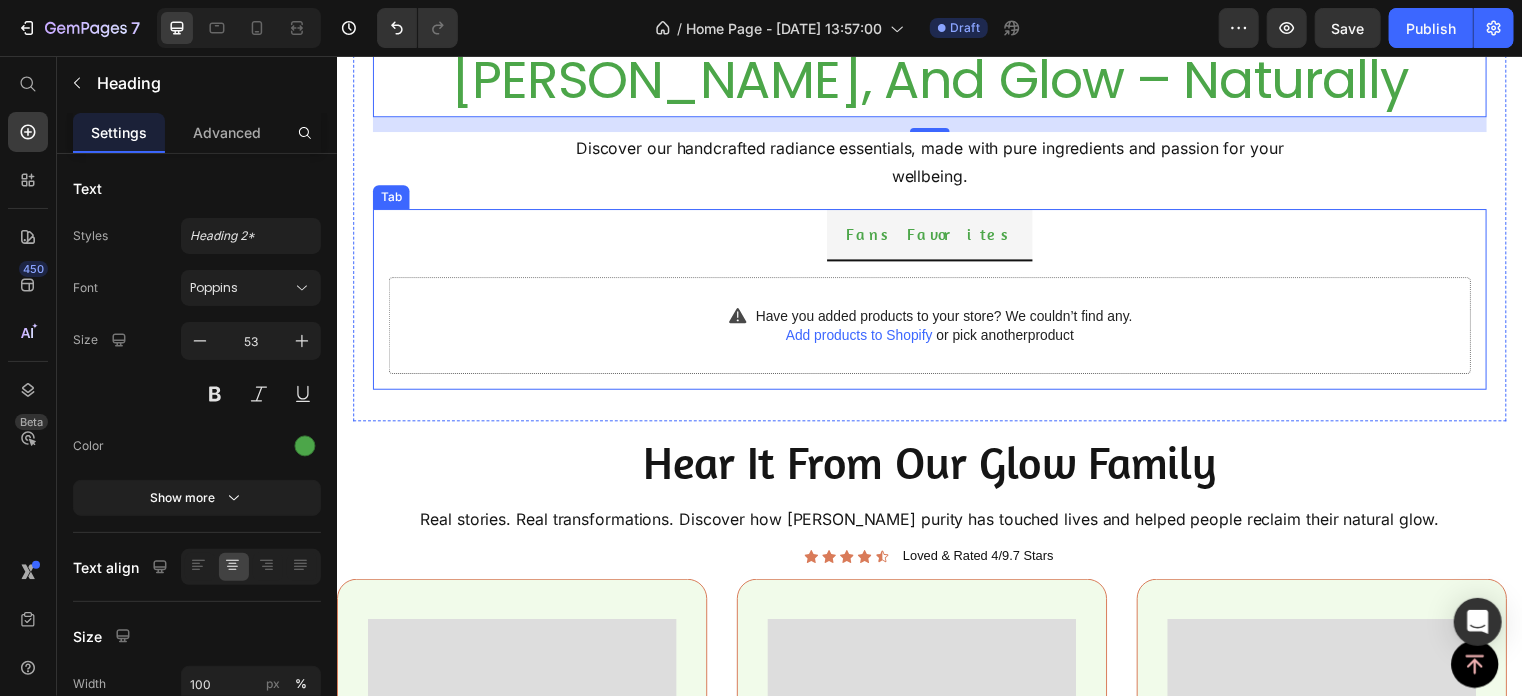 click on "Fans Favorites" at bounding box center [936, 235] 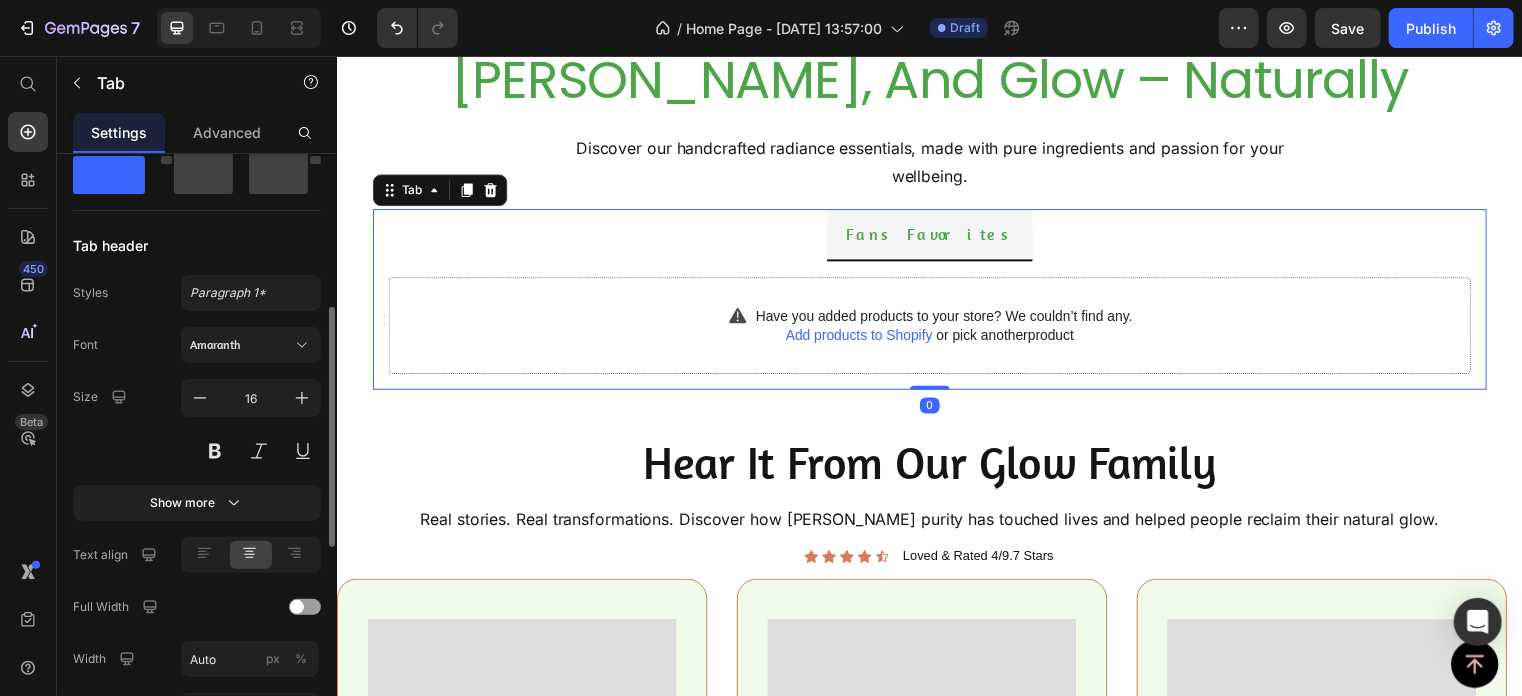 scroll, scrollTop: 363, scrollLeft: 0, axis: vertical 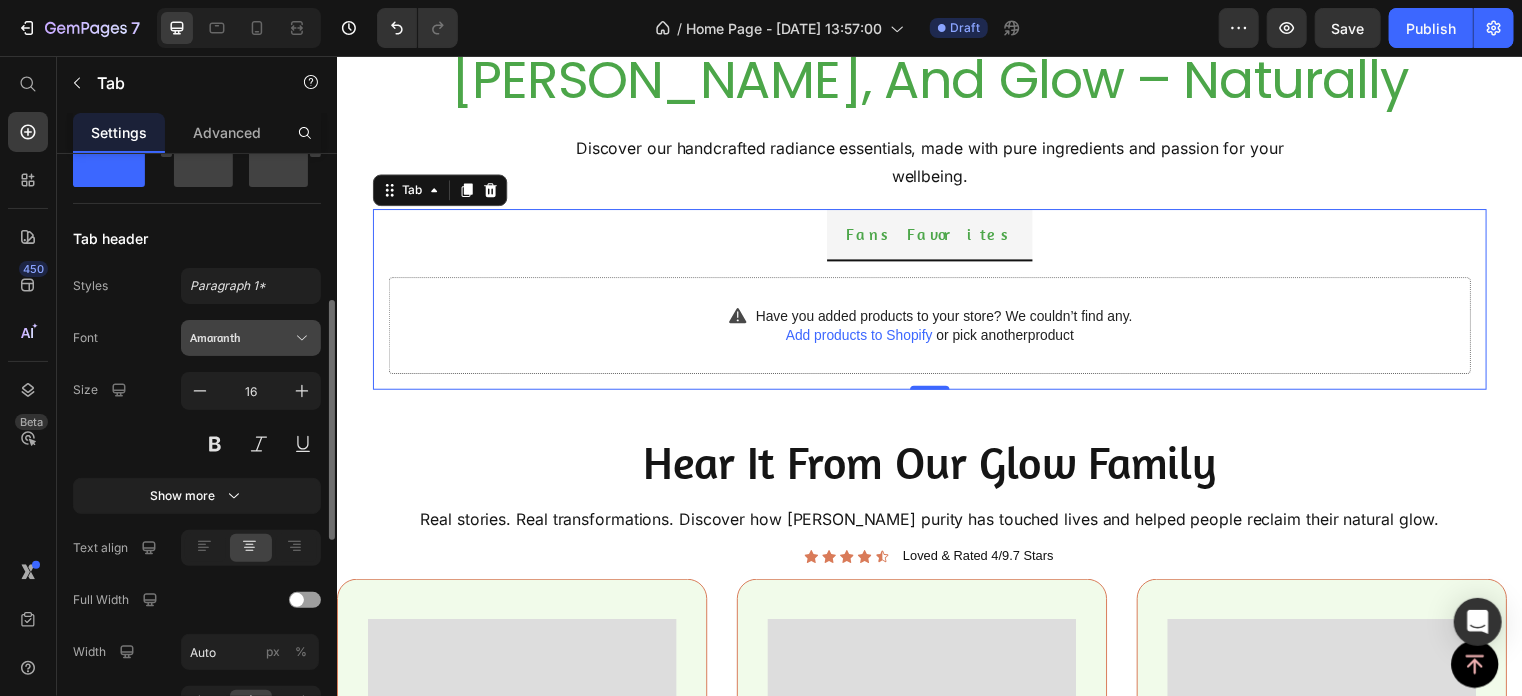 click on "Amaranth" at bounding box center [241, 338] 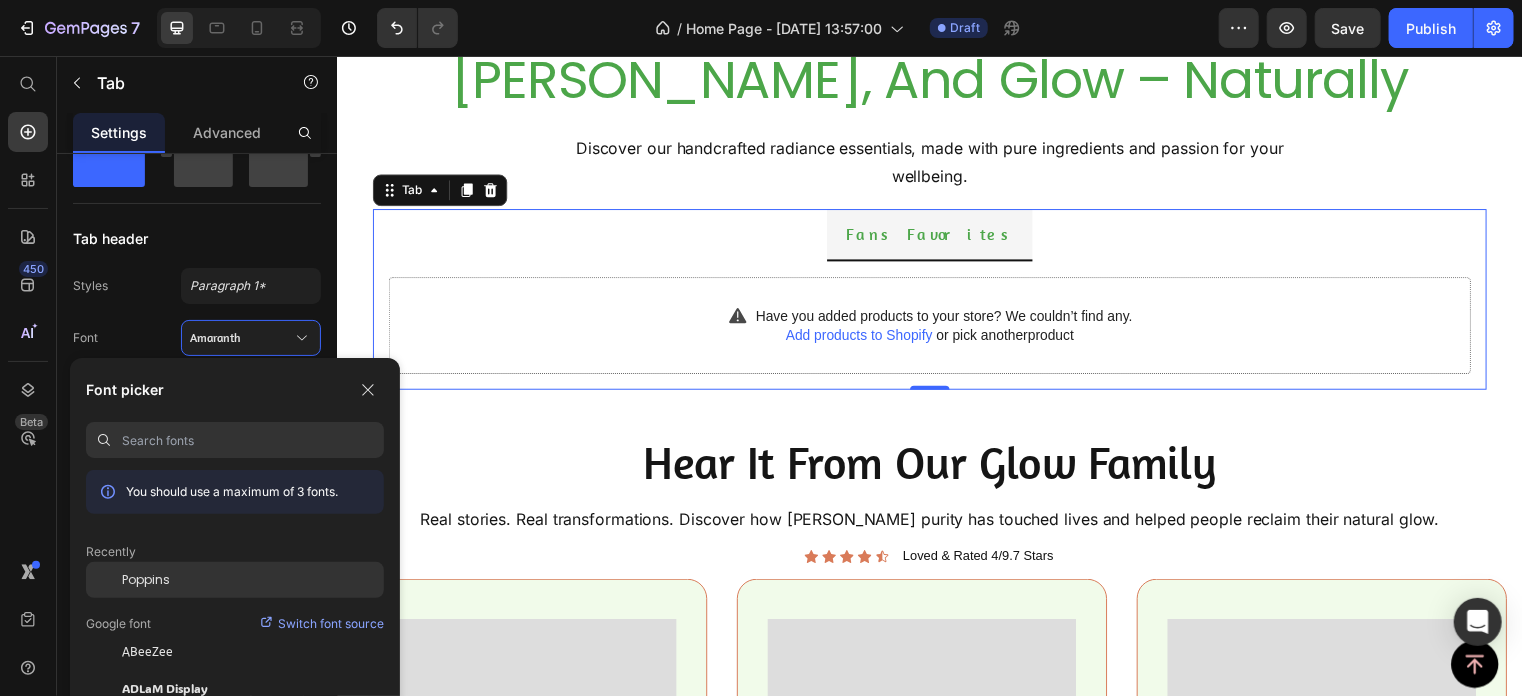 click on "Poppins" 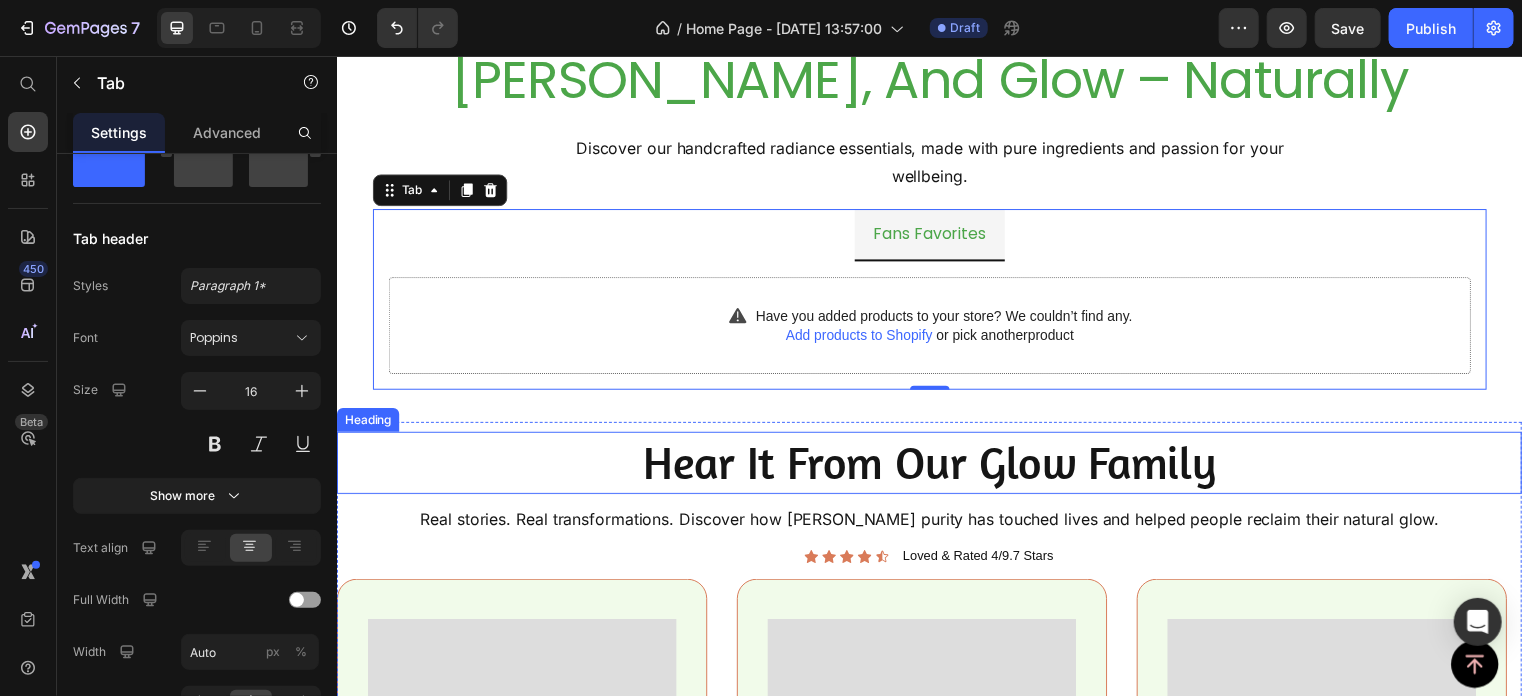 click on "Hear It From Our Glow Family" at bounding box center [936, 467] 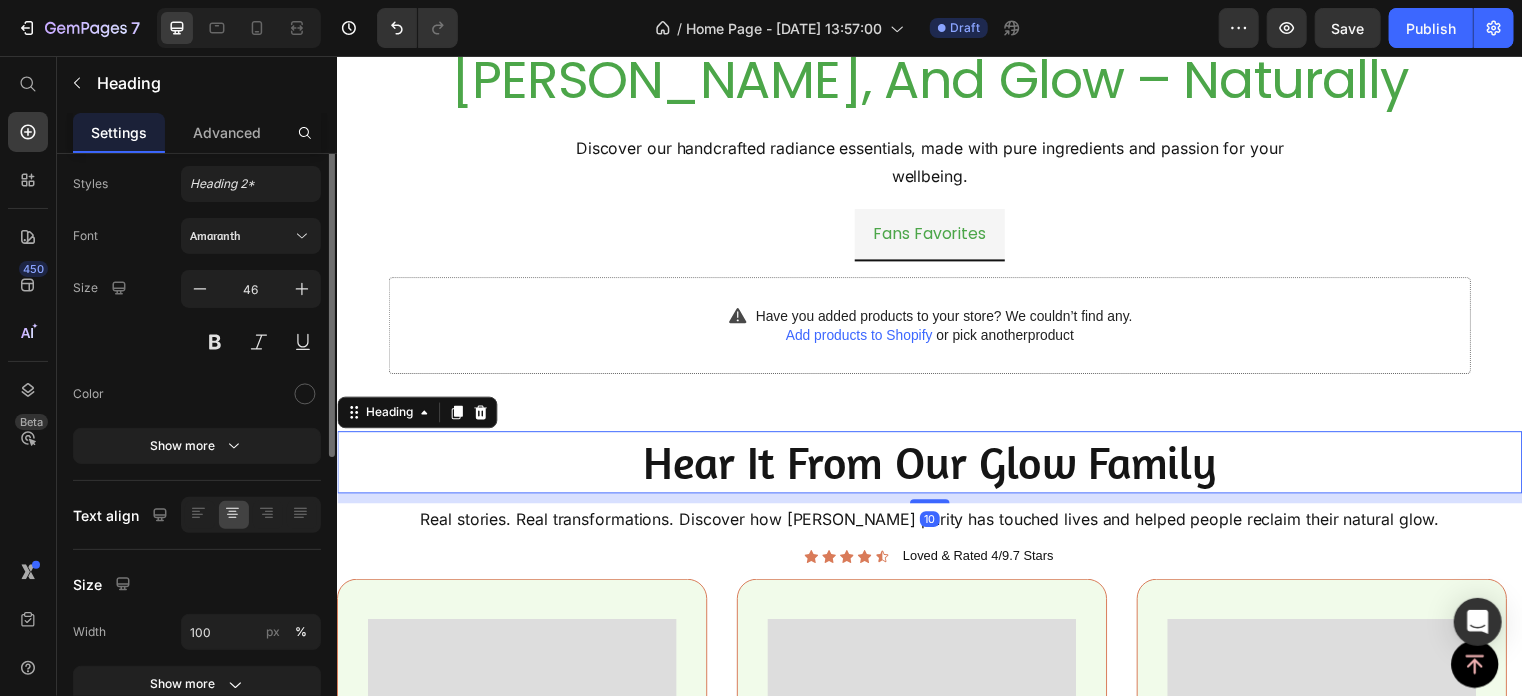 scroll, scrollTop: 0, scrollLeft: 0, axis: both 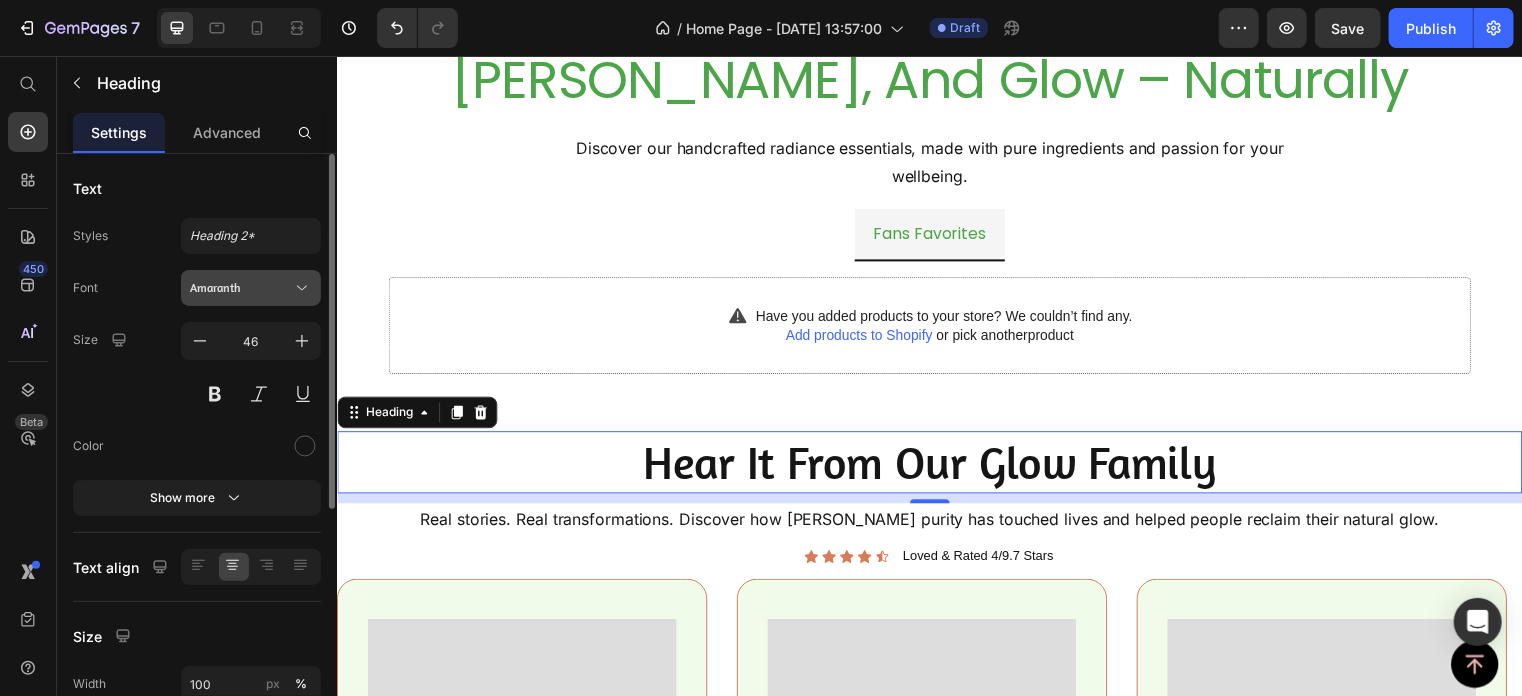 click on "Amaranth" at bounding box center [241, 288] 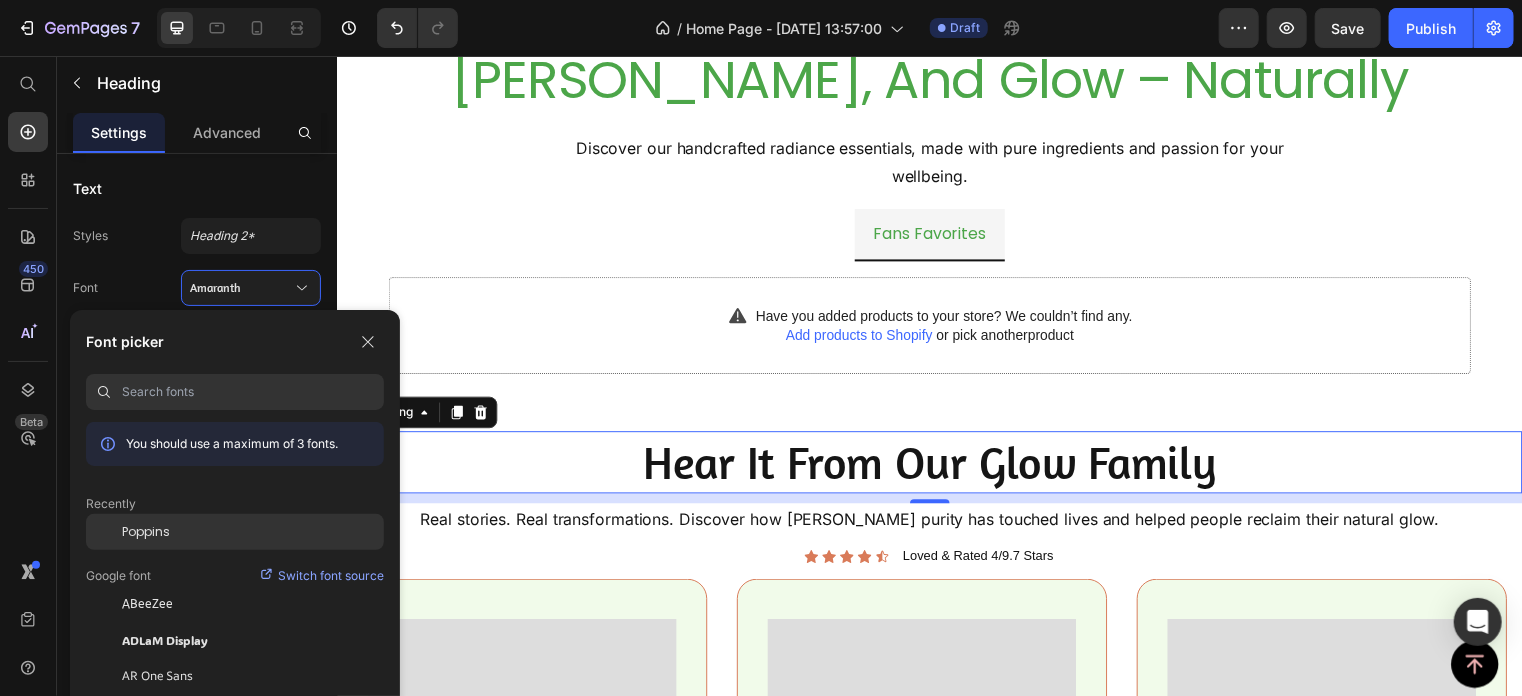 click on "Poppins" 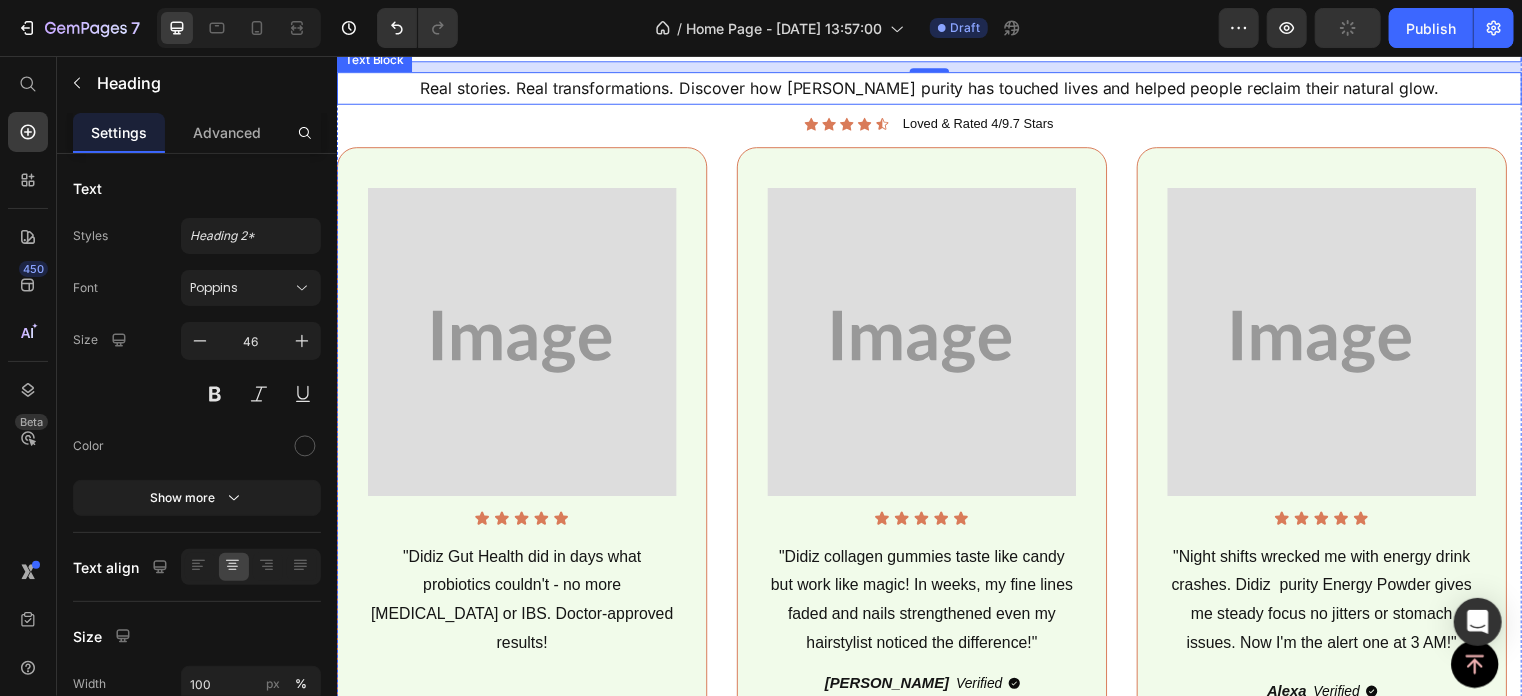 scroll, scrollTop: 2728, scrollLeft: 0, axis: vertical 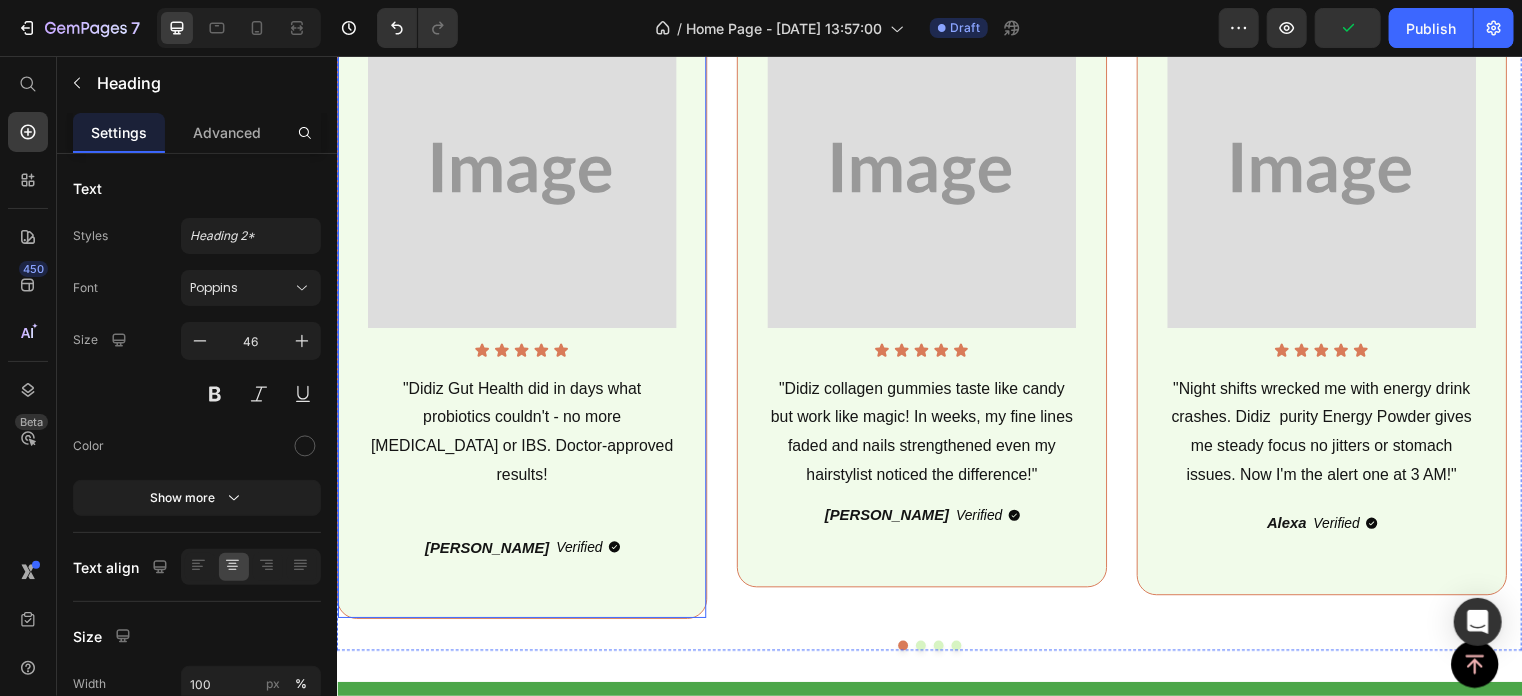 click on "Image Icon Icon Icon Icon
Icon Icon List "Didiz Gut Health did in days what probiotics couldn't - no more [MEDICAL_DATA] or IBS. Doctor-approved results!   Text Block [PERSON_NAME] Heading
Verified Button Row Row" at bounding box center (523, 301) 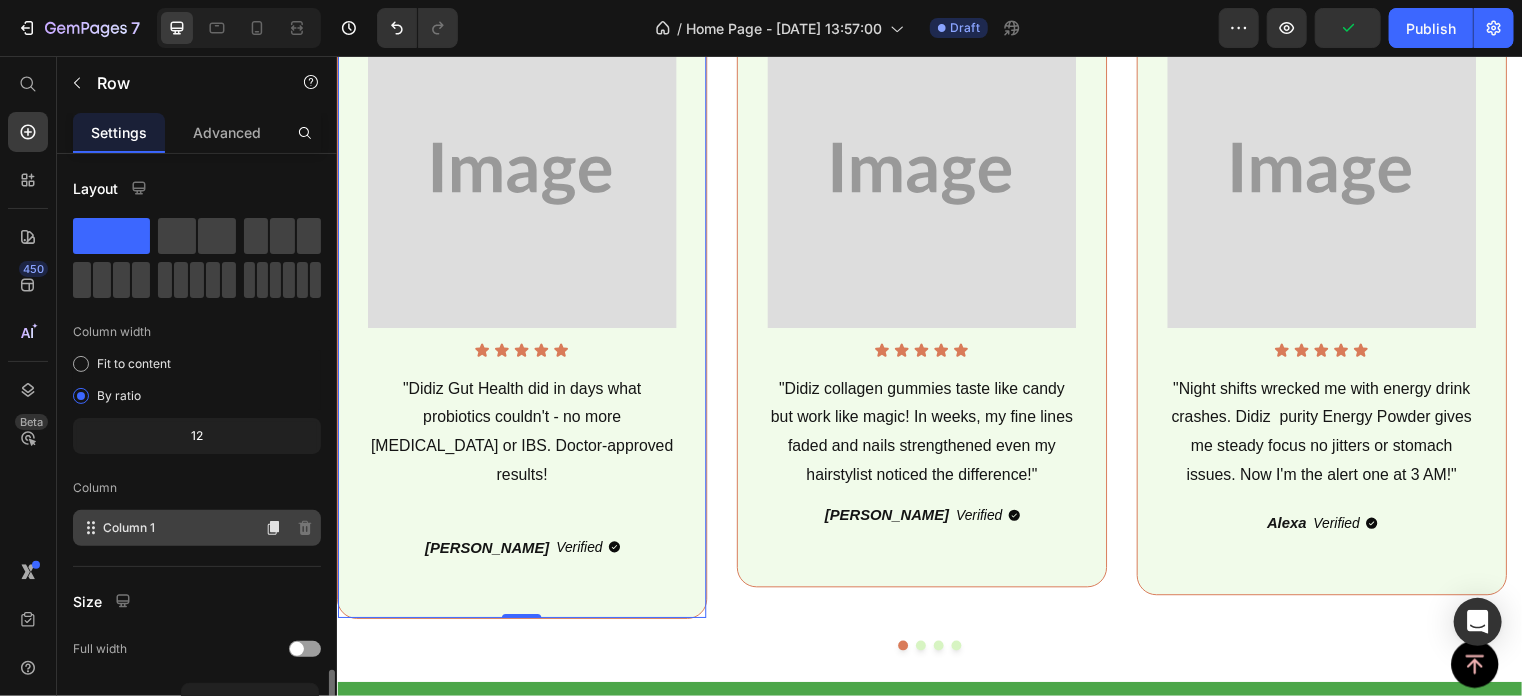scroll, scrollTop: 311, scrollLeft: 0, axis: vertical 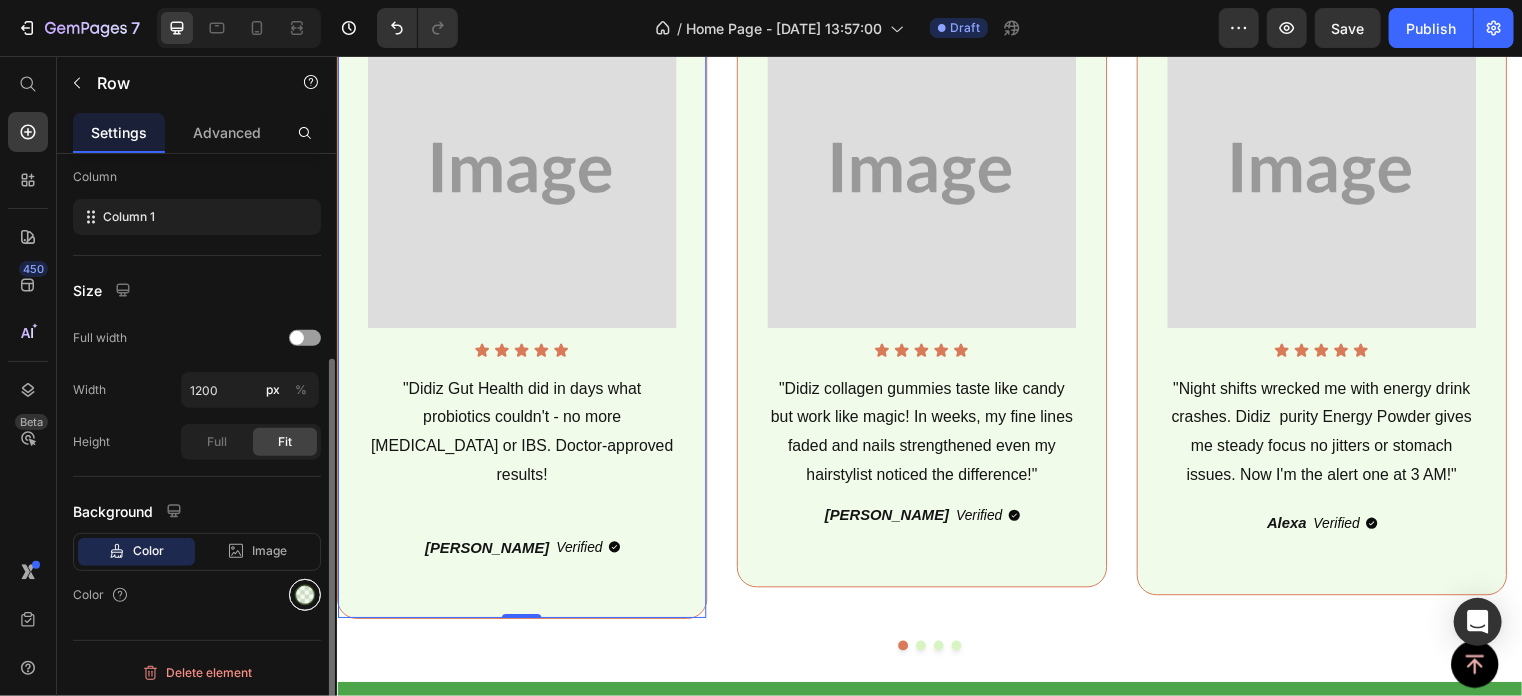 click at bounding box center (305, 595) 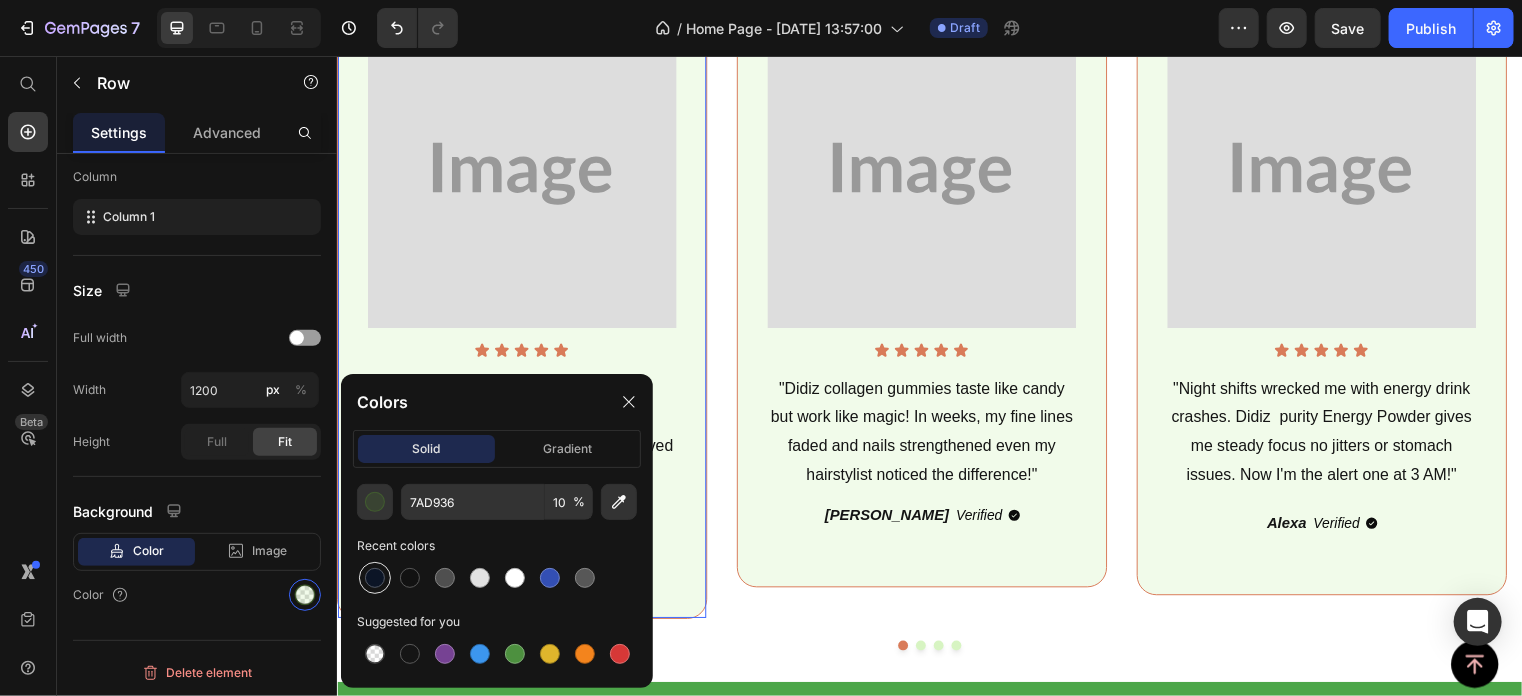 click at bounding box center [375, 578] 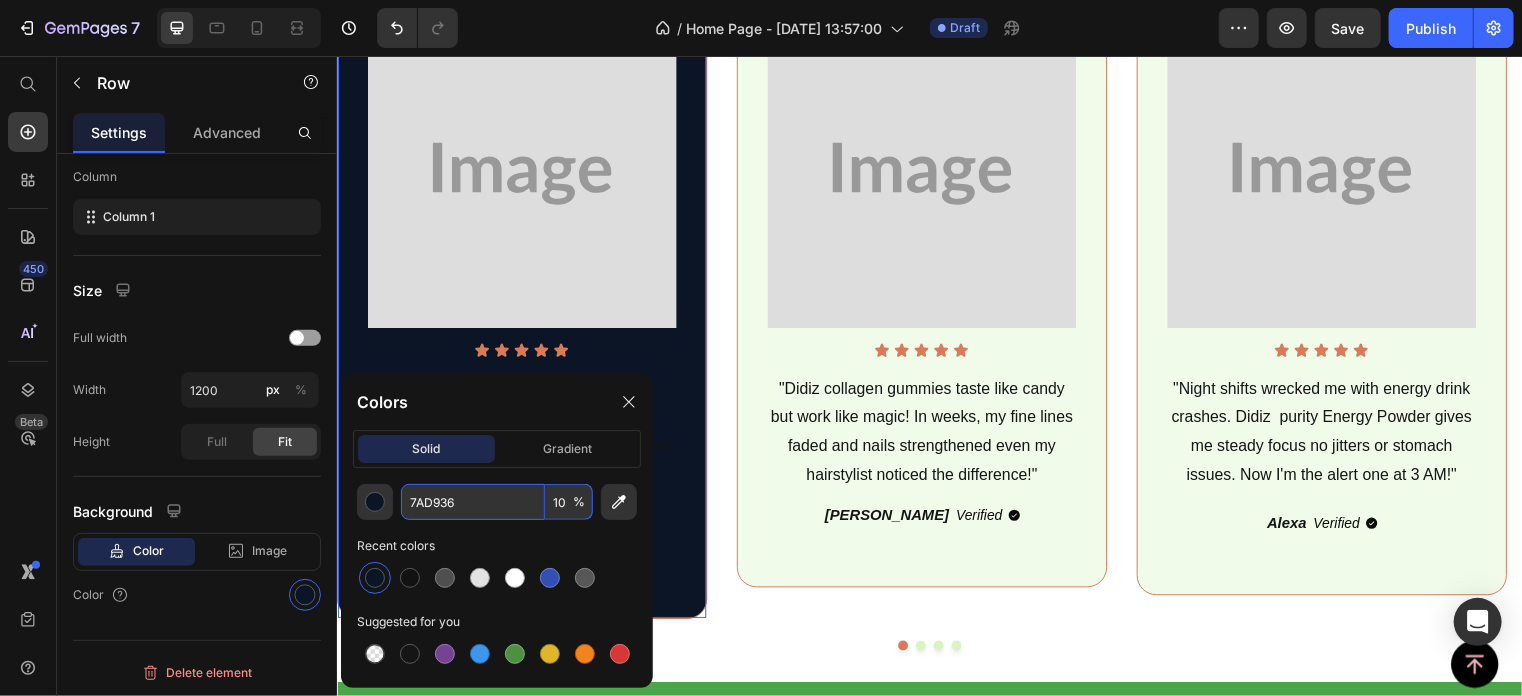 click on "10" at bounding box center [569, 502] 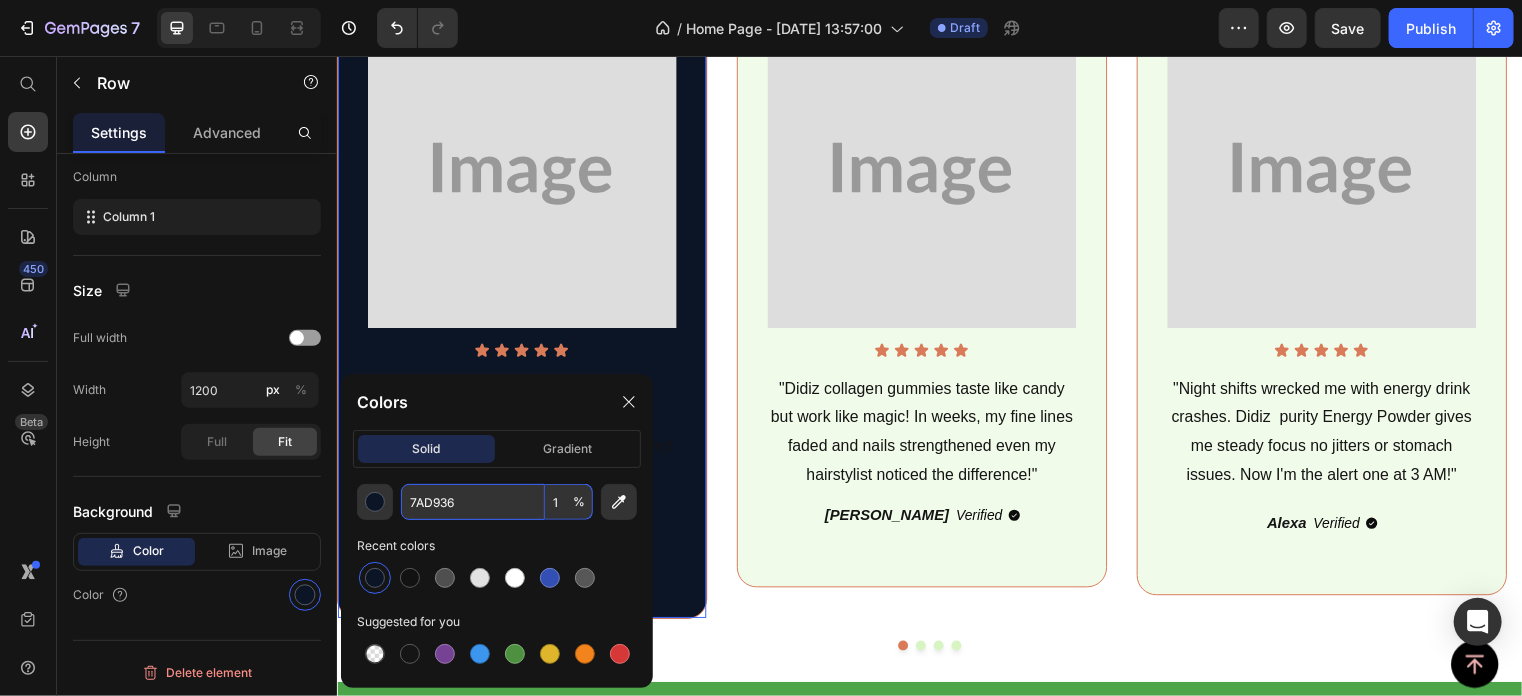 type on "10" 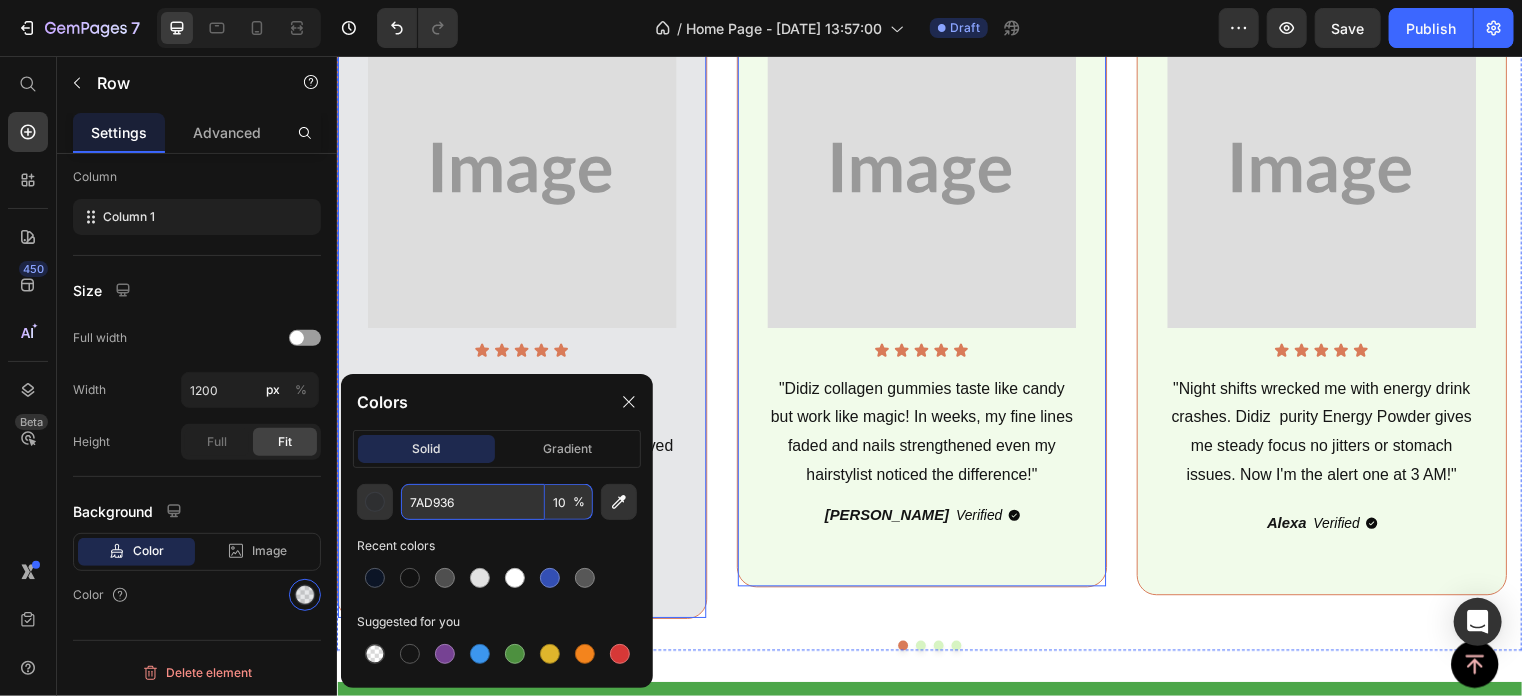 click on "Image Icon Icon Icon Icon
Icon Icon List "Didiz collagen gummies taste like candy but work like magic! In weeks, my fine lines faded and nails strengthened even my hairstylist noticed the difference!" Text Block [PERSON_NAME] Heading
Verified Button Row Row" at bounding box center [928, 285] 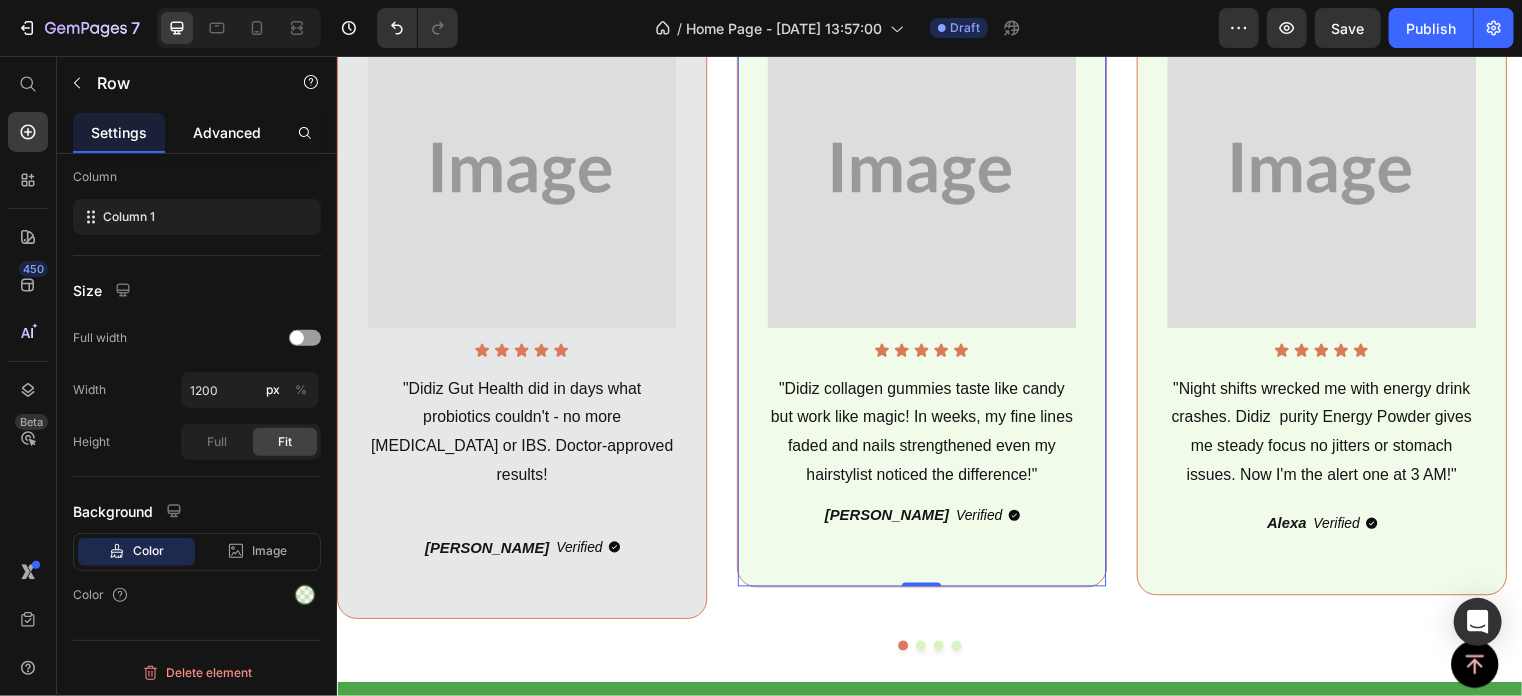 click on "Advanced" at bounding box center [227, 132] 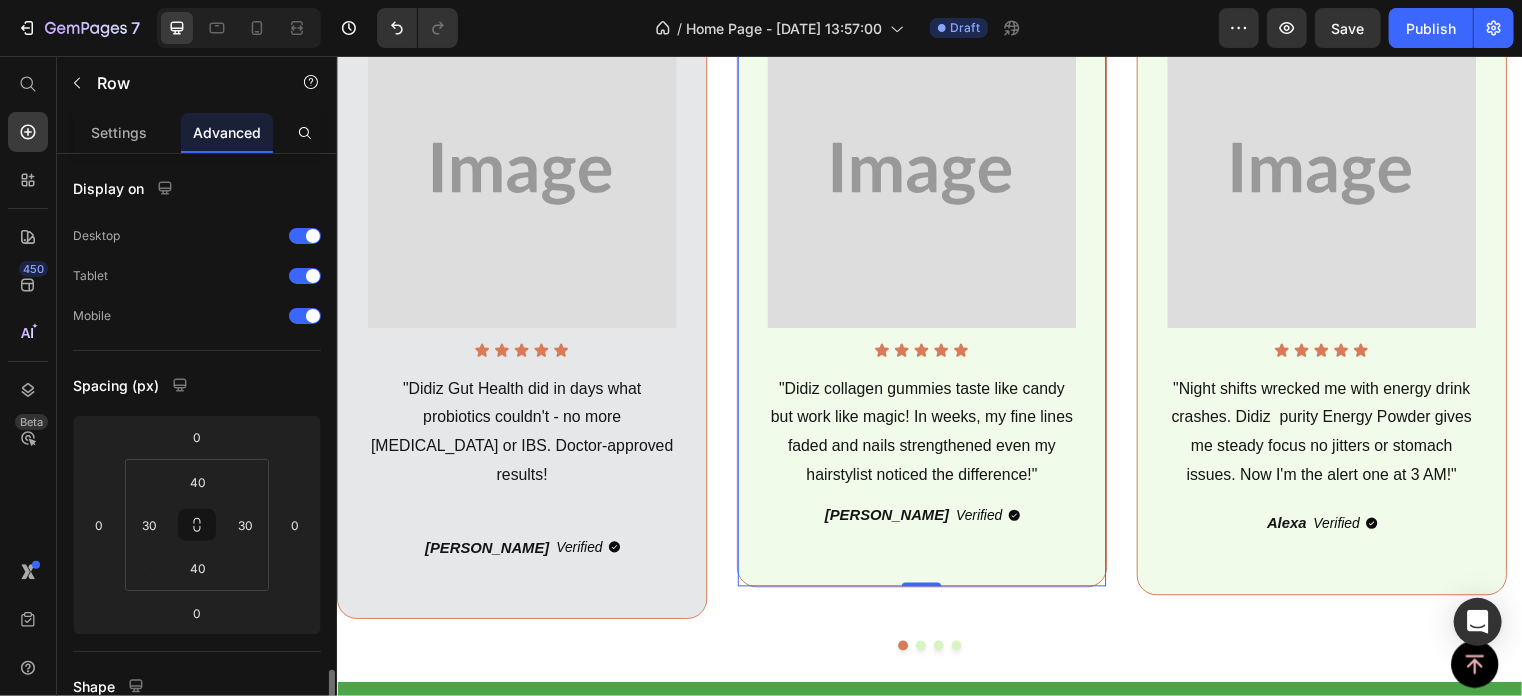 scroll, scrollTop: 363, scrollLeft: 0, axis: vertical 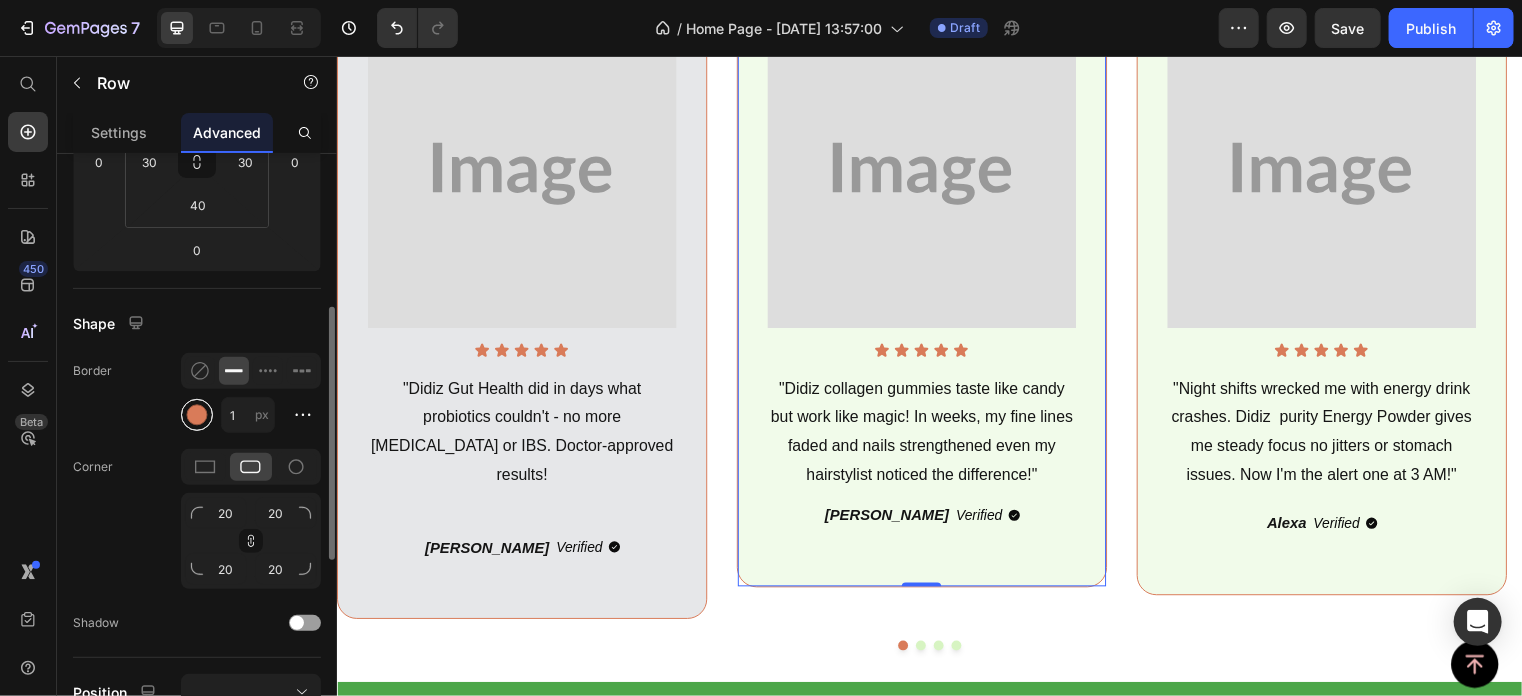 click at bounding box center (197, 415) 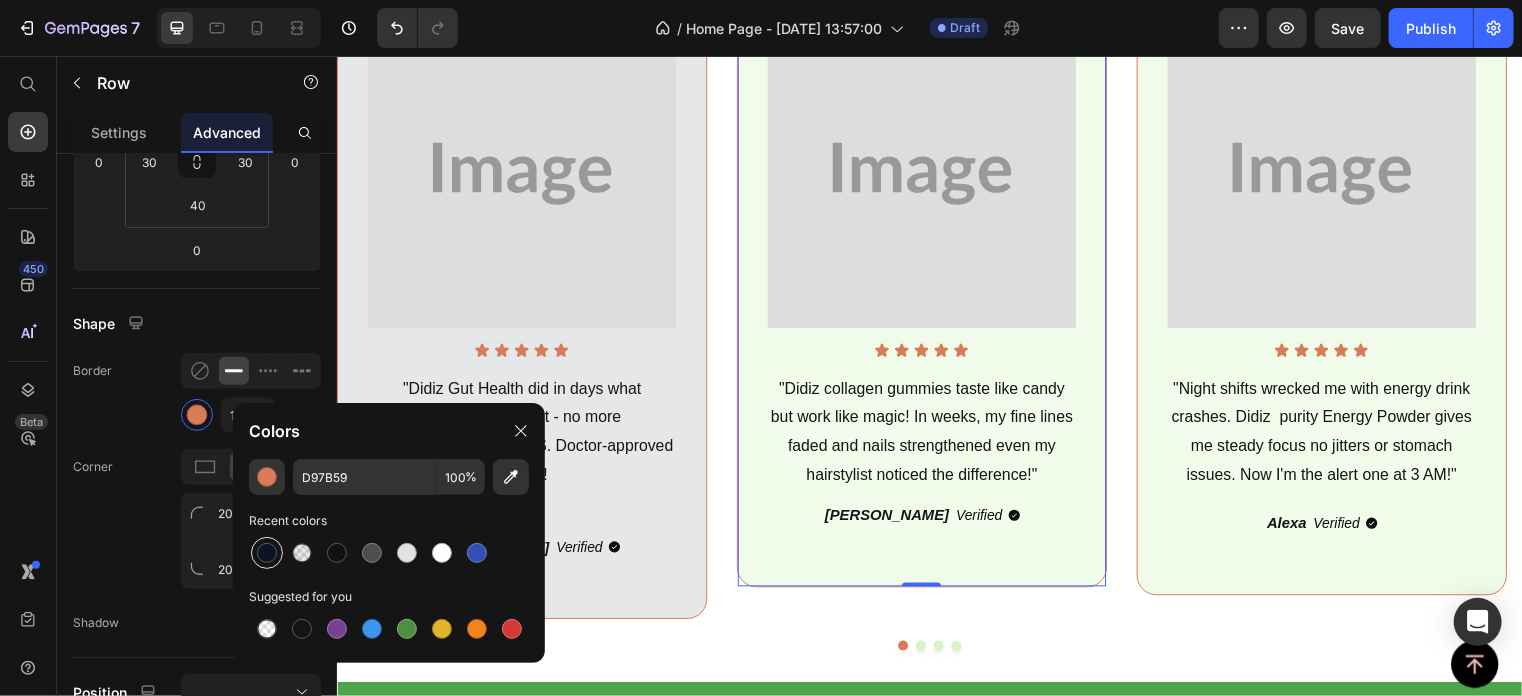 click at bounding box center (267, 553) 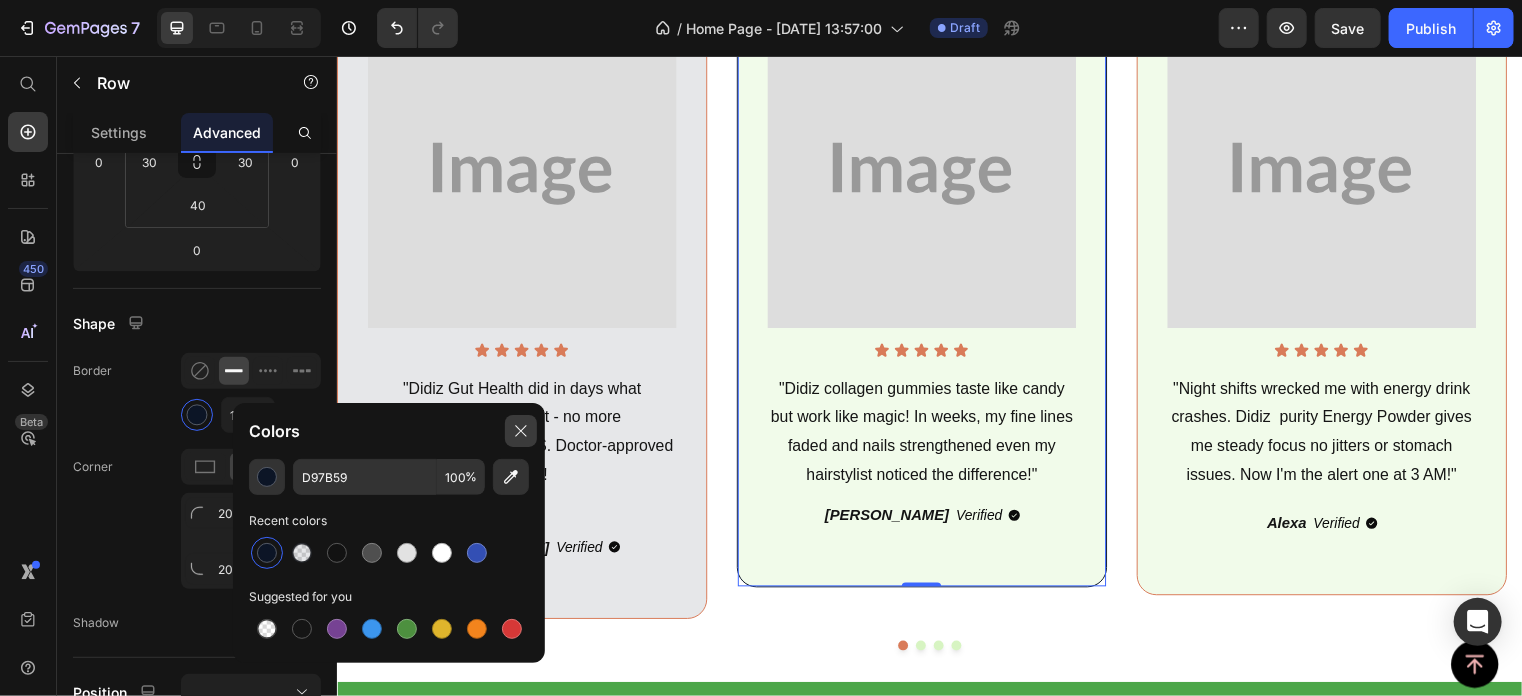 click at bounding box center (521, 431) 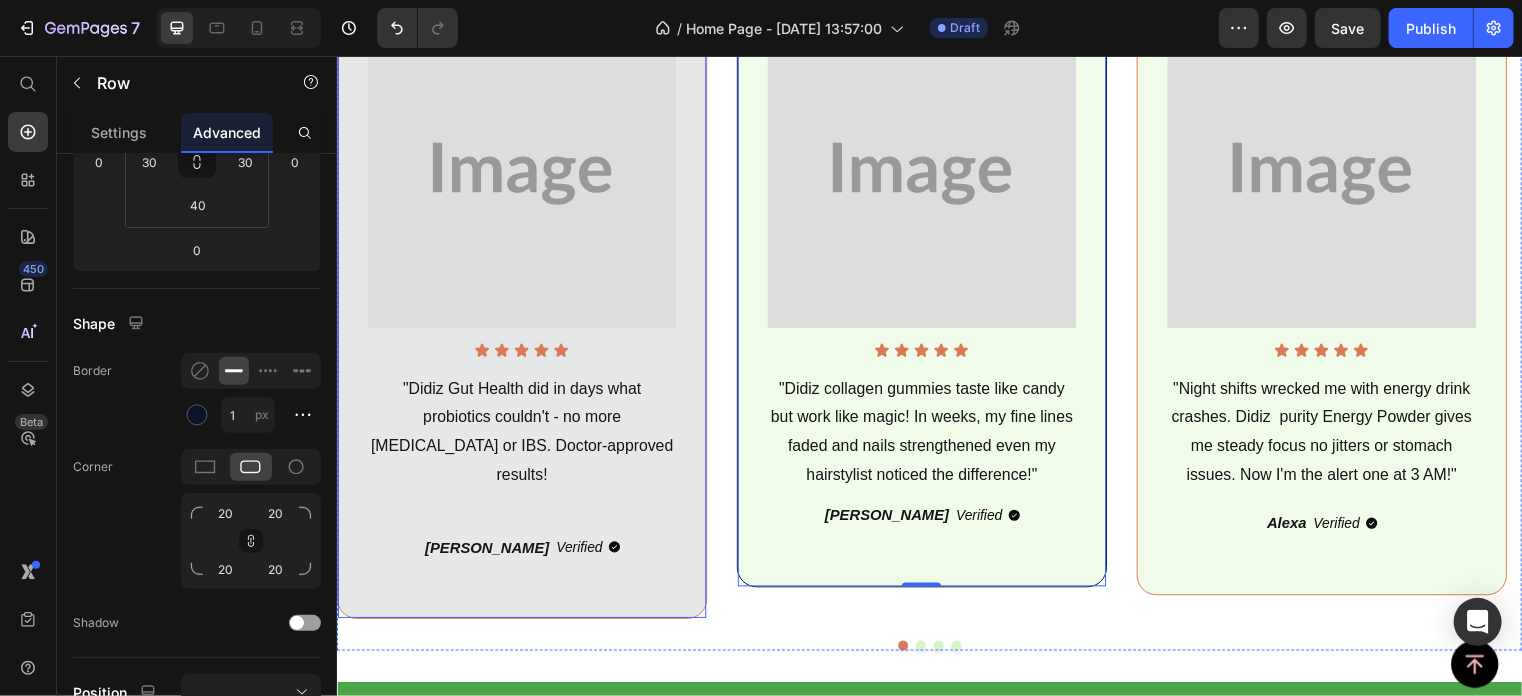 click on "Image Icon Icon Icon Icon
Icon Icon List "Didiz Gut Health did in days what probiotics couldn't - no more [MEDICAL_DATA] or IBS. Doctor-approved results!   Text Block [PERSON_NAME] Heading
Verified Button Row Row" at bounding box center (523, 301) 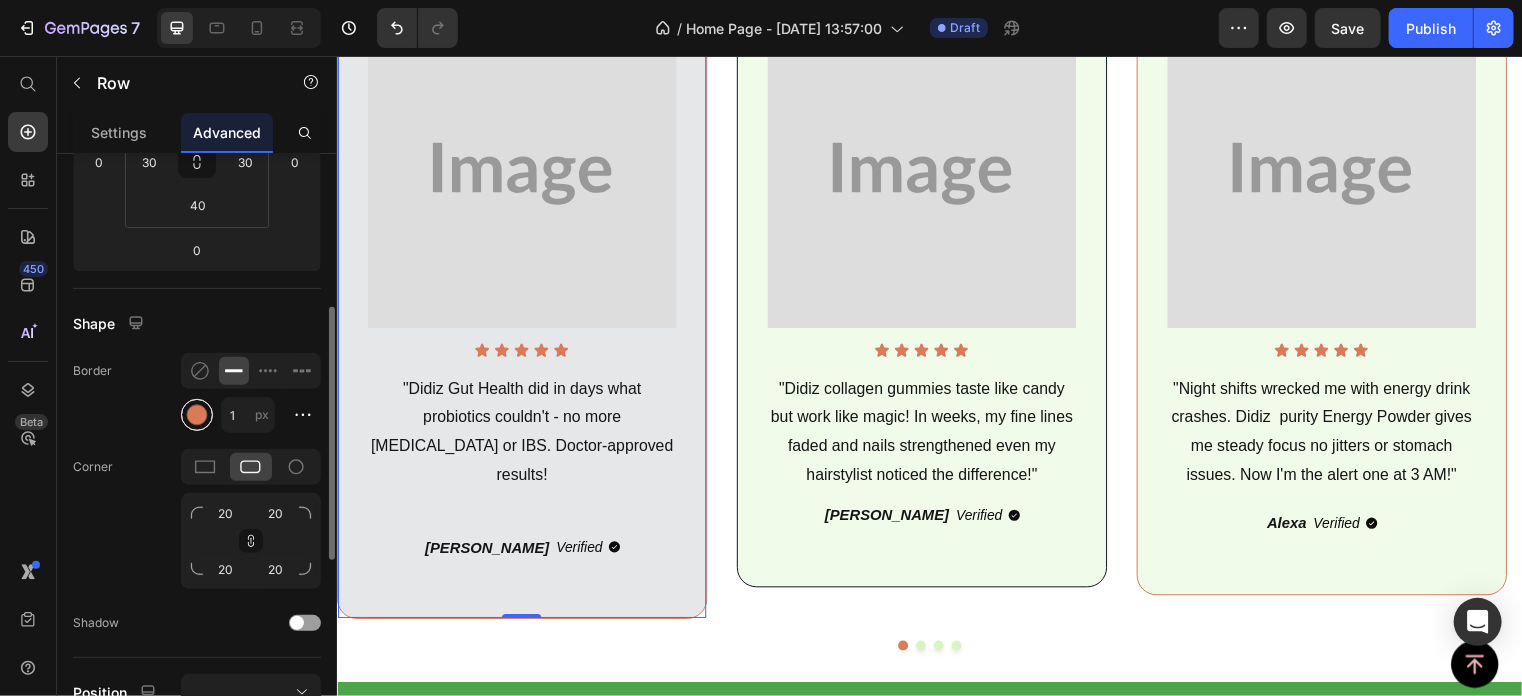 click at bounding box center [197, 415] 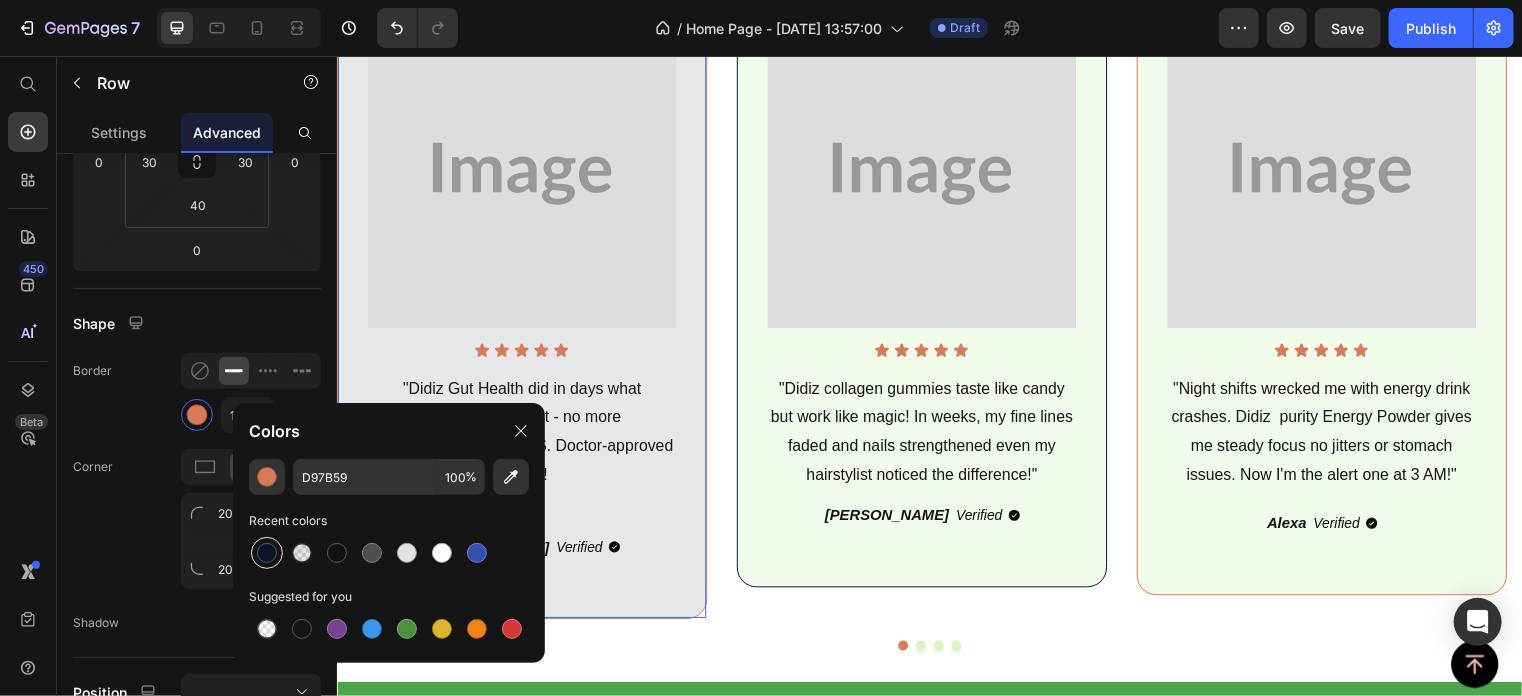 click at bounding box center [267, 553] 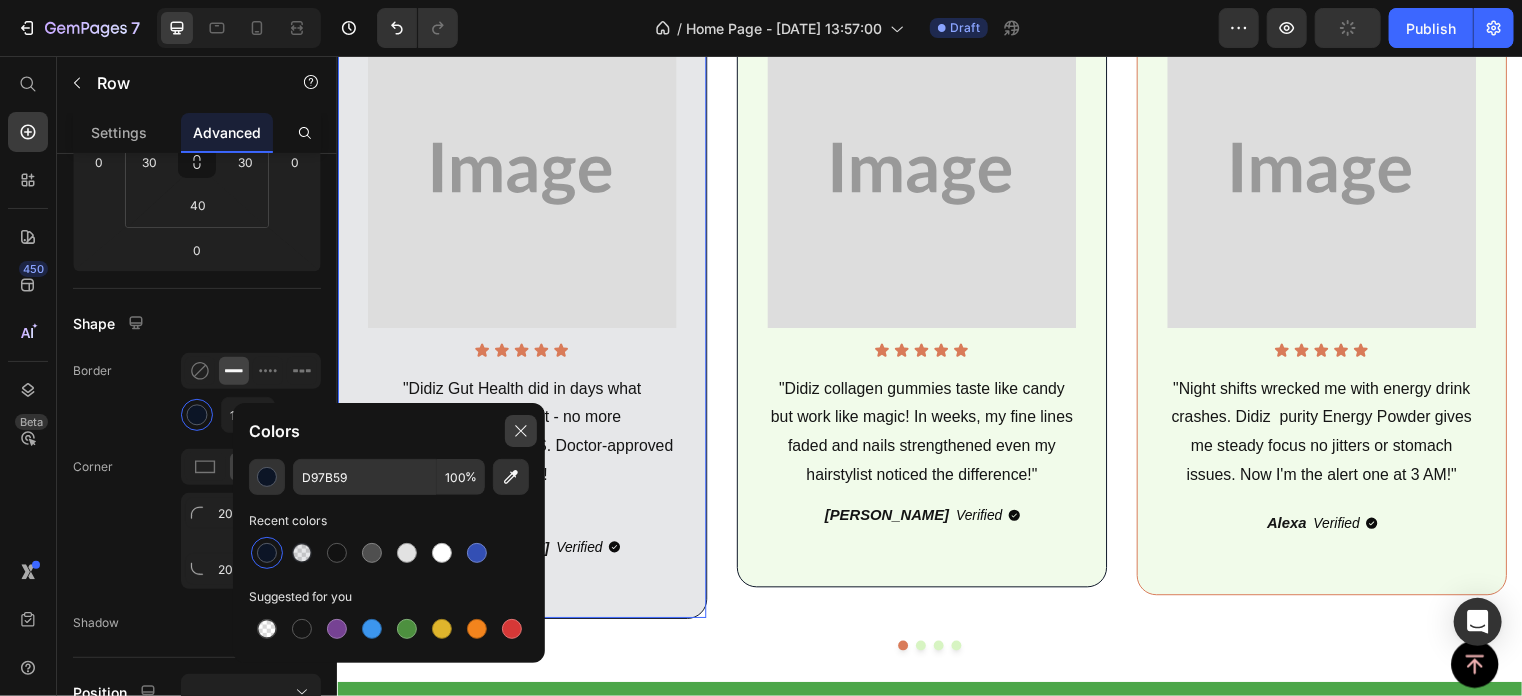click 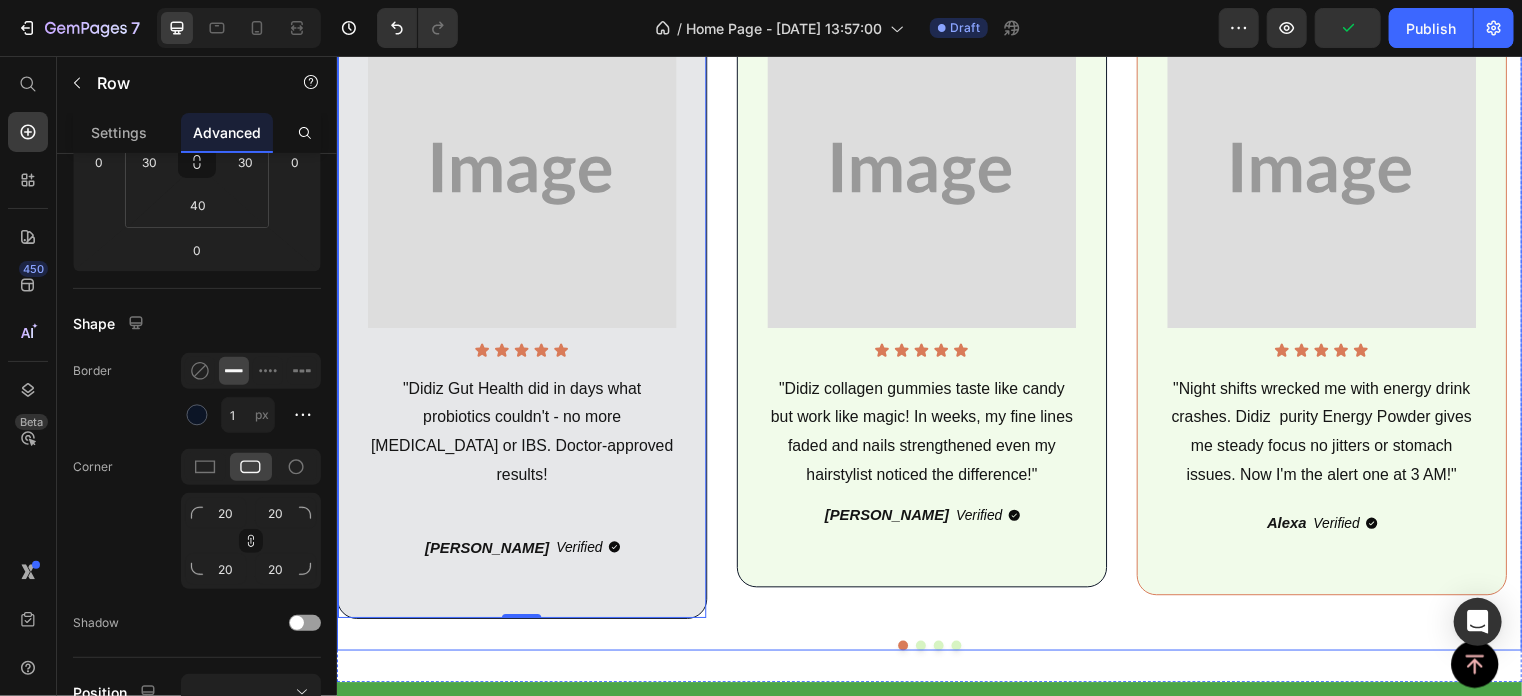 click at bounding box center (927, 652) 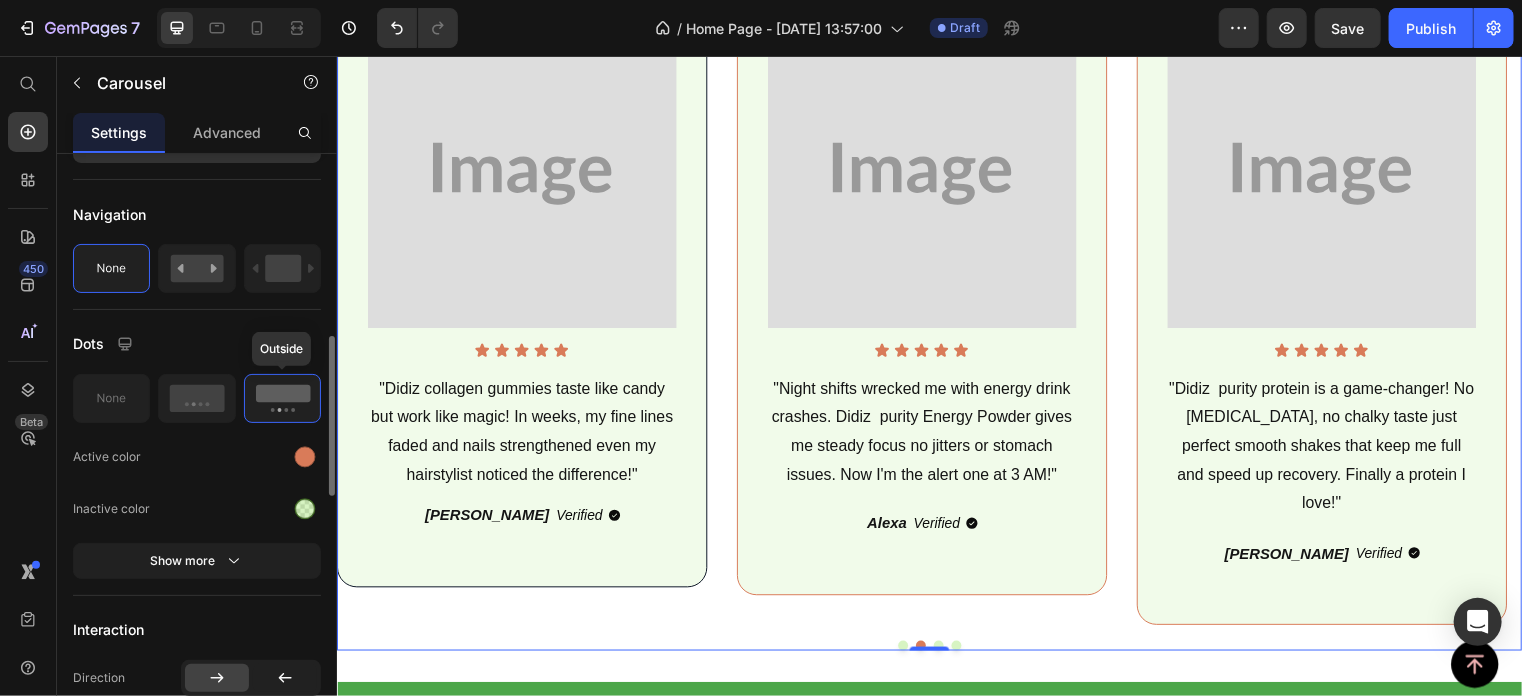 scroll, scrollTop: 698, scrollLeft: 0, axis: vertical 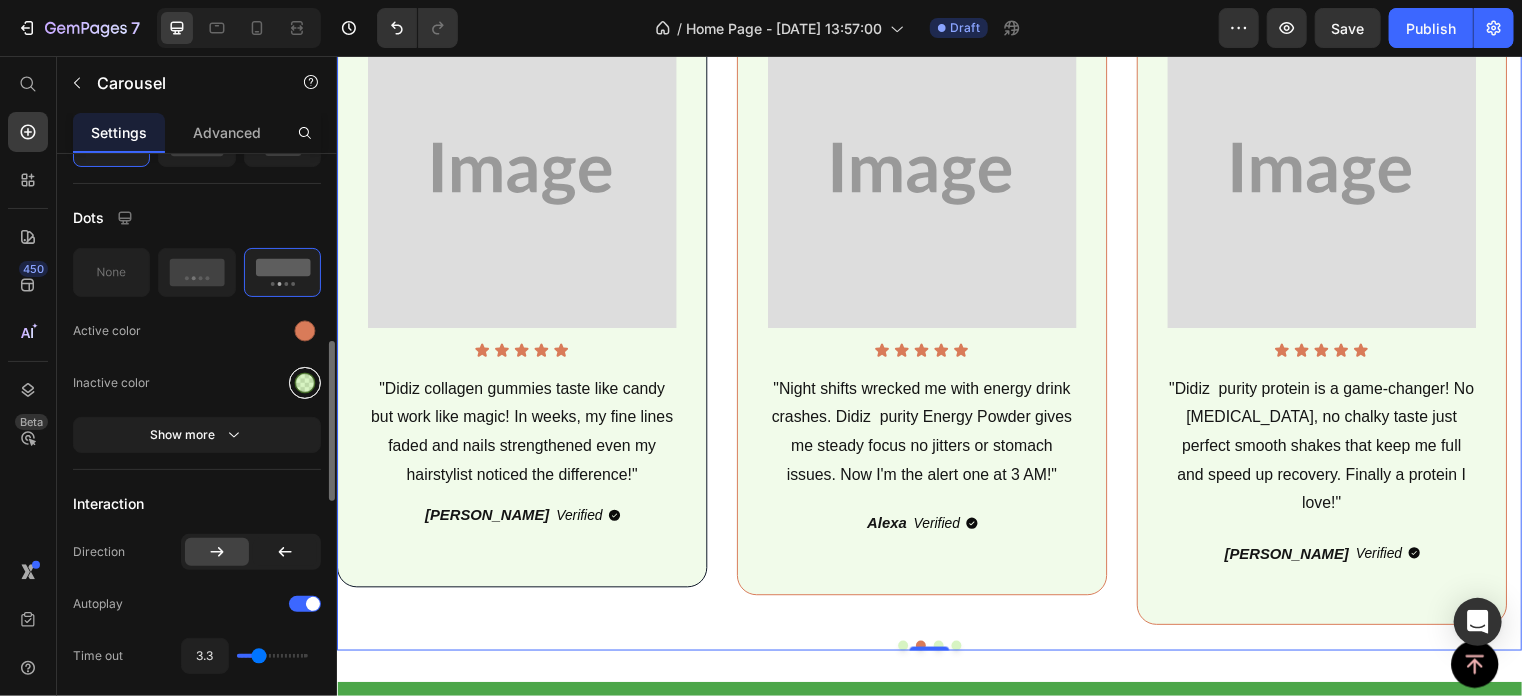 click at bounding box center [305, 382] 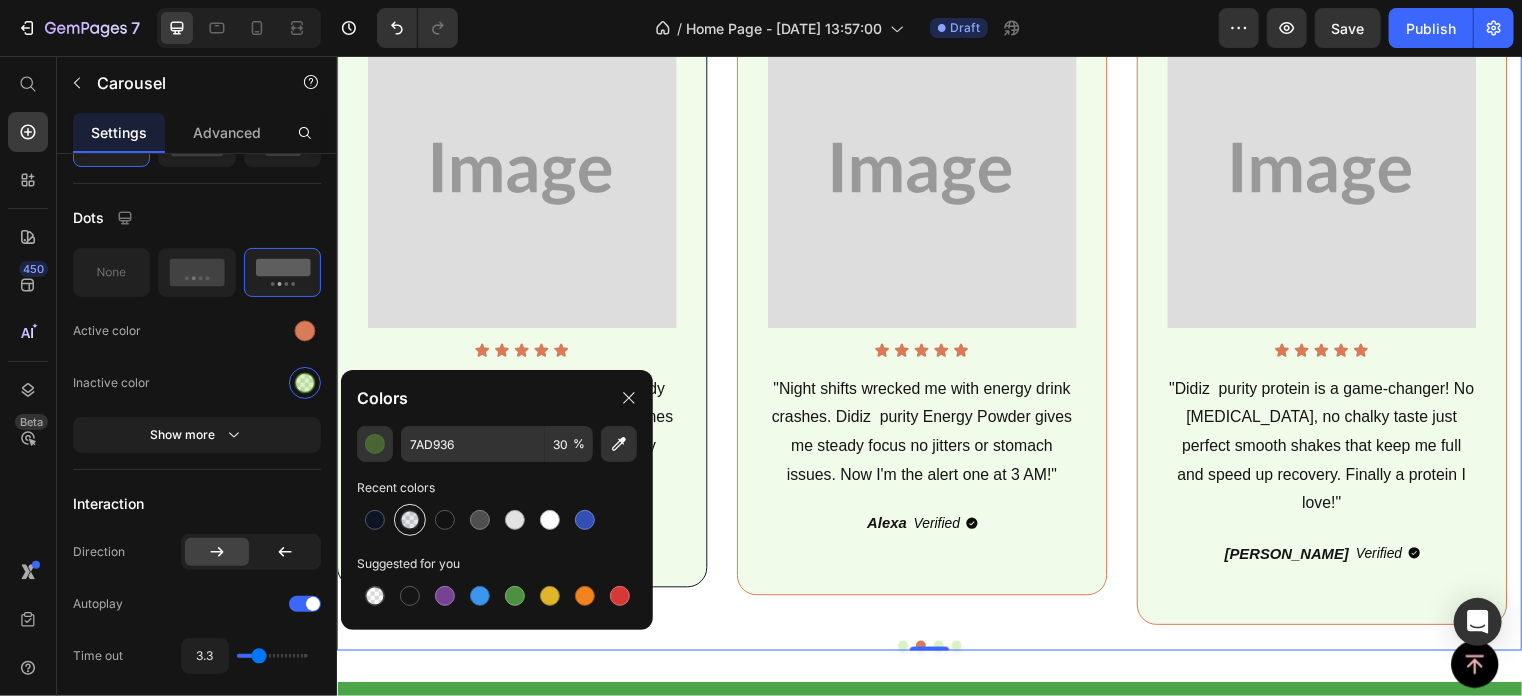 click at bounding box center [410, 520] 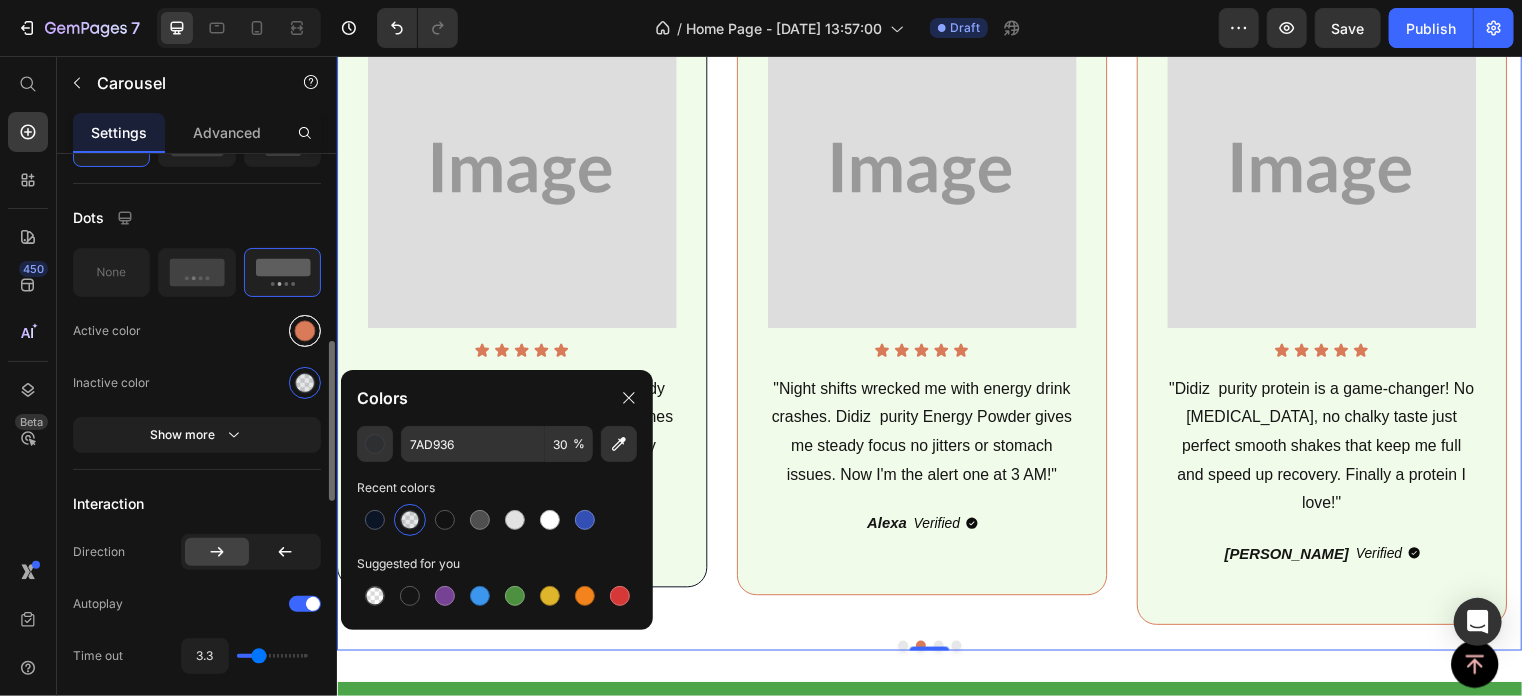 click at bounding box center [305, 330] 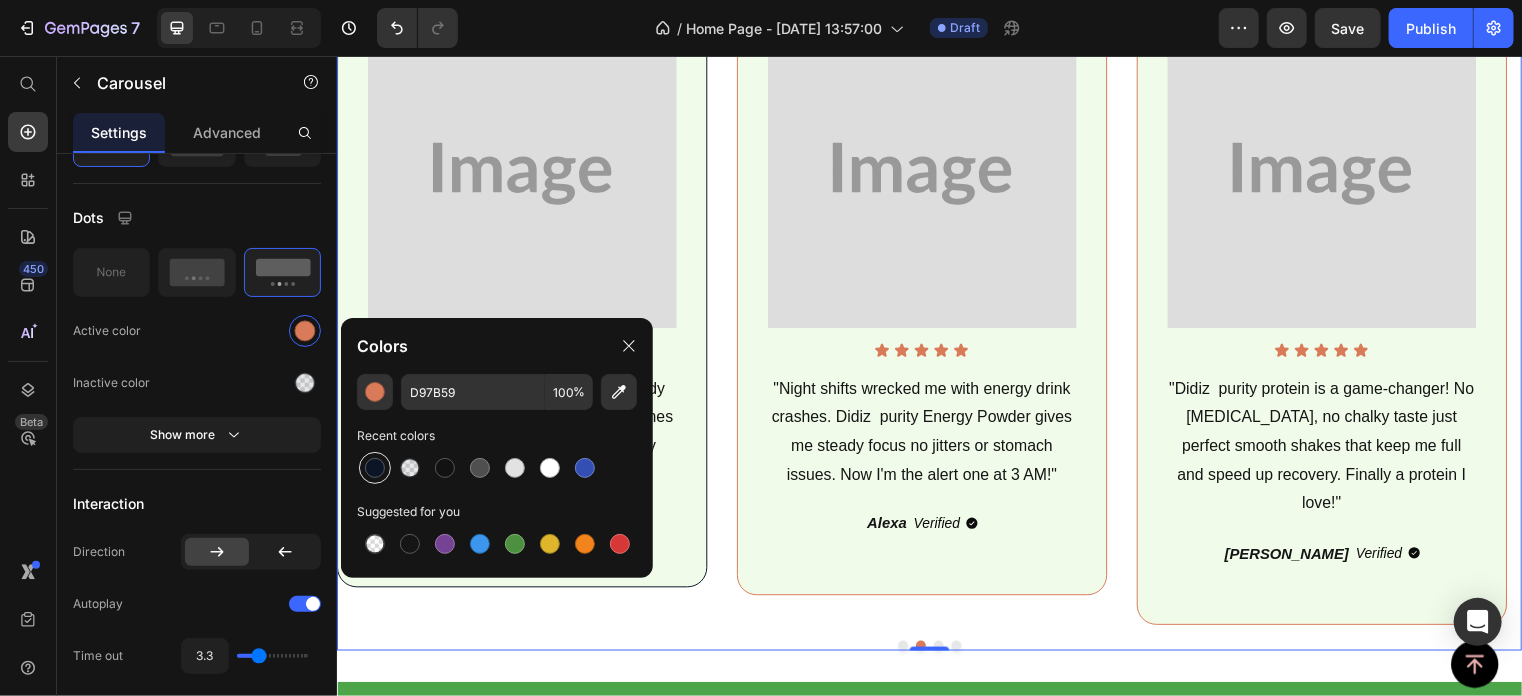 click at bounding box center (375, 468) 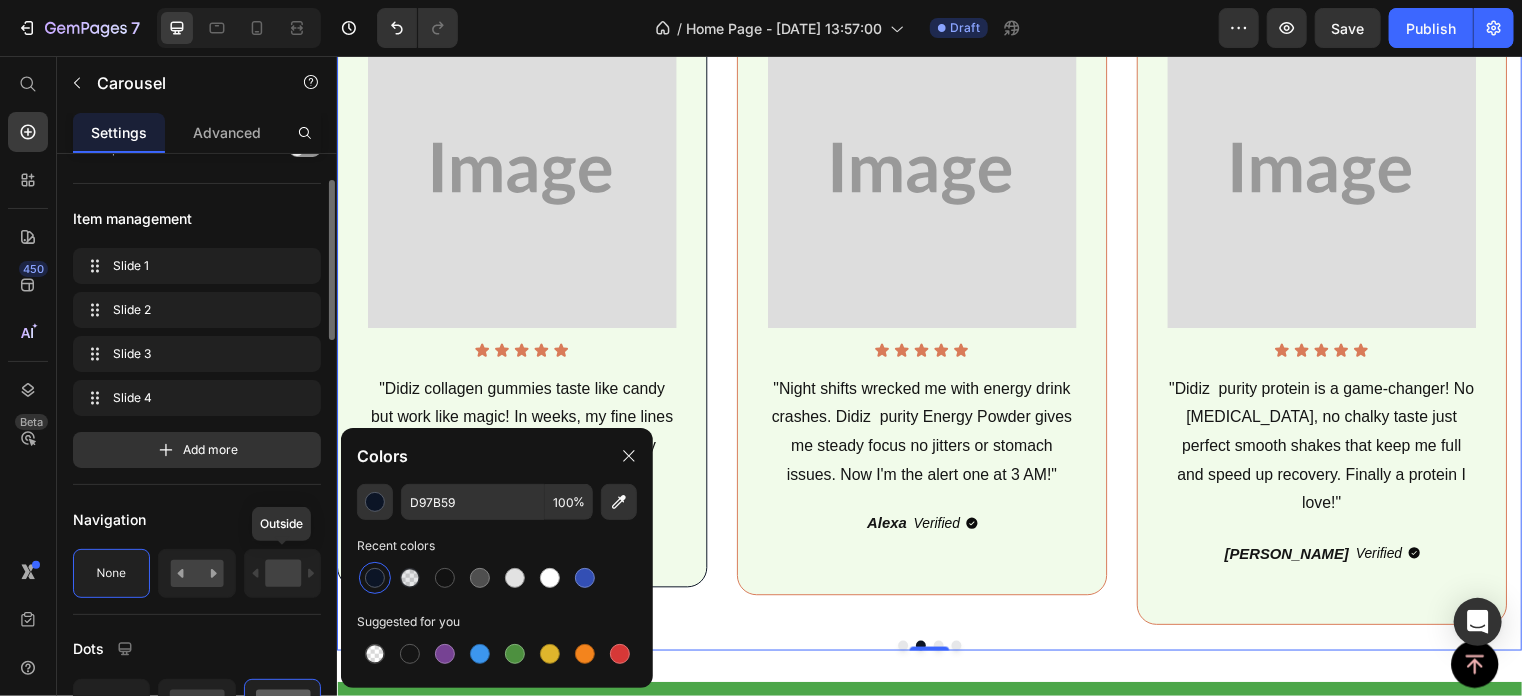 scroll, scrollTop: 231, scrollLeft: 0, axis: vertical 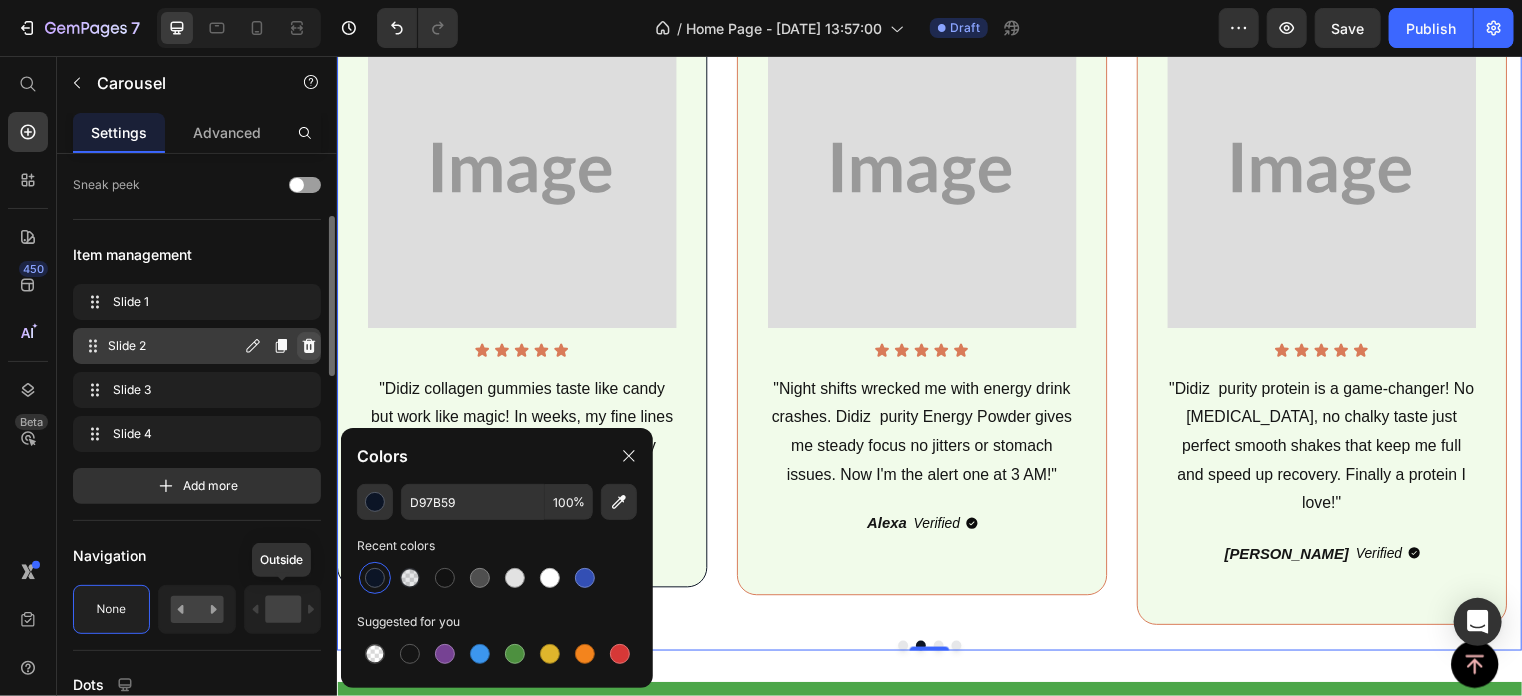click 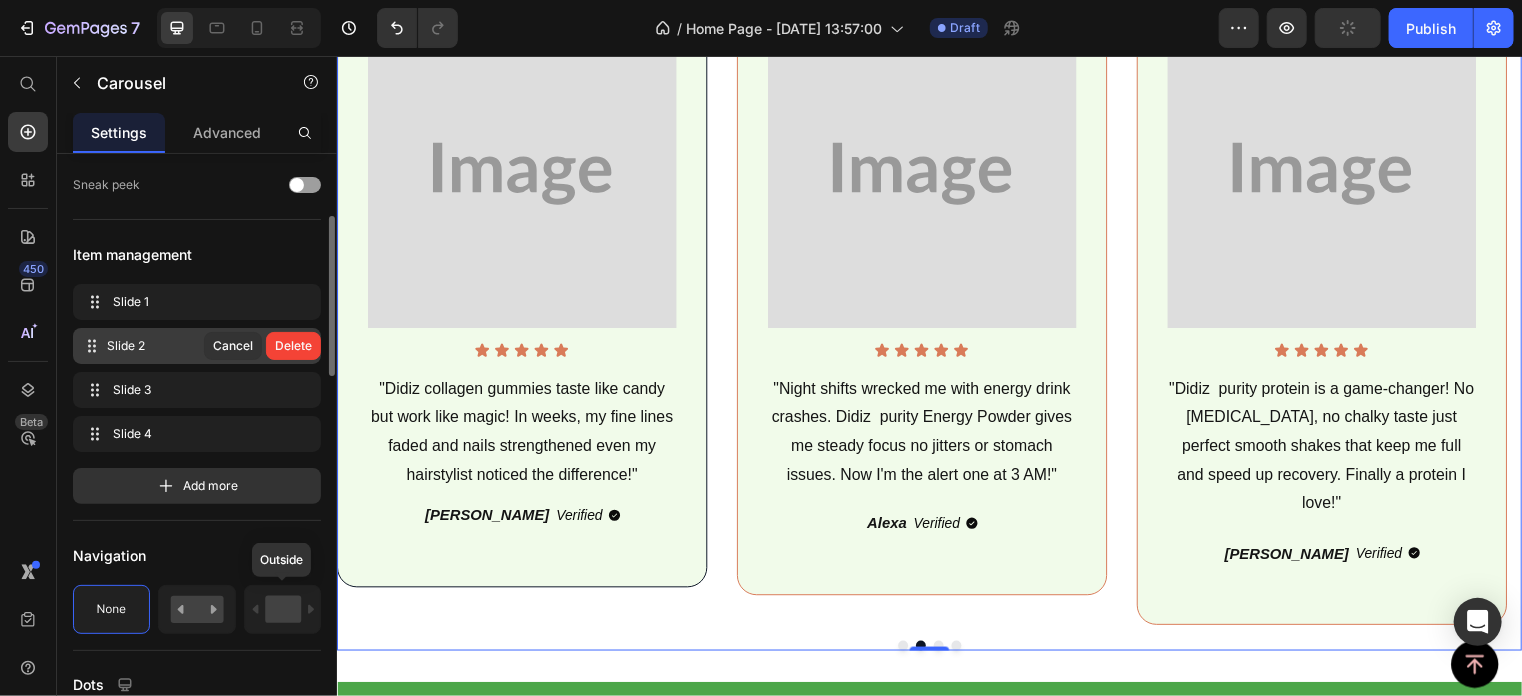 click on "Delete" at bounding box center (293, 346) 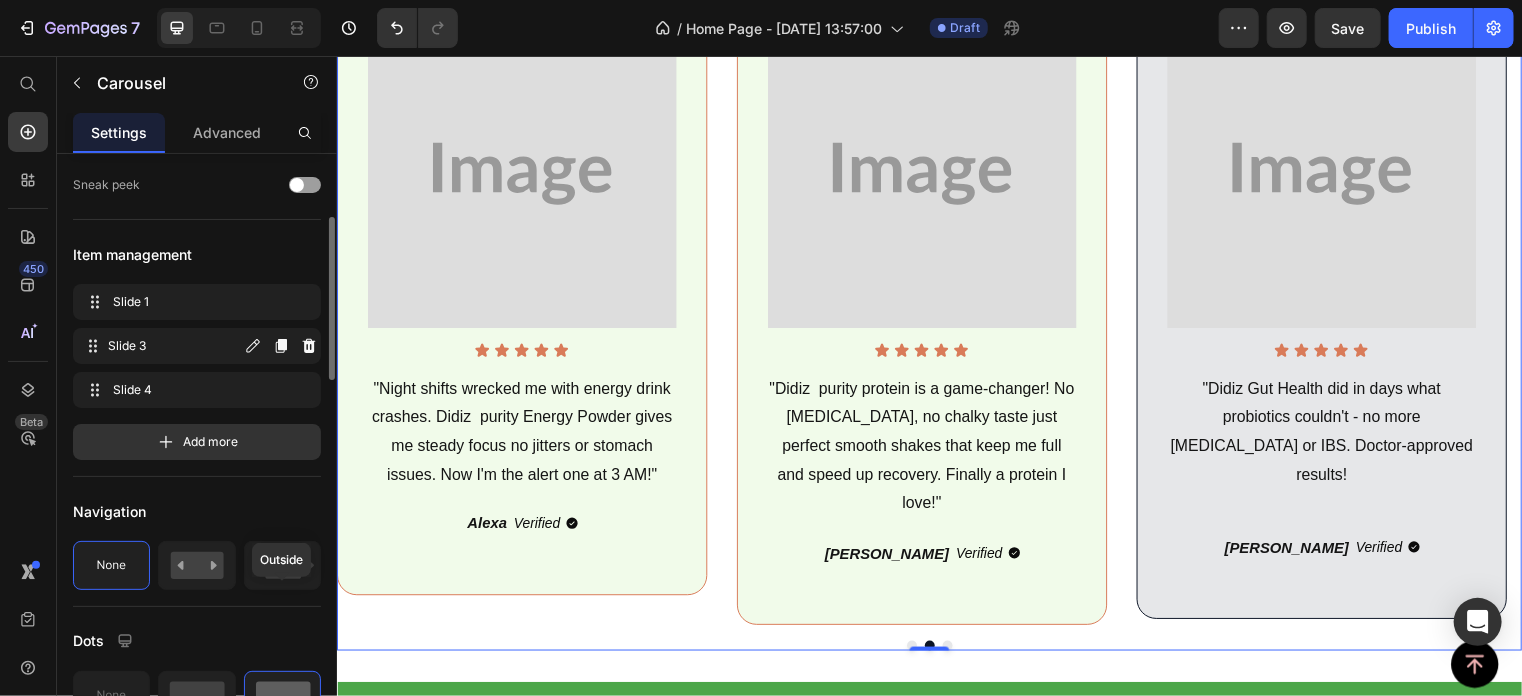 click 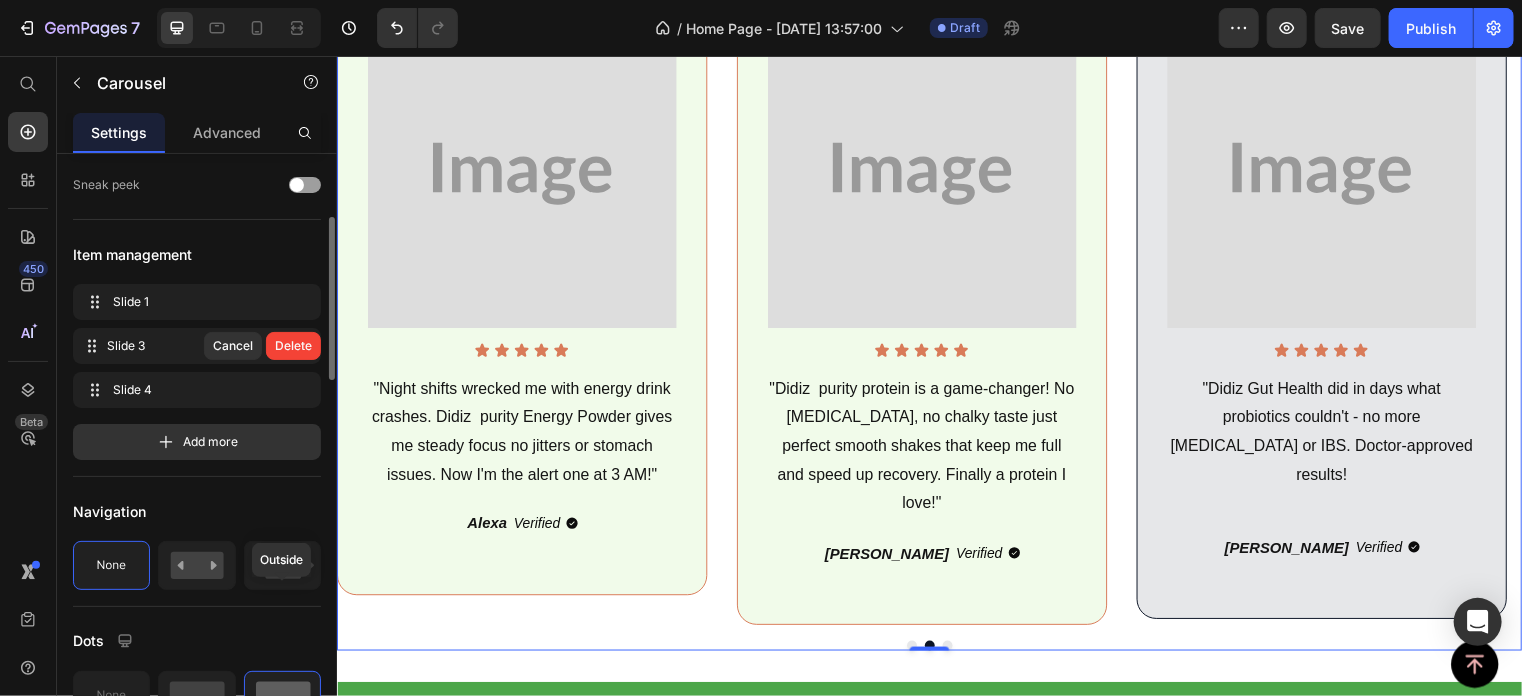 click on "Delete" at bounding box center (293, 346) 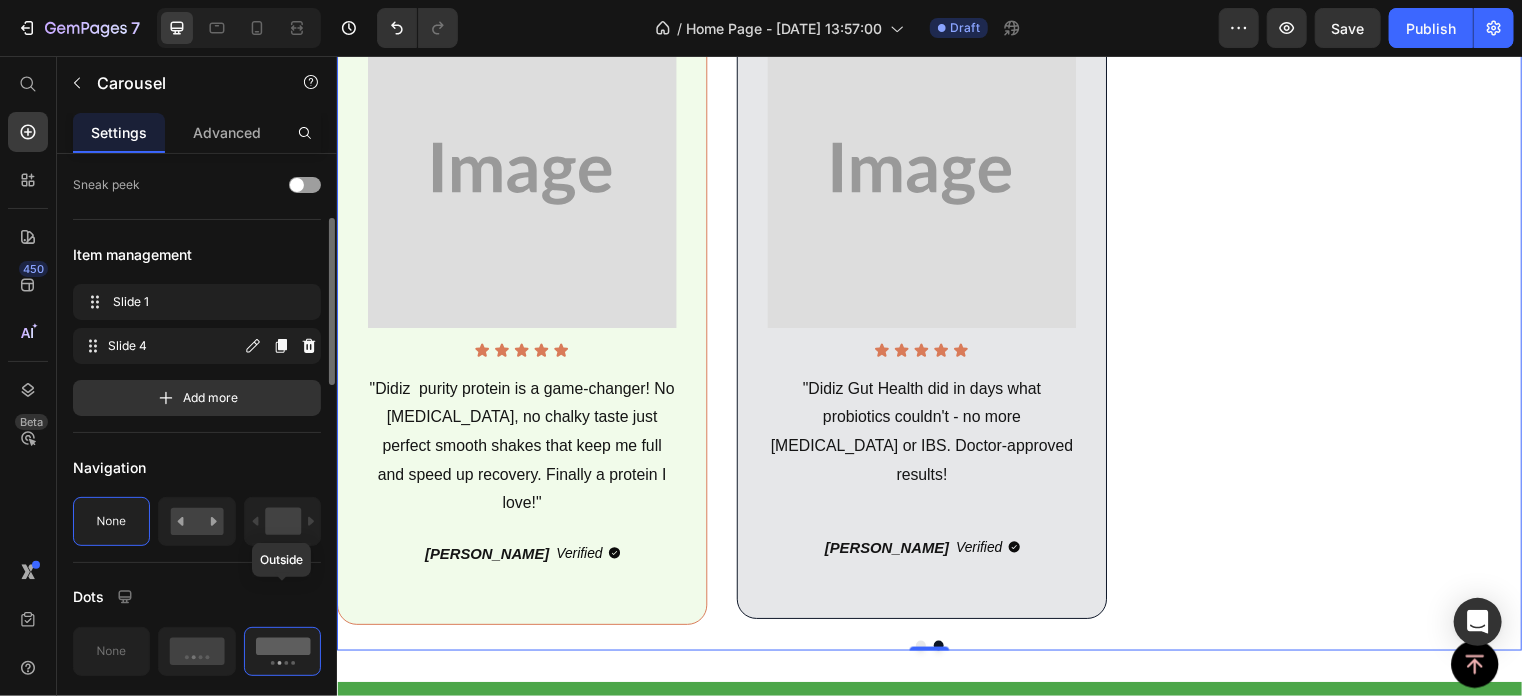 click 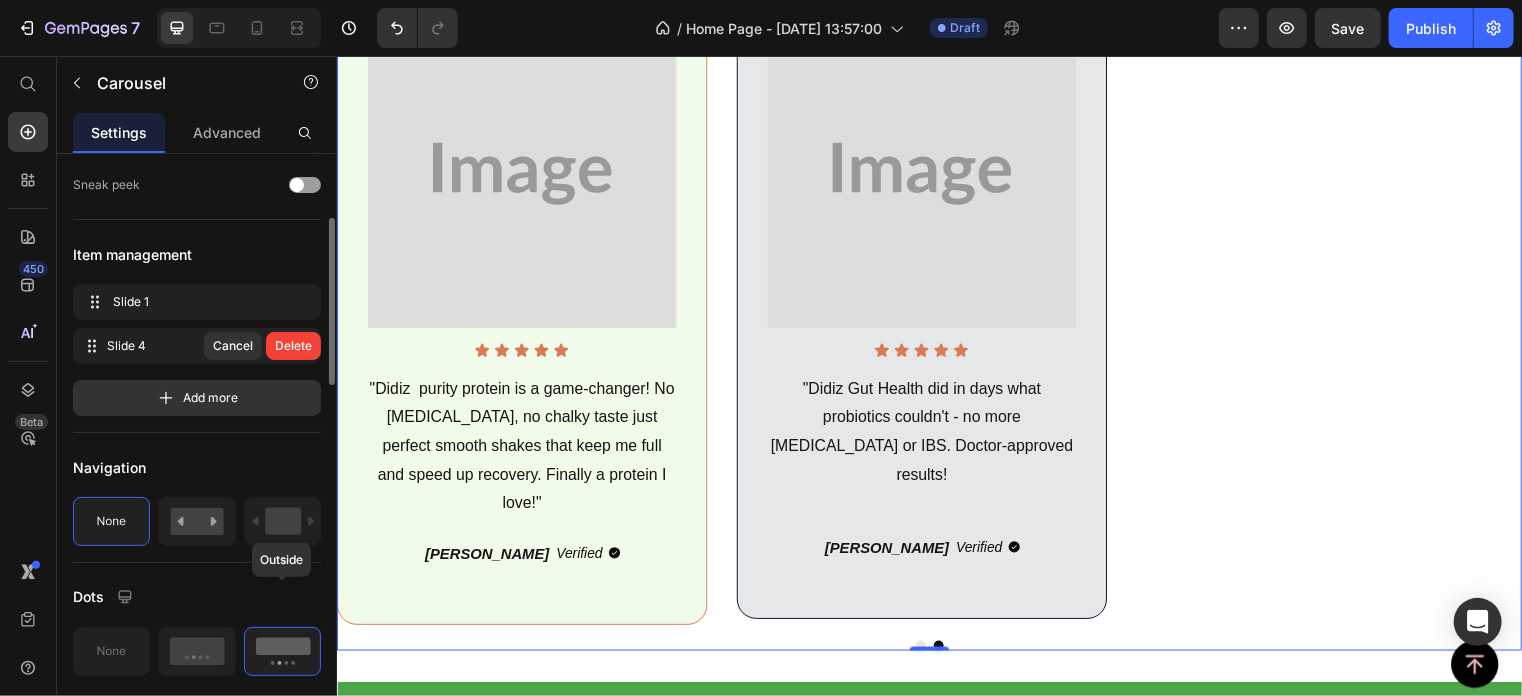 click on "Delete" at bounding box center (293, 346) 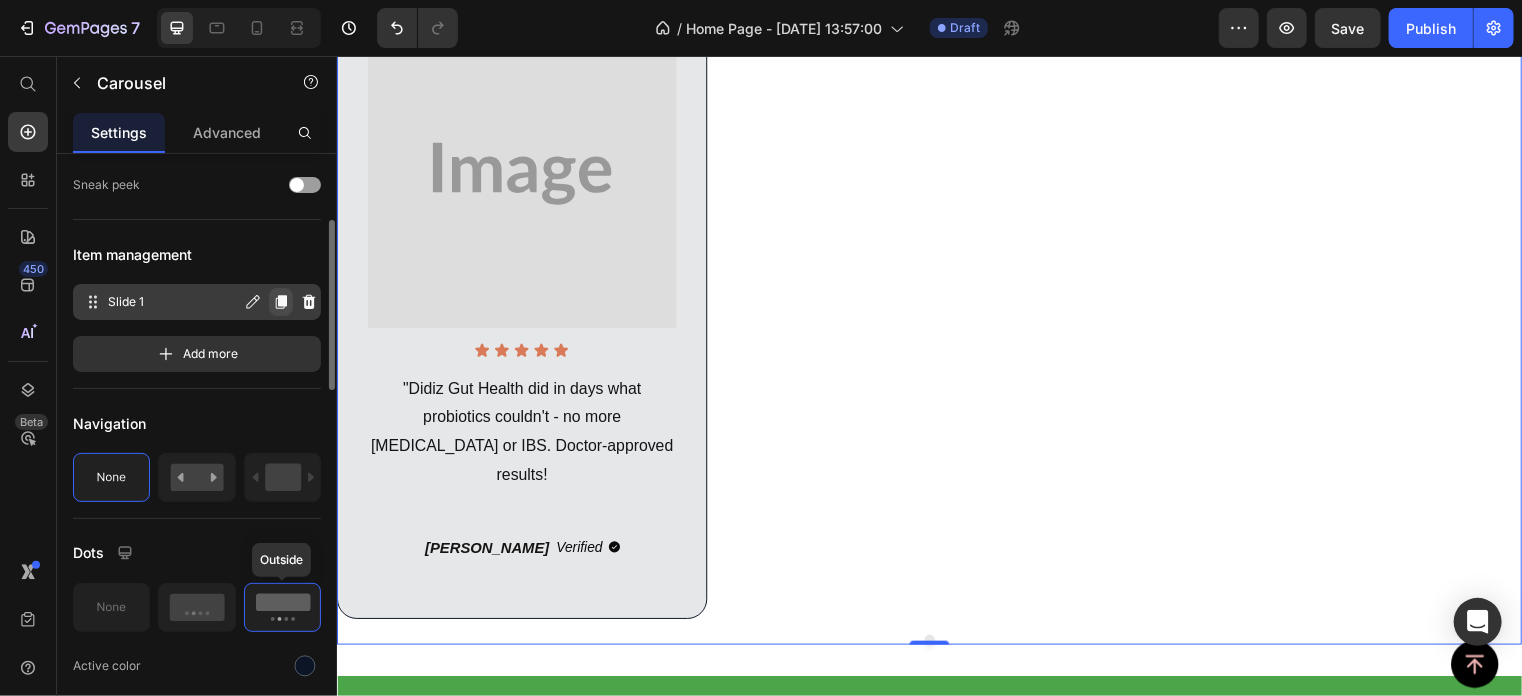 click 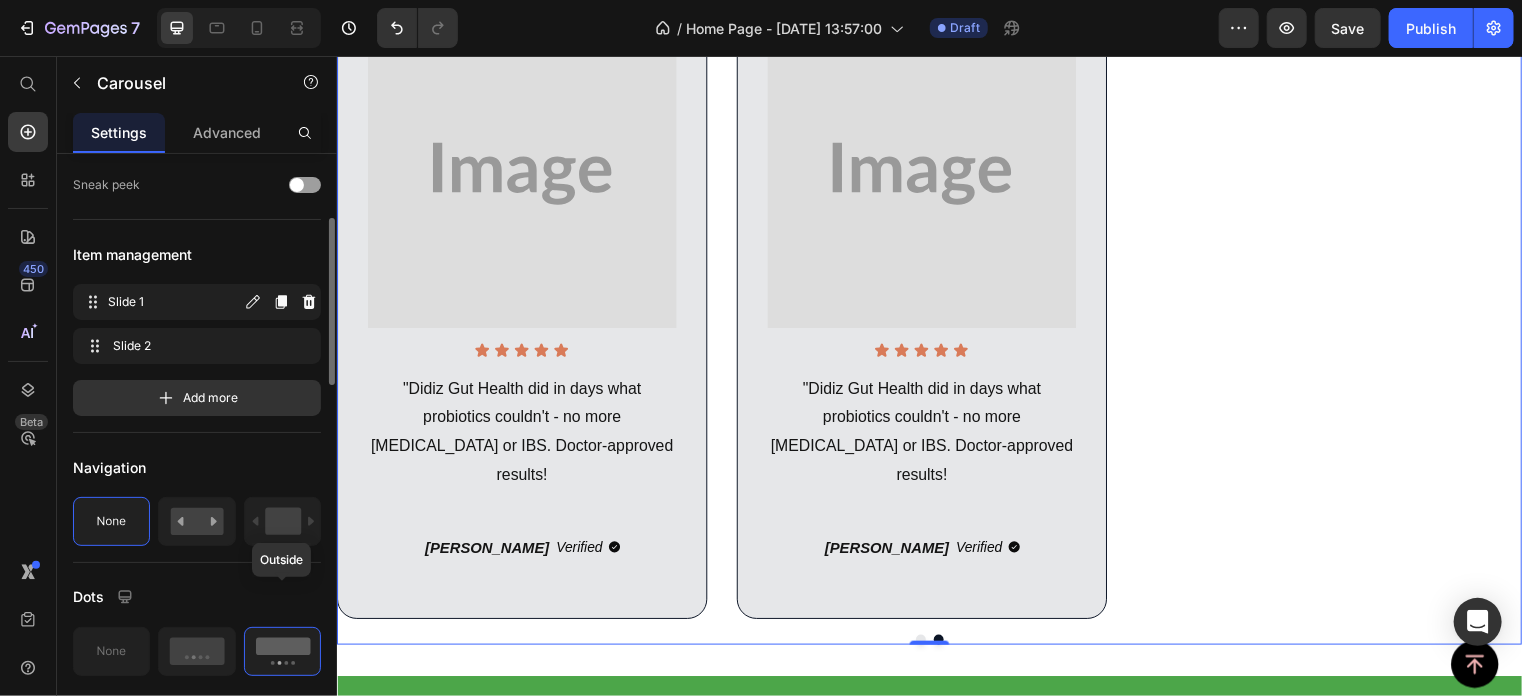 click 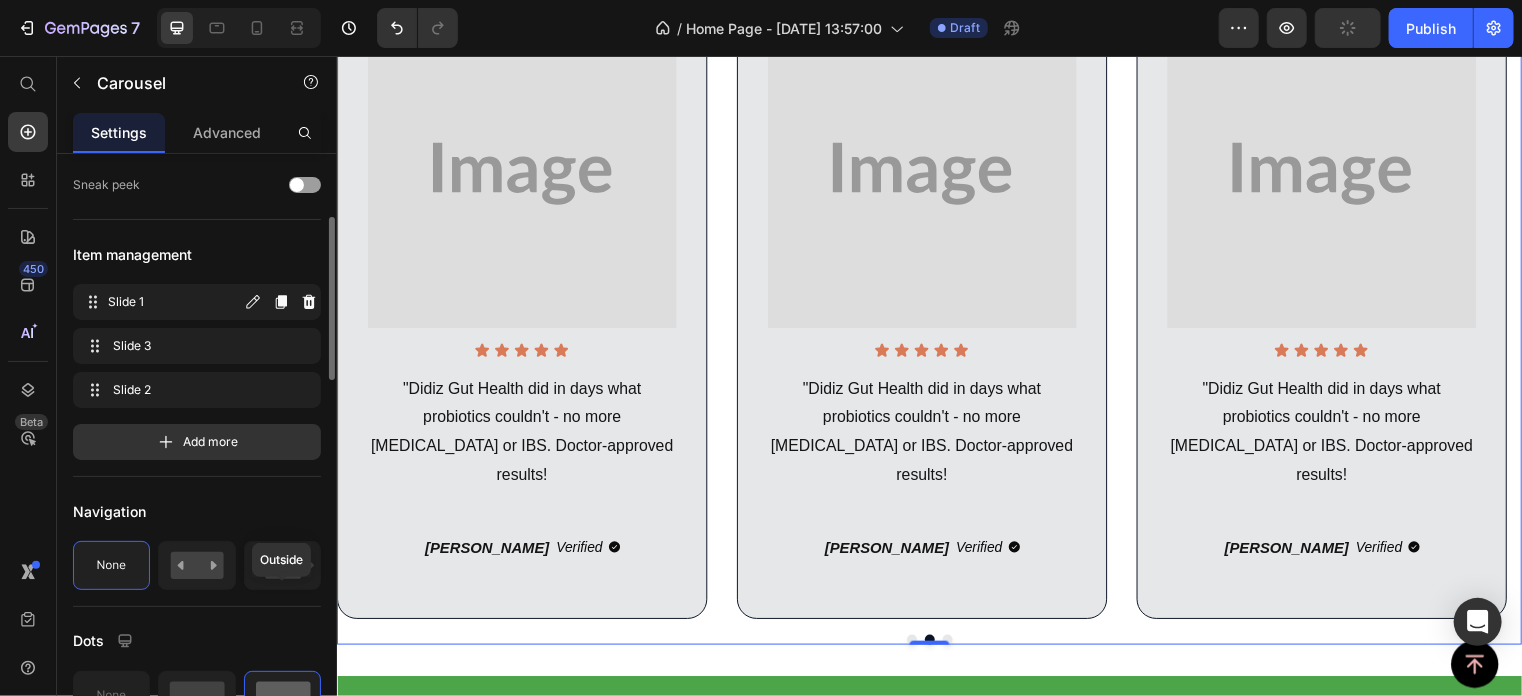click 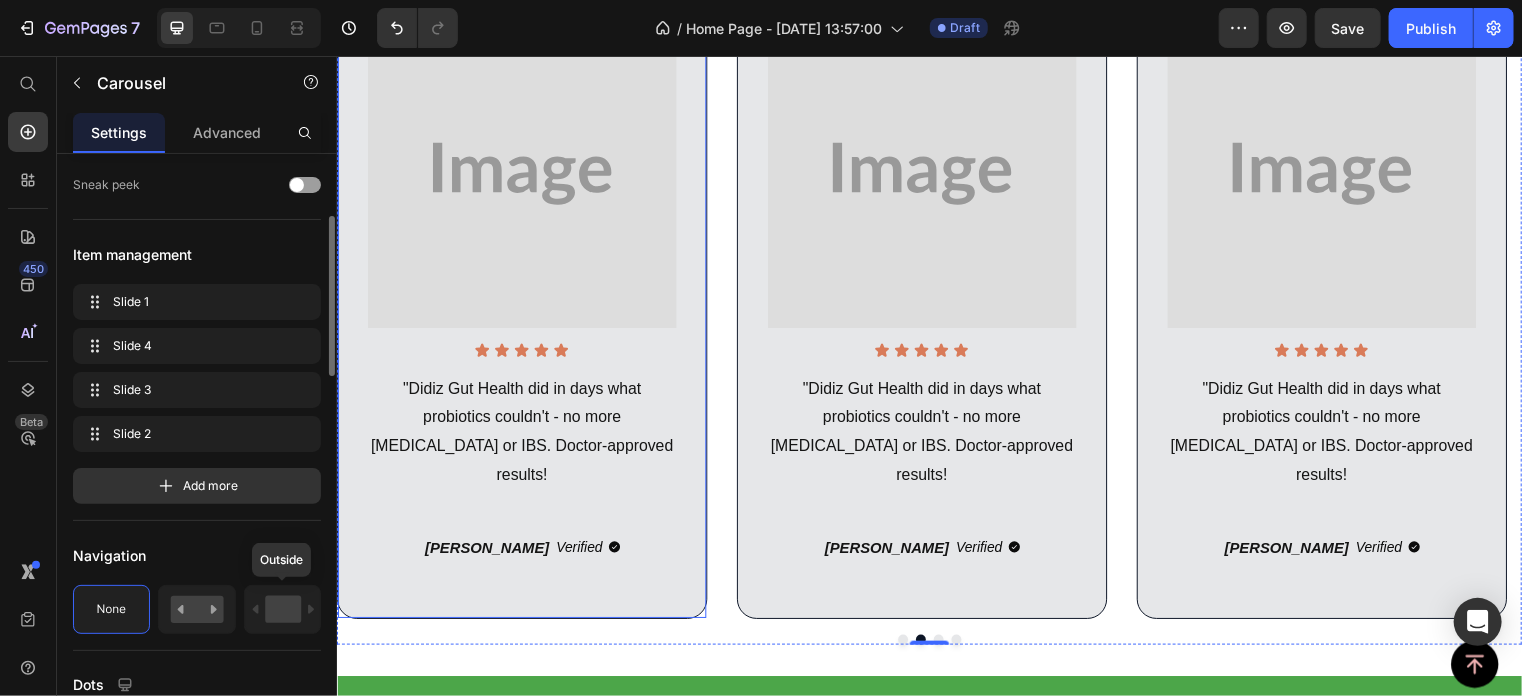 scroll, scrollTop: 2978, scrollLeft: 0, axis: vertical 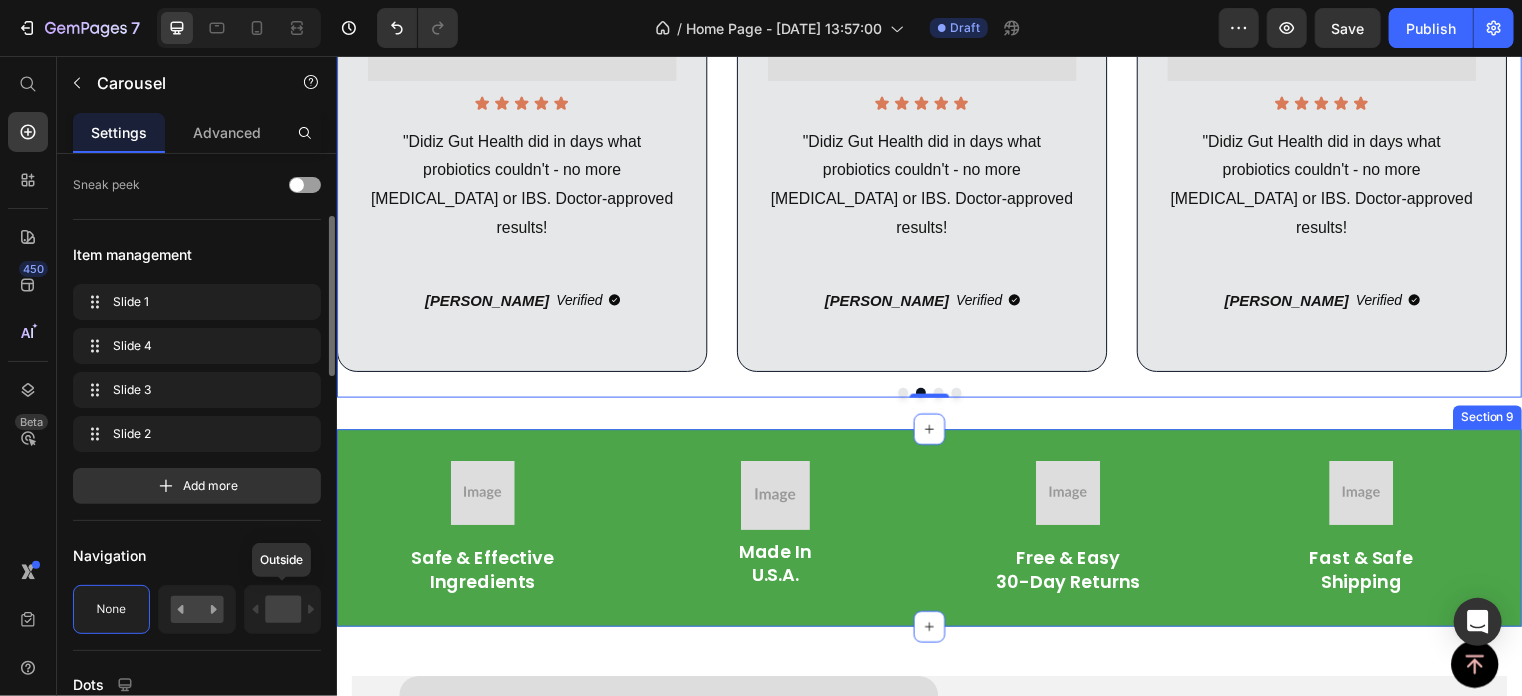 click on "Image Safe & Effective Ingredients Text Block Row Image Made in U.S.A. Text Block Row Image Free & Easy 30-day Returns Text Block Row Image Fast & safe Shipping  Text Block Row Carousel" at bounding box center (936, 533) 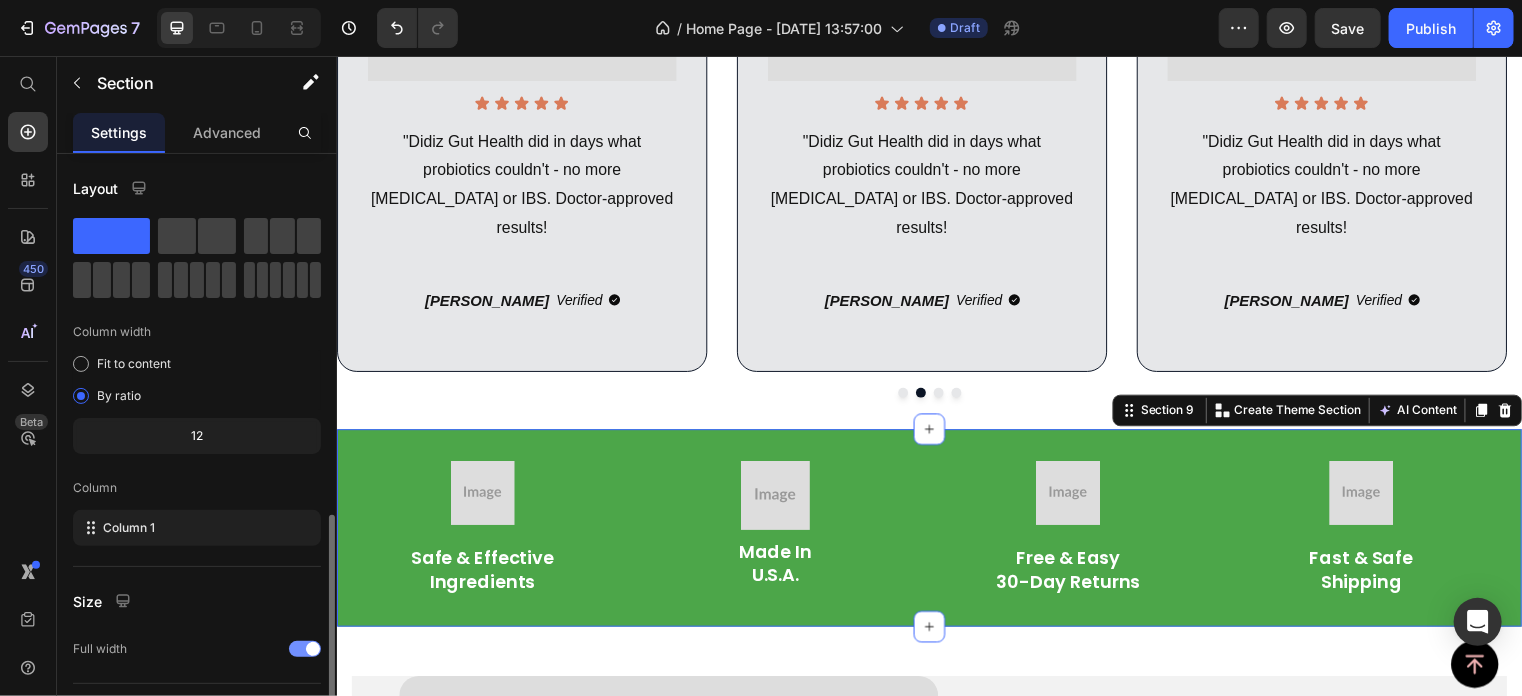scroll, scrollTop: 207, scrollLeft: 0, axis: vertical 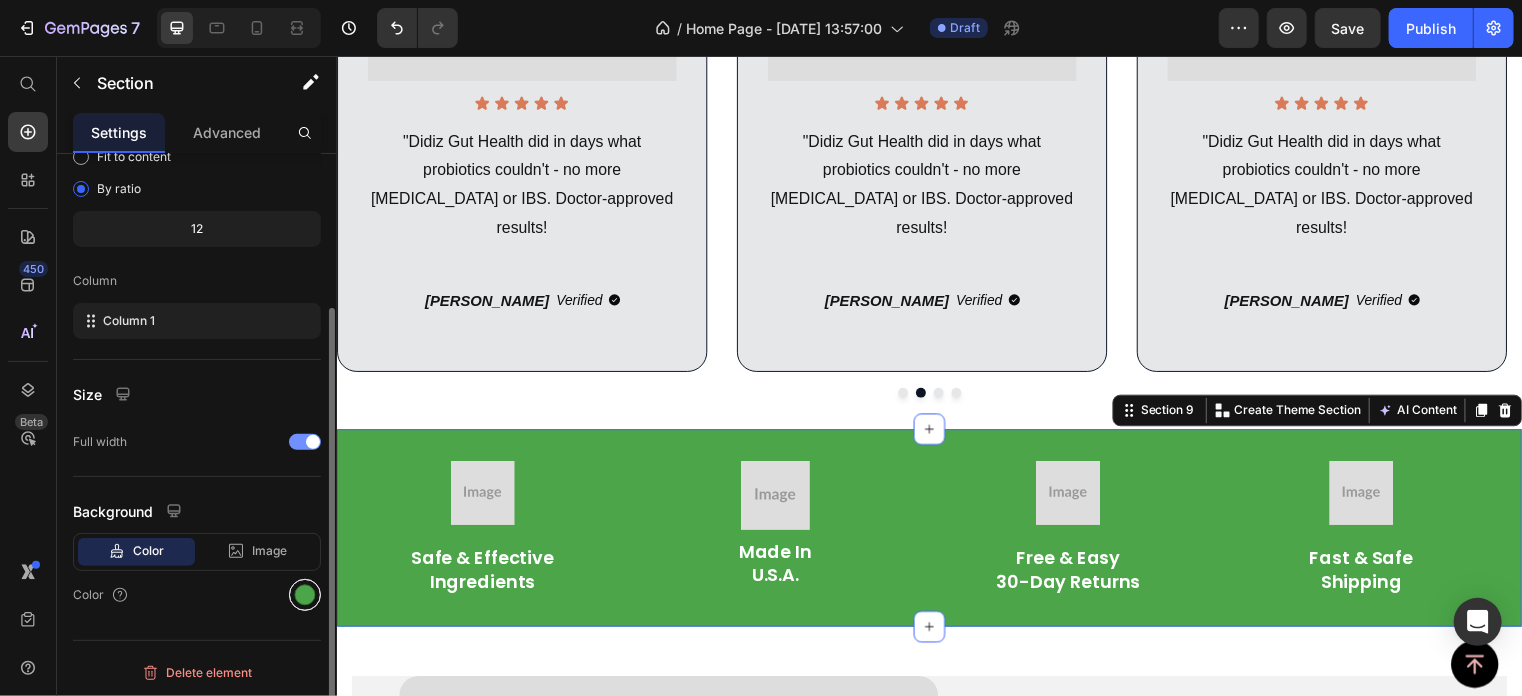 click at bounding box center (305, 595) 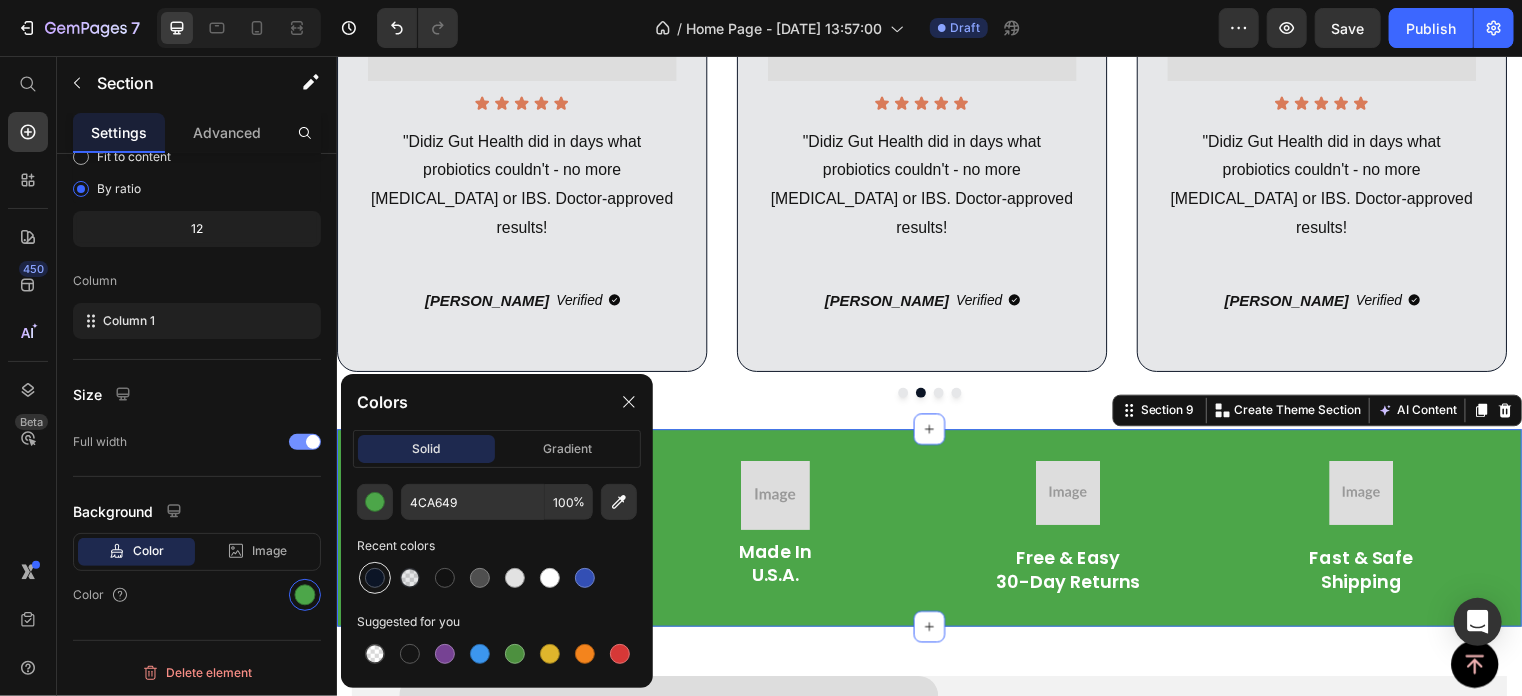 click at bounding box center [375, 578] 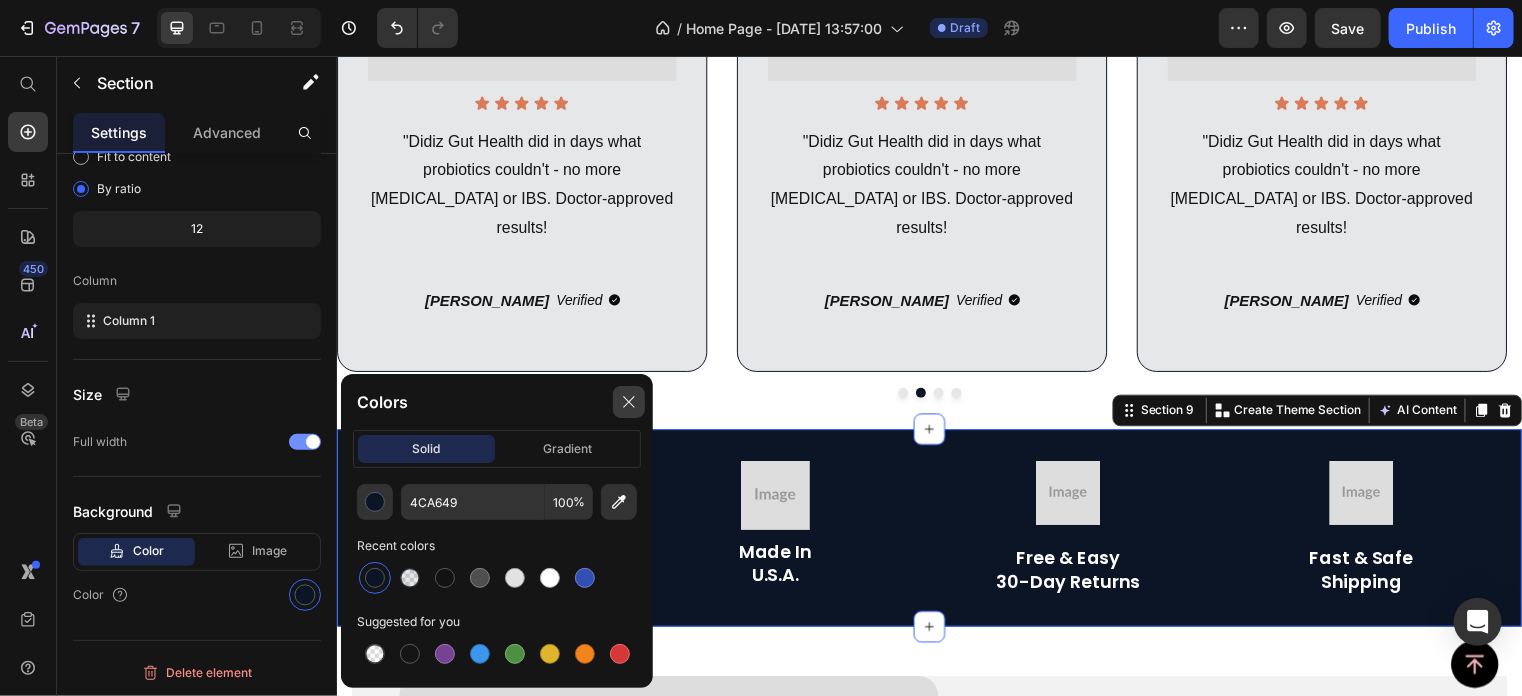 click 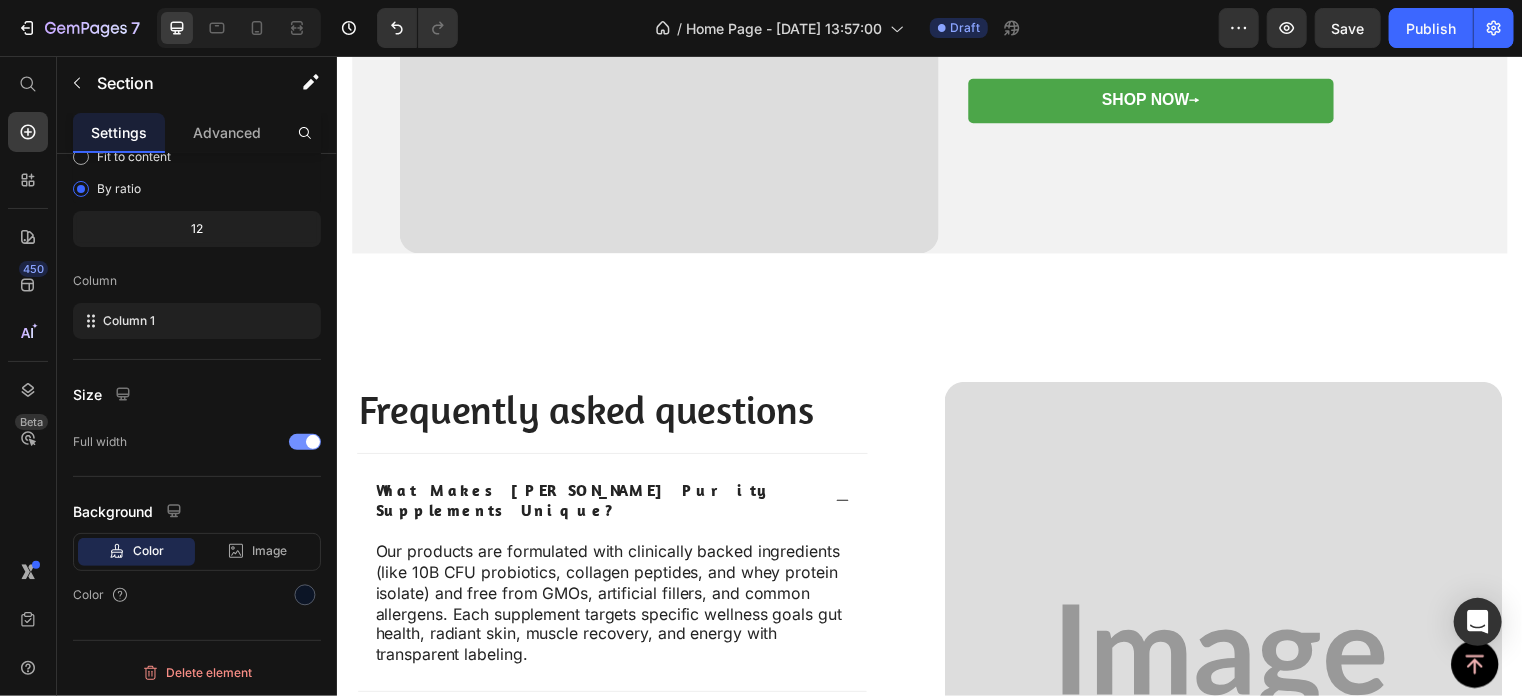 scroll, scrollTop: 3908, scrollLeft: 0, axis: vertical 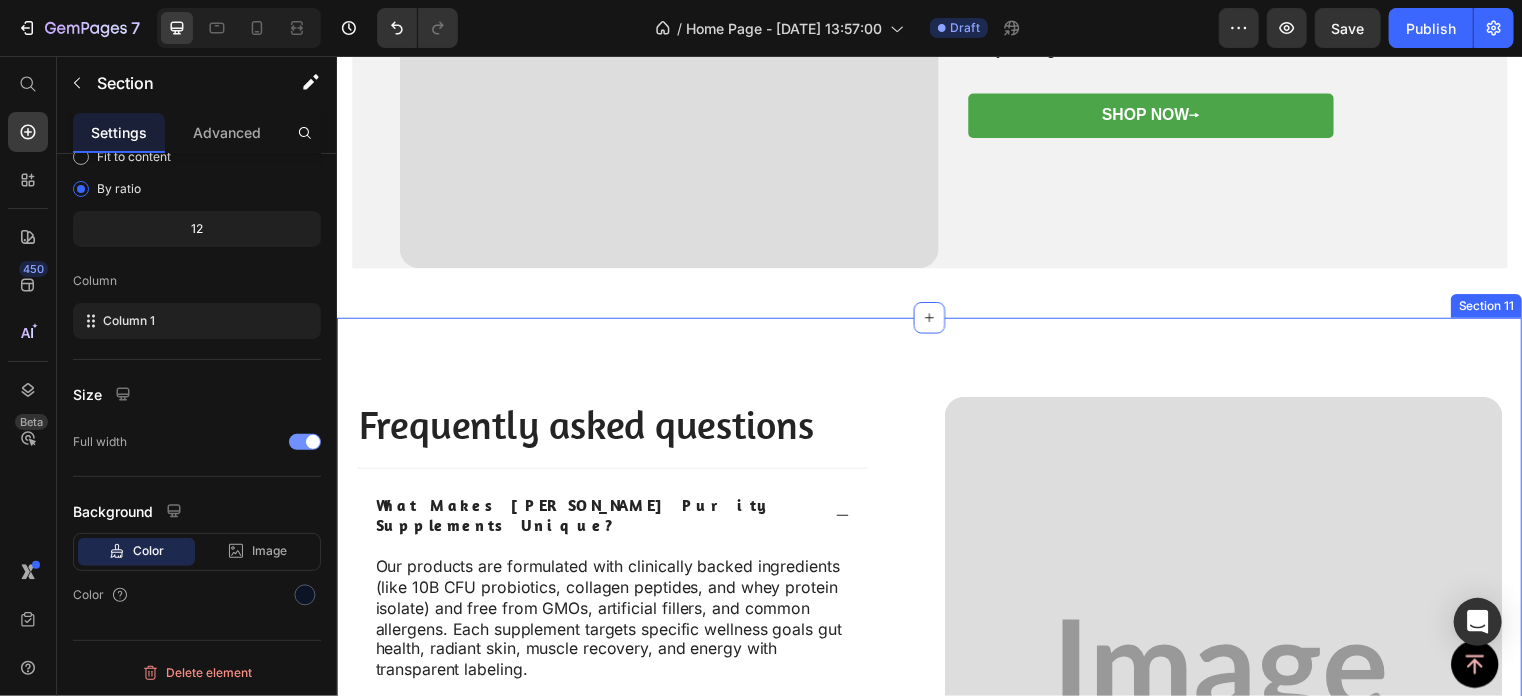 click on "Image Frequently asked questions Heading
What makes Didi'z Purity supplements unique? Our products are formulated with clinically backed ingredients (like 10B CFU probiotics, collagen peptides, and whey protein isolate) and free from GMOs, artificial fillers, and common allergens. Each supplement targets specific wellness goals gut health, radiant skin, muscle recovery, and energy with transparent labeling. Text Block
How soon will I see results?
Are Didi'z Purity supplements safe?
Can I take multiple Didi'z Purity products together?
What’s your return policy? Accordion Row Image Row Section 11" at bounding box center (936, 721) 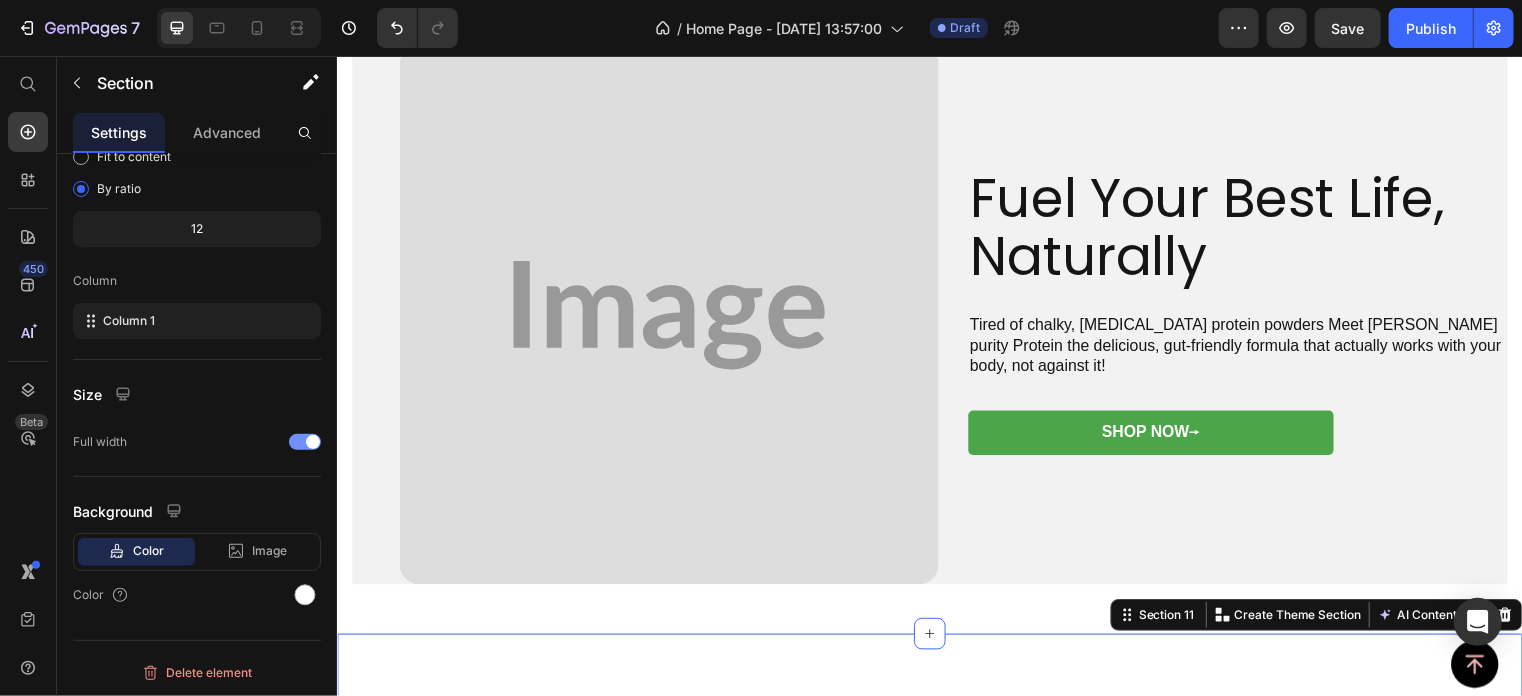 scroll, scrollTop: 3612, scrollLeft: 0, axis: vertical 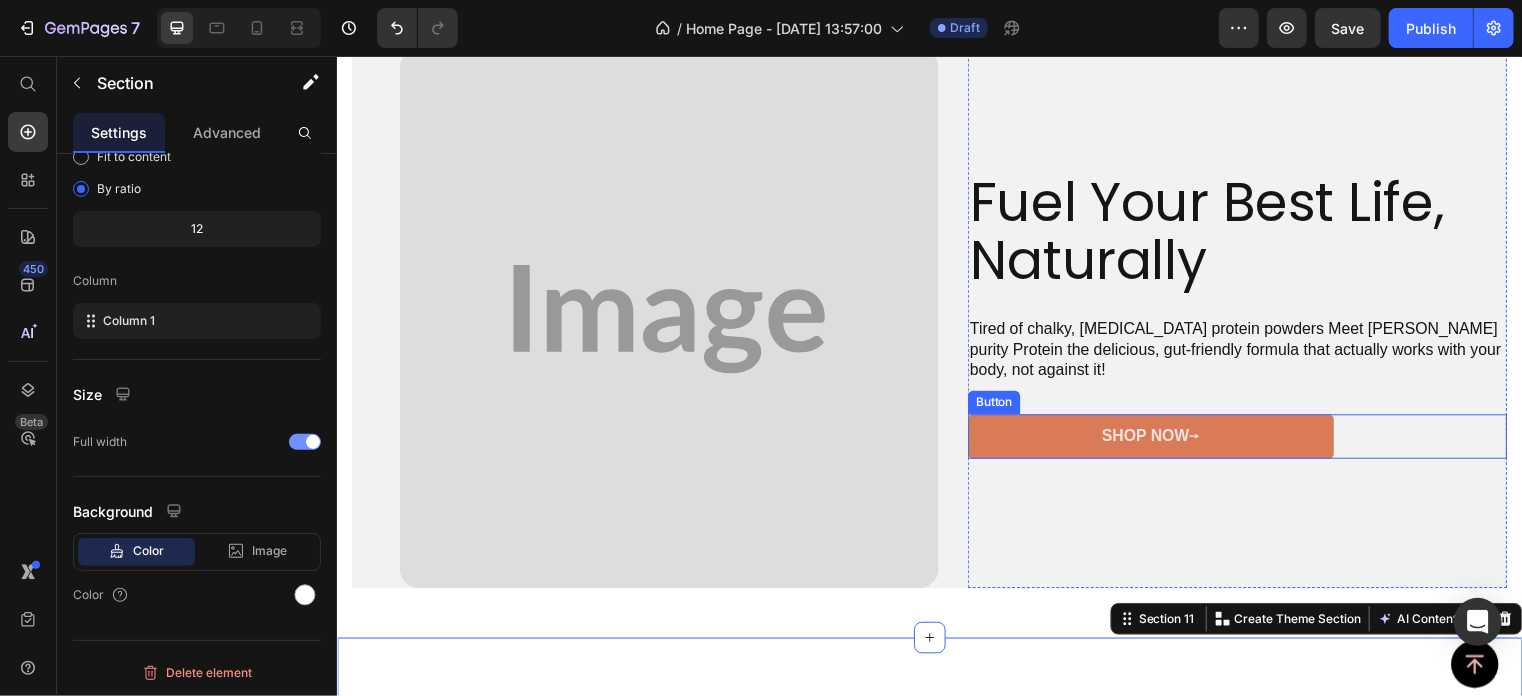 click on "shop now  ⟶" at bounding box center (1160, 440) 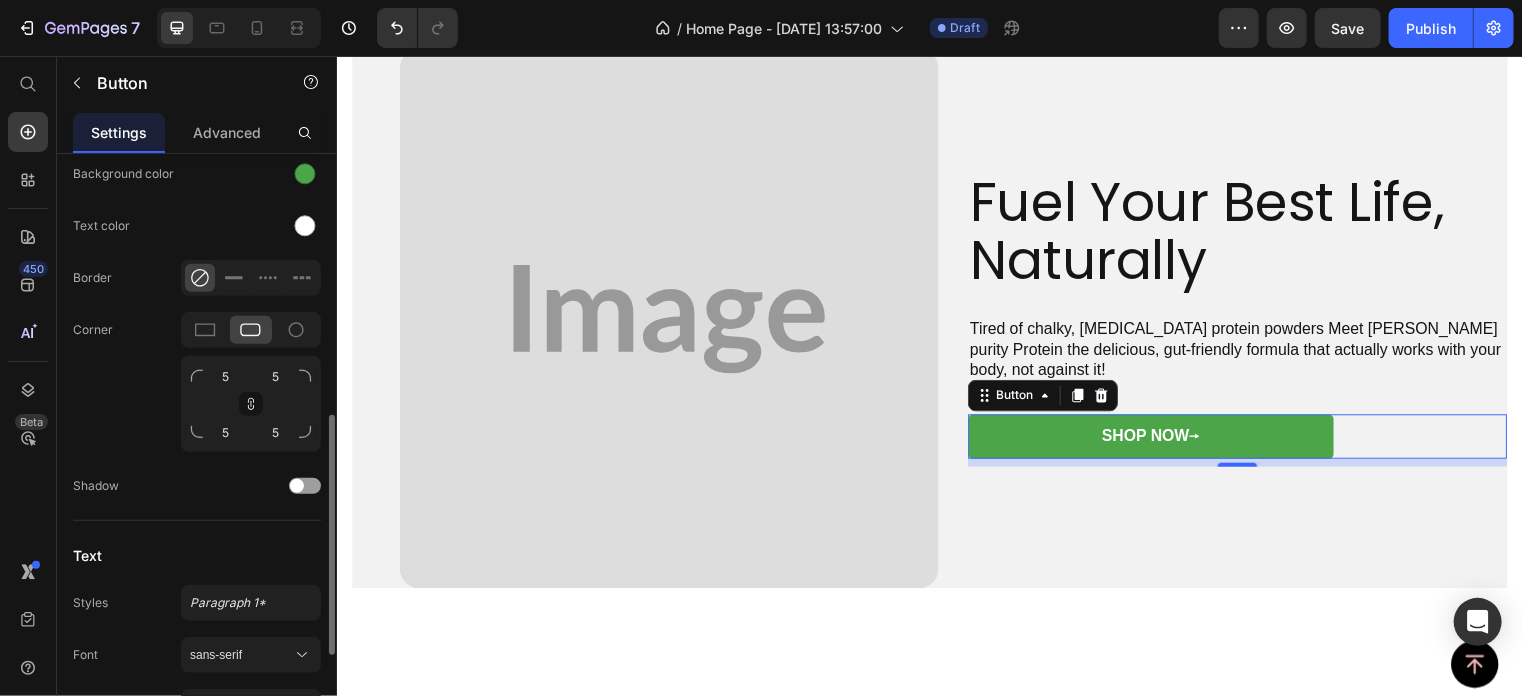 scroll, scrollTop: 620, scrollLeft: 0, axis: vertical 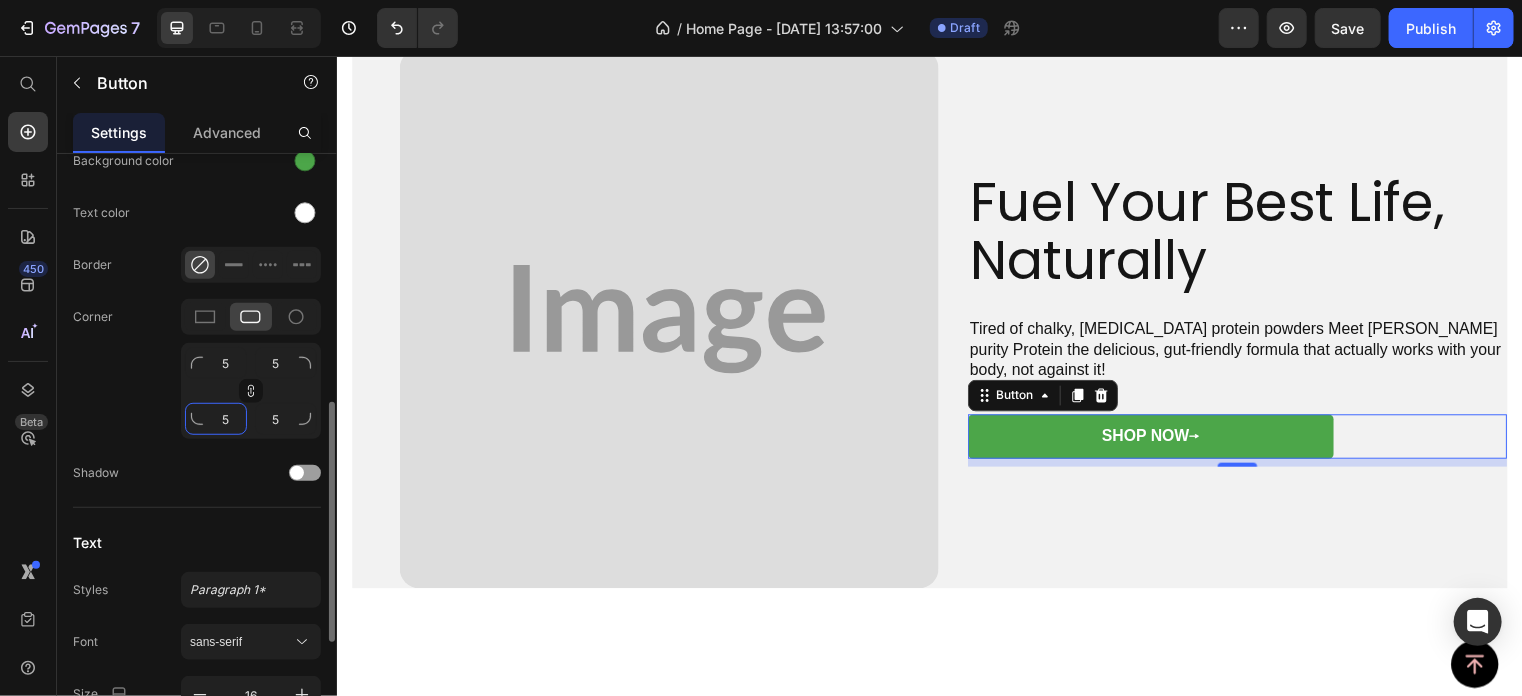 click on "5" 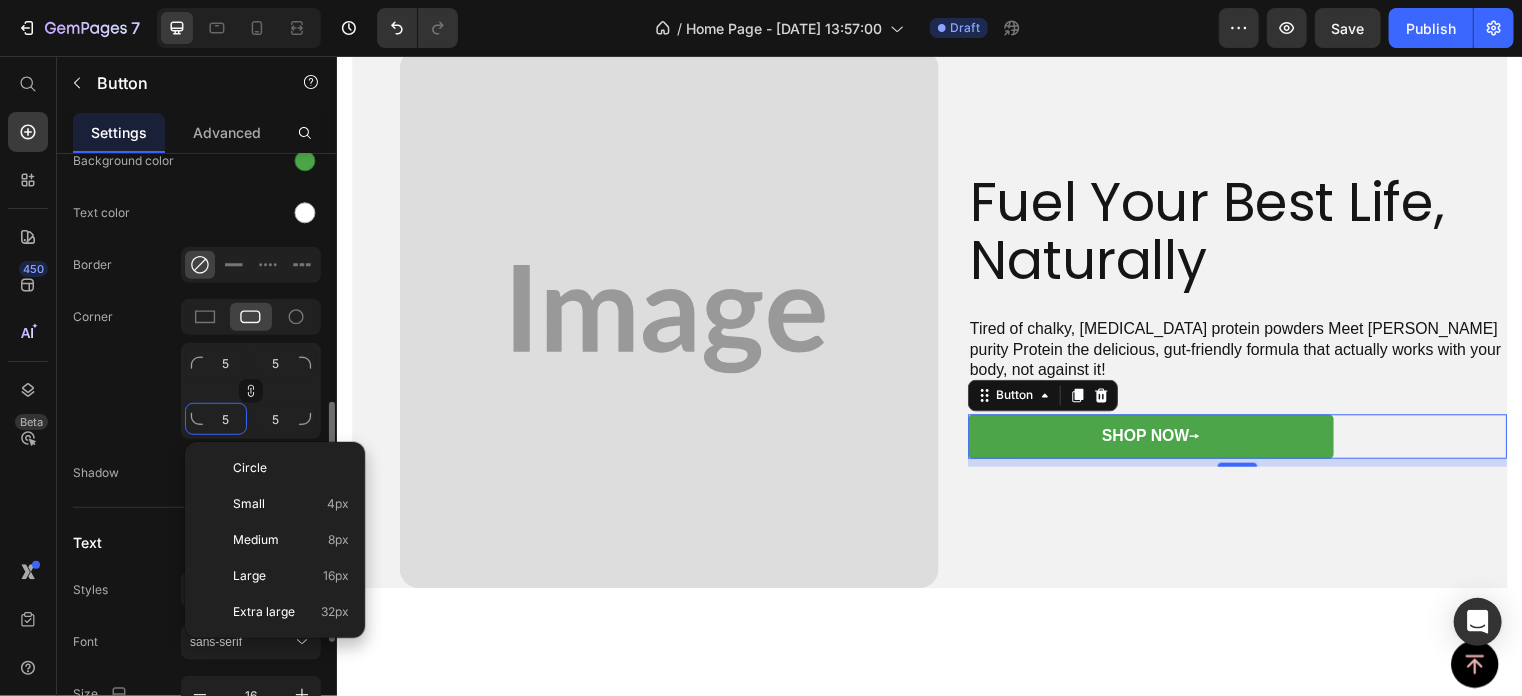 type on "8" 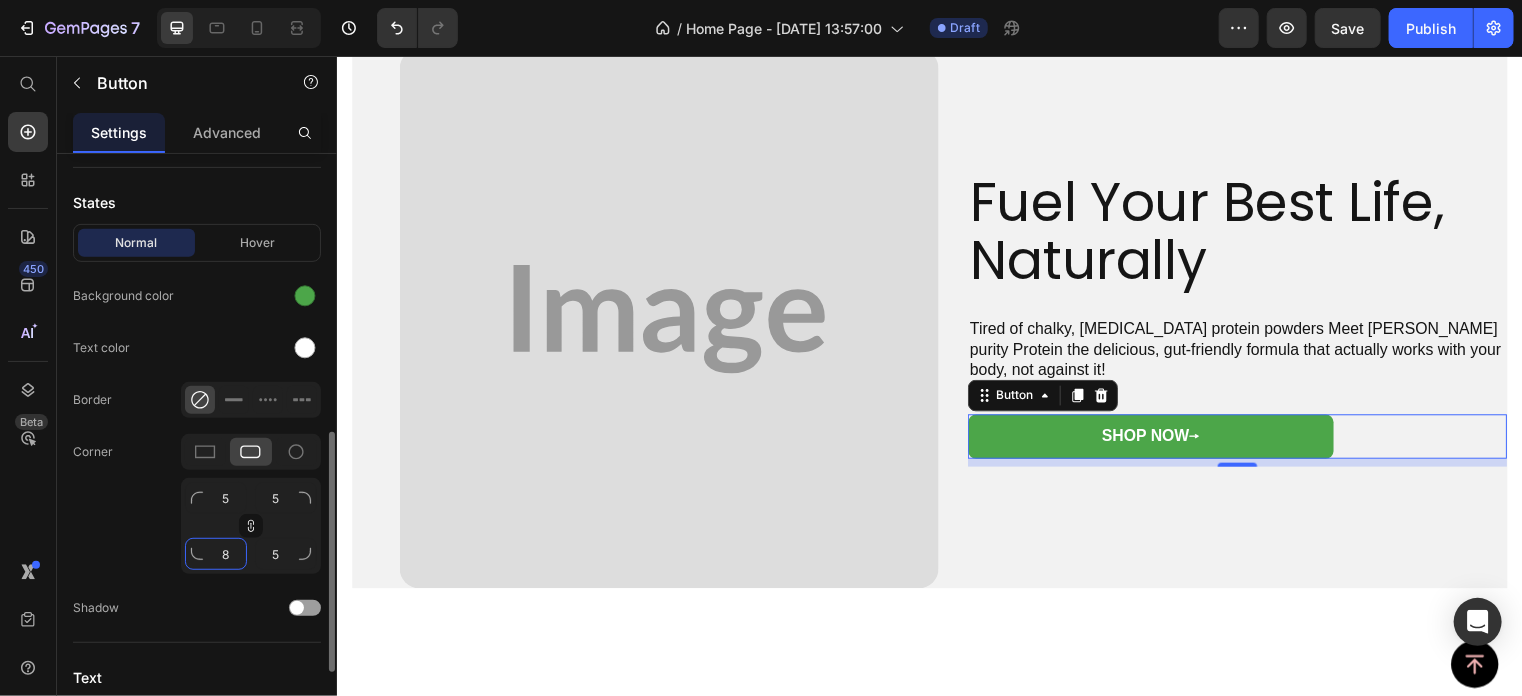 scroll, scrollTop: 545, scrollLeft: 0, axis: vertical 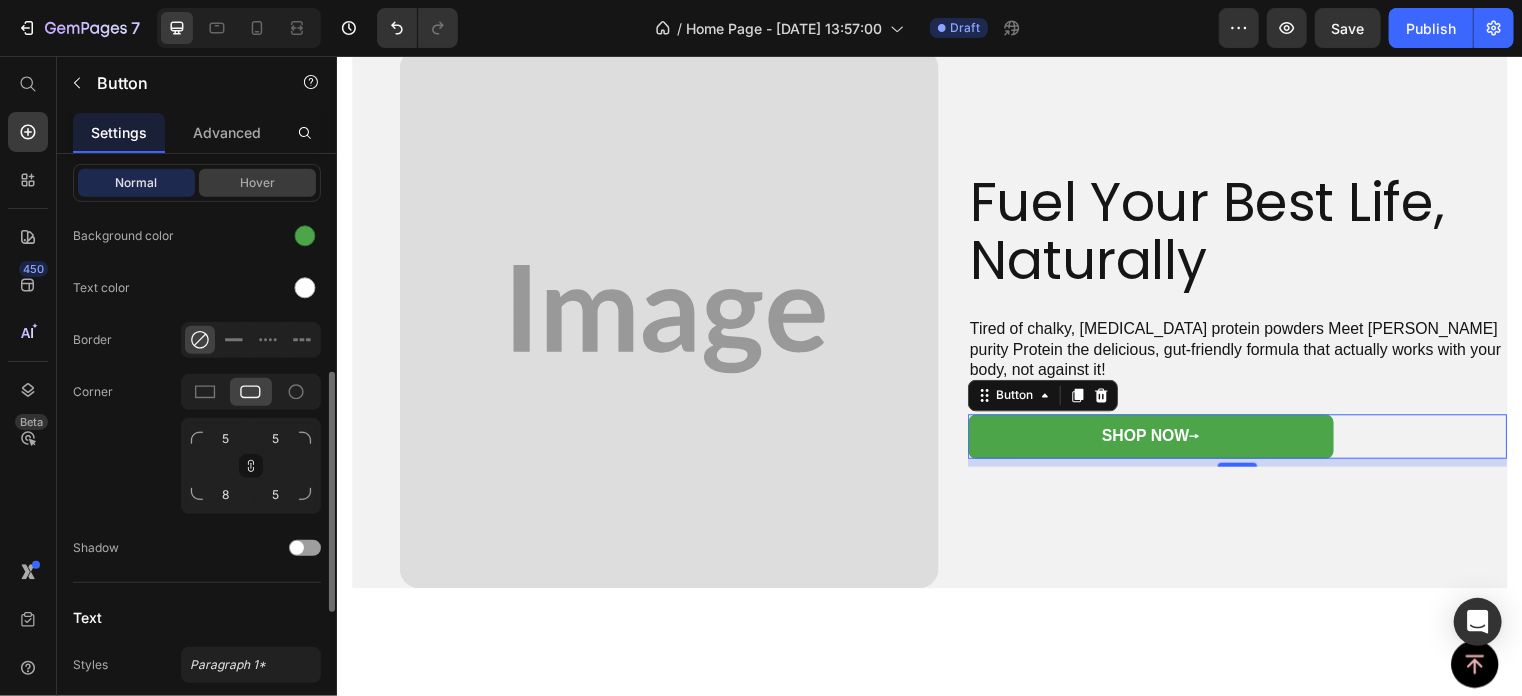 click on "Hover" at bounding box center (257, 183) 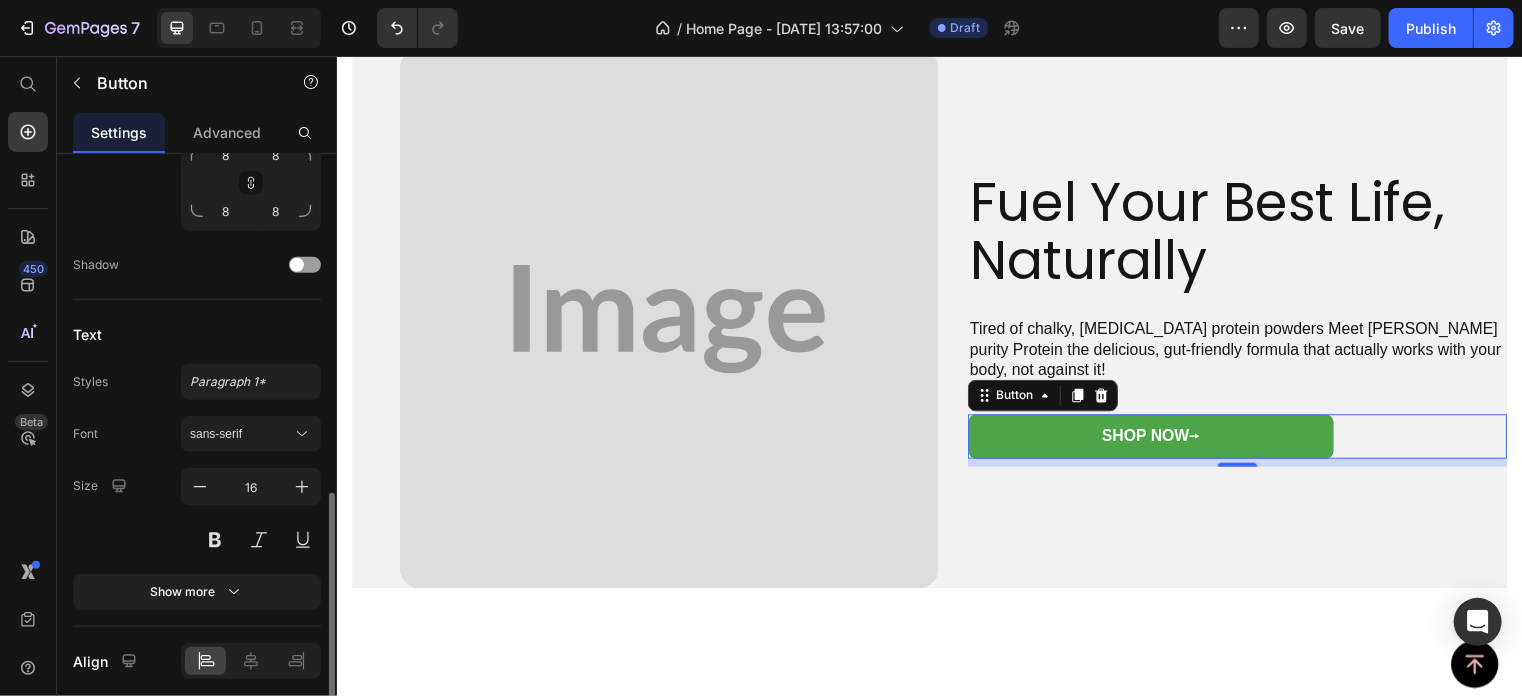 scroll, scrollTop: 940, scrollLeft: 0, axis: vertical 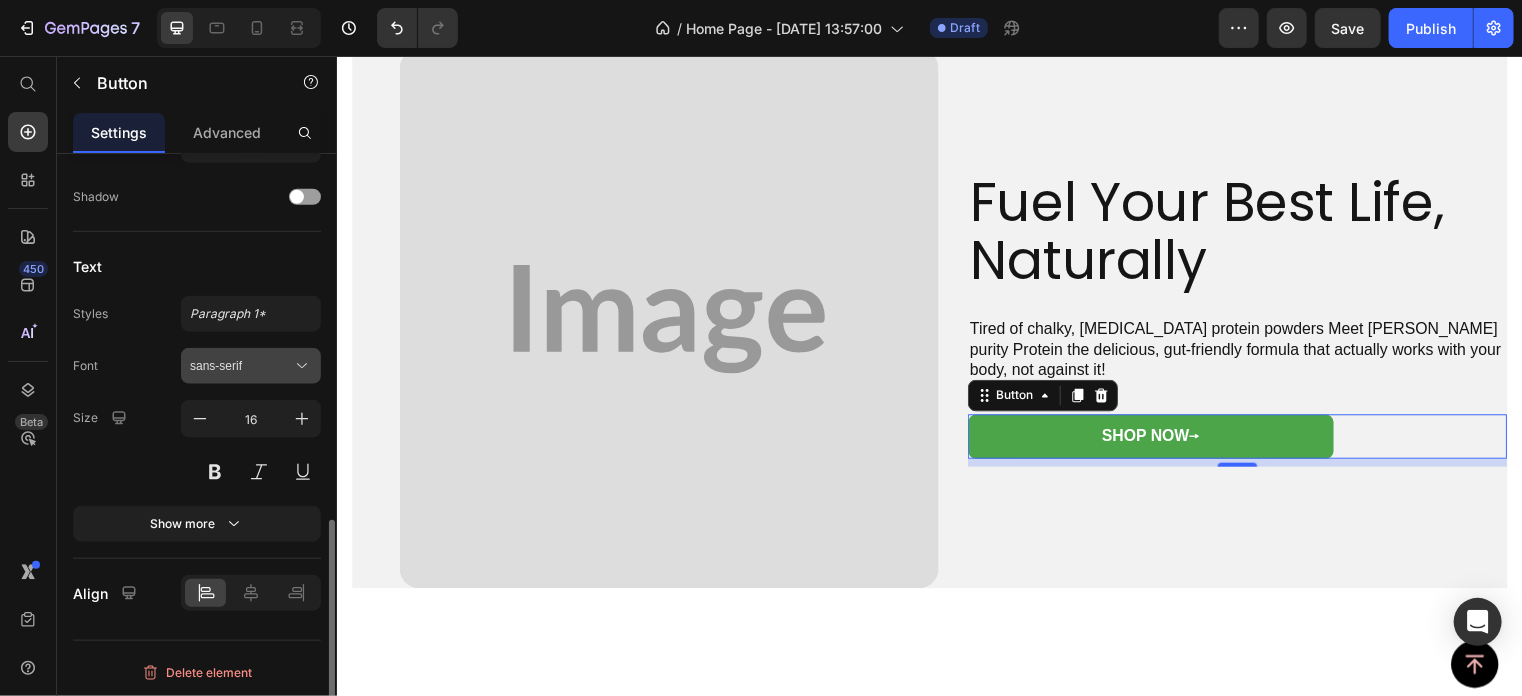 click on "sans-serif" at bounding box center (241, 366) 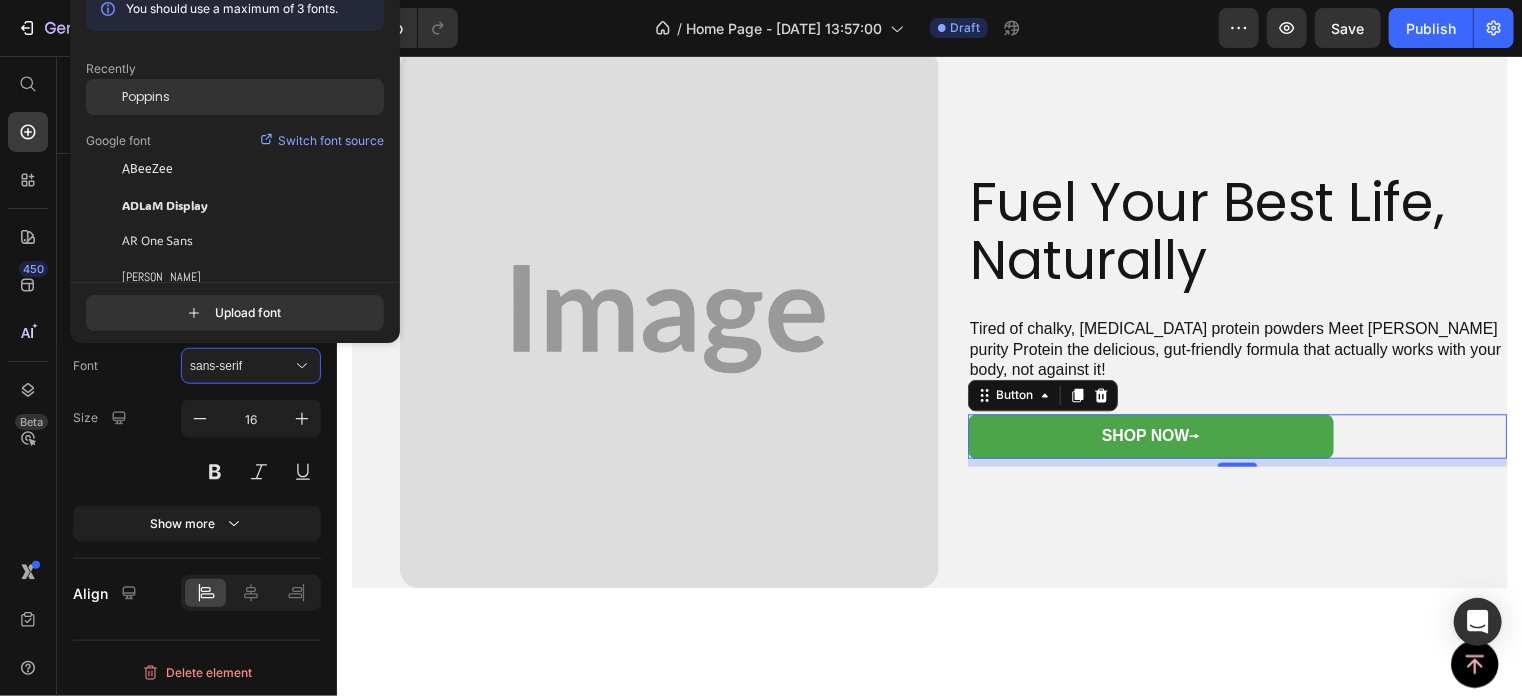 click on "Poppins" 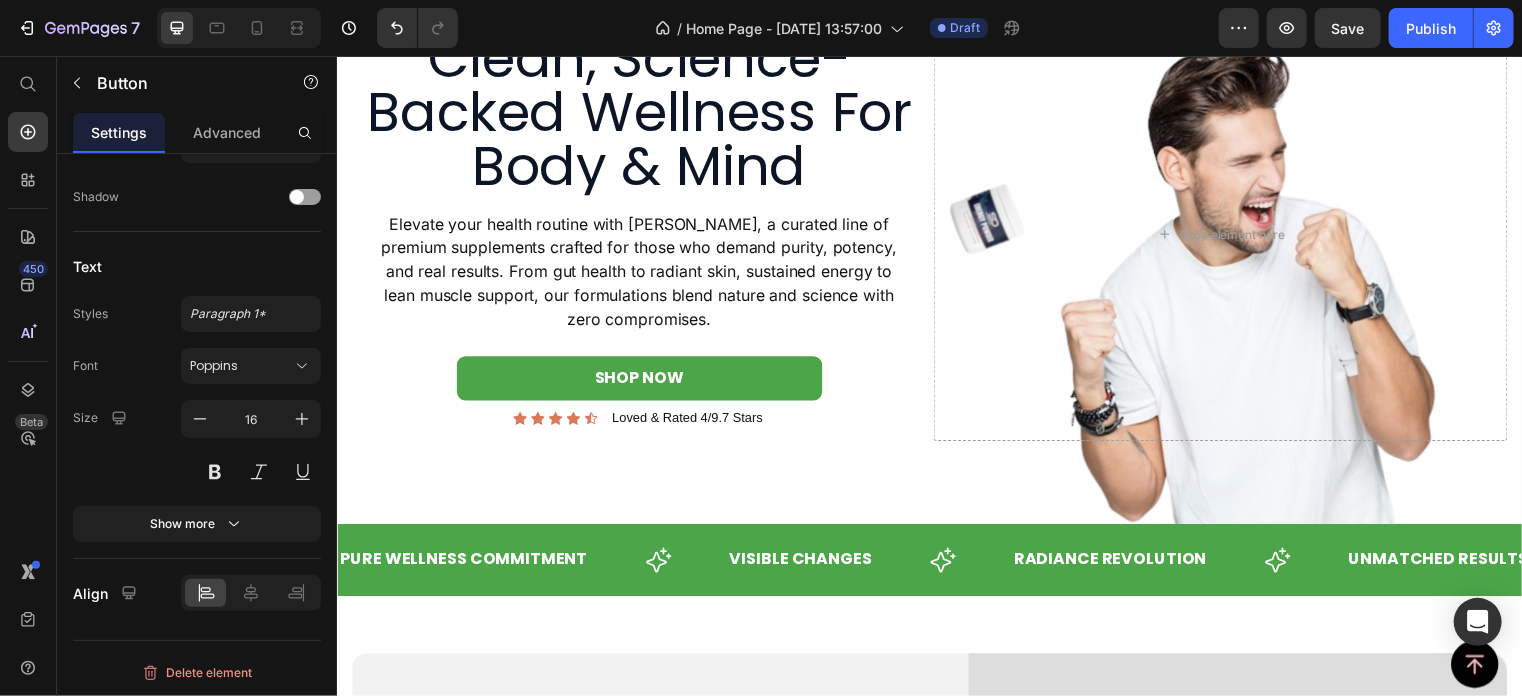 scroll, scrollTop: 28, scrollLeft: 0, axis: vertical 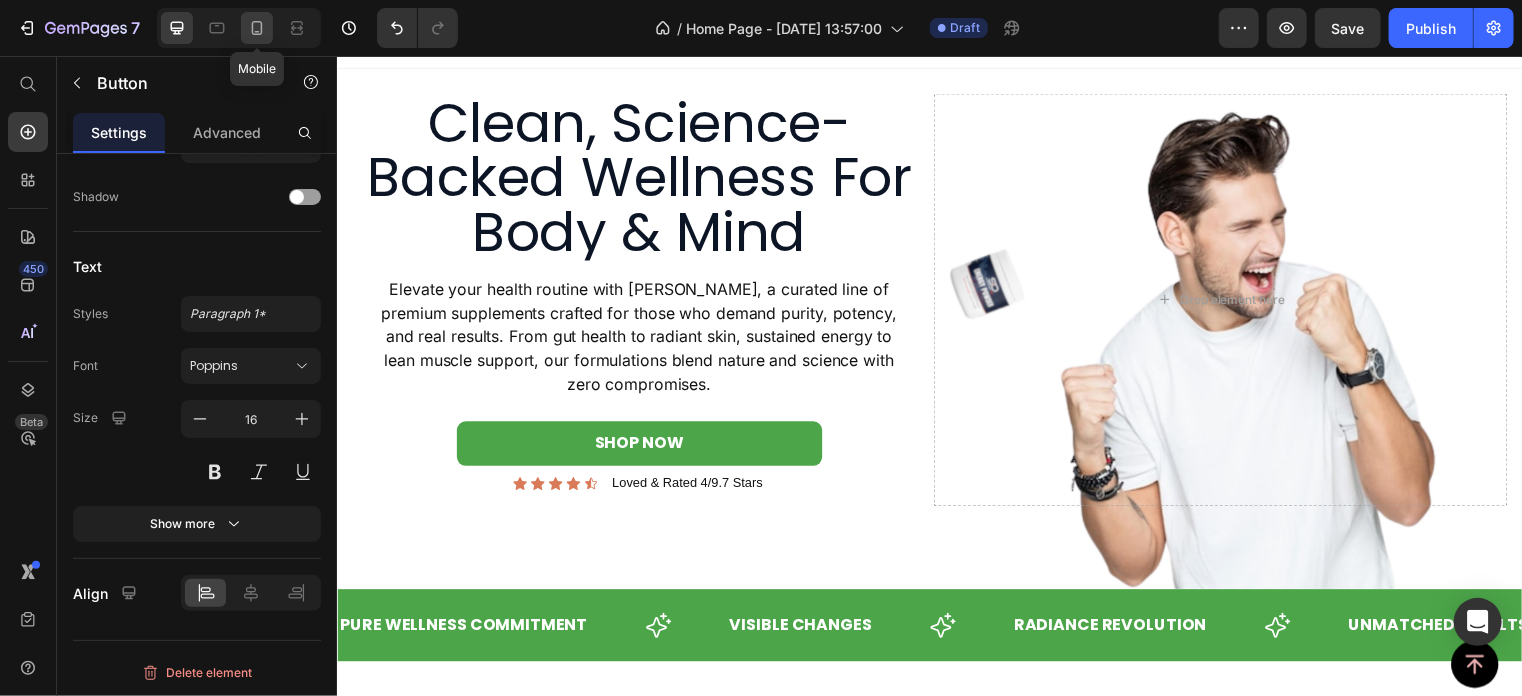 click 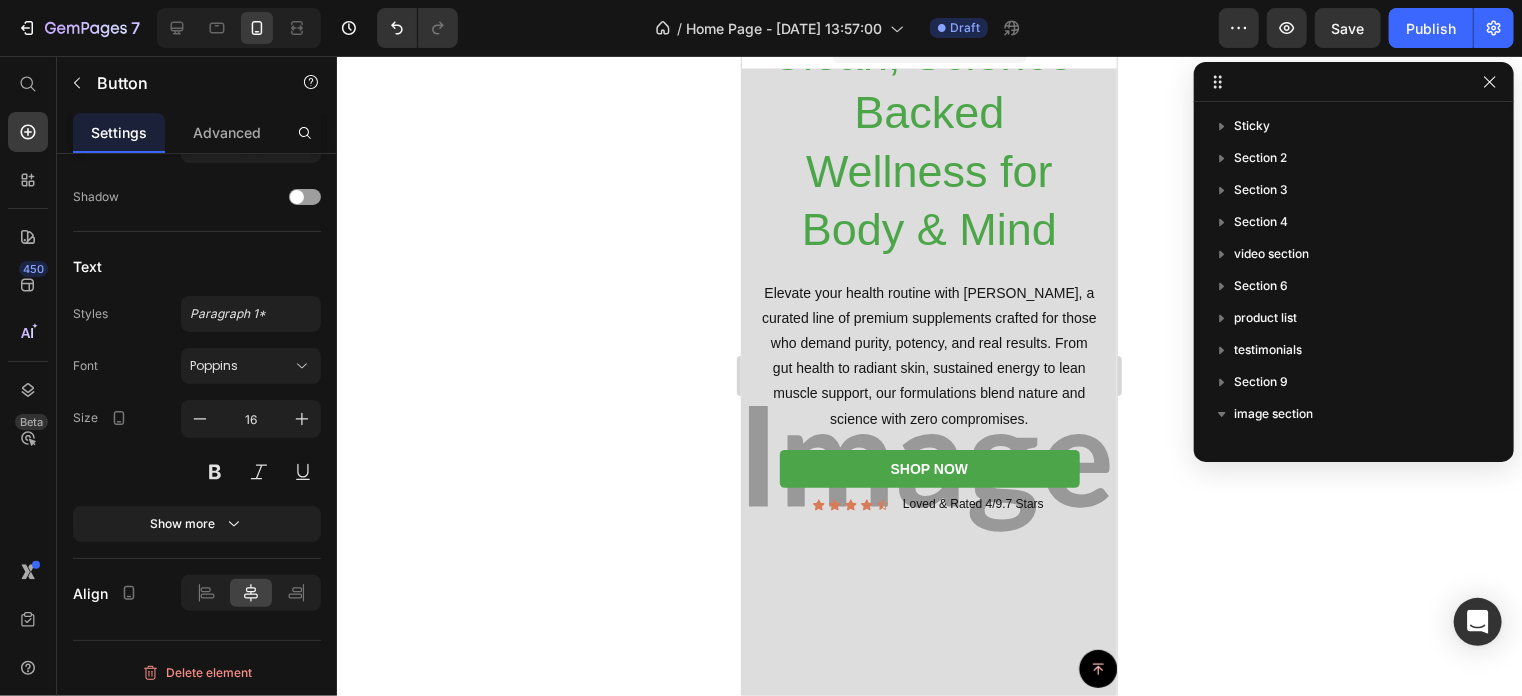 scroll, scrollTop: 405, scrollLeft: 0, axis: vertical 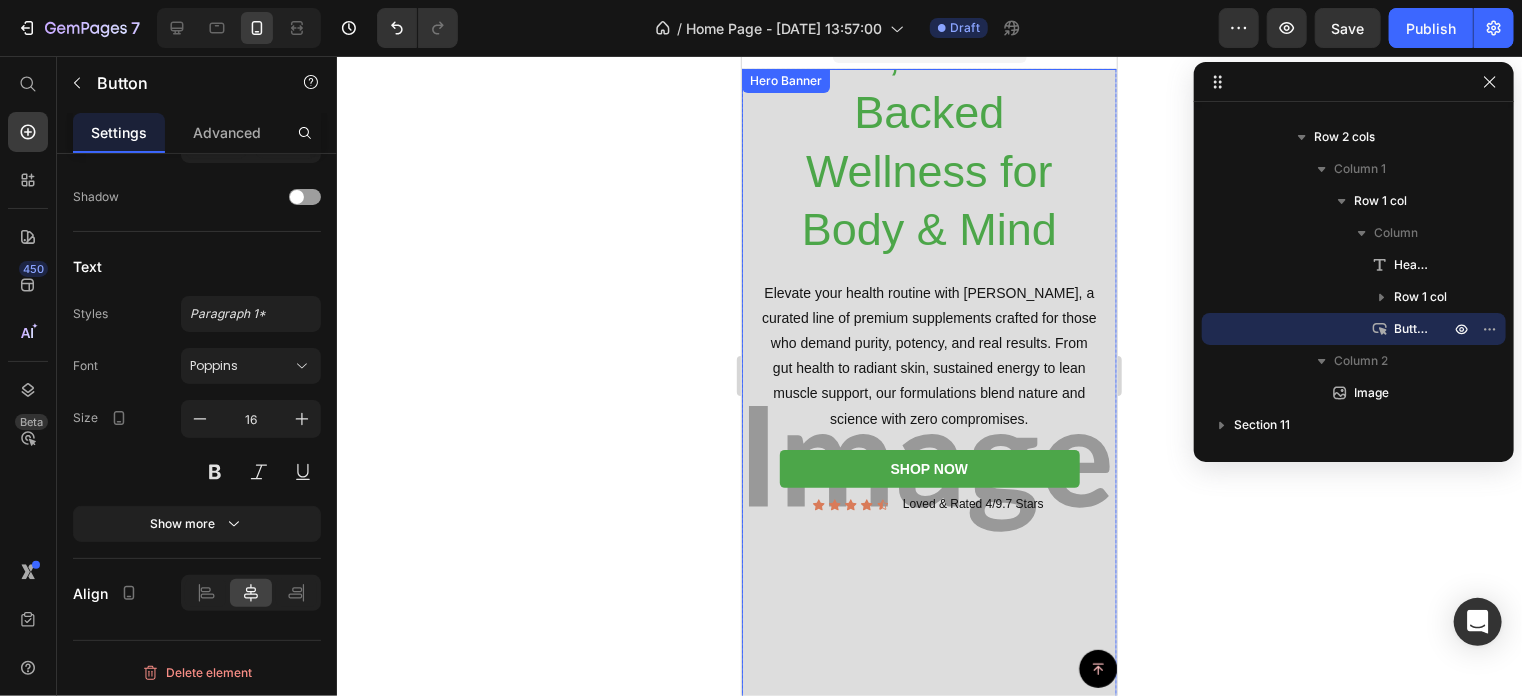 click on "Clean, Science-Backed Wellness for Body & Mind Heading Elevate your health routine with Didiz Purity, a curated line of premium supplements crafted for those who demand purity, potency, and real results. From gut health to radiant skin, sustained energy to lean muscle support, our formulations blend nature and science with zero compromises. Text Block shop now Button Icon Icon Icon Icon
Icon Icon List Loved & Rated 4/9.7 Stars  Text Block Row" at bounding box center (928, 468) 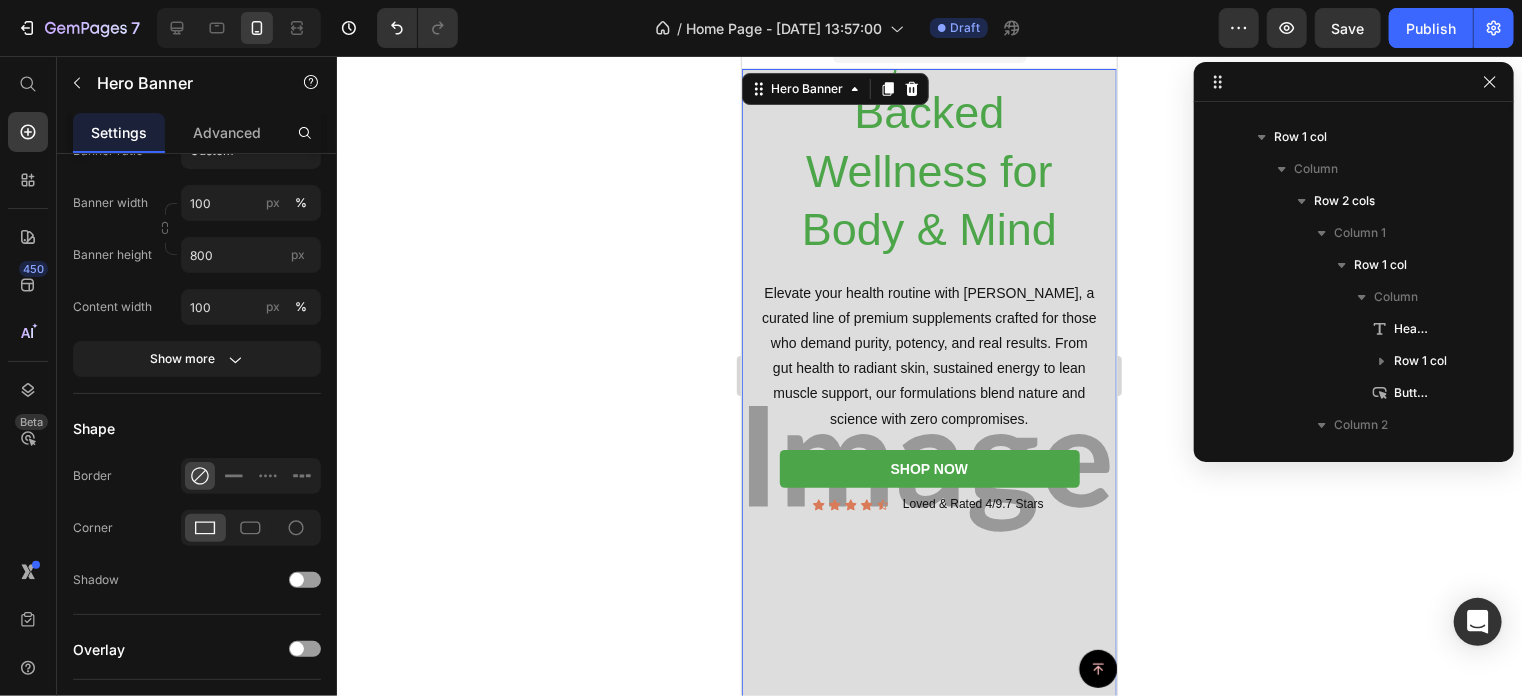 scroll, scrollTop: 0, scrollLeft: 0, axis: both 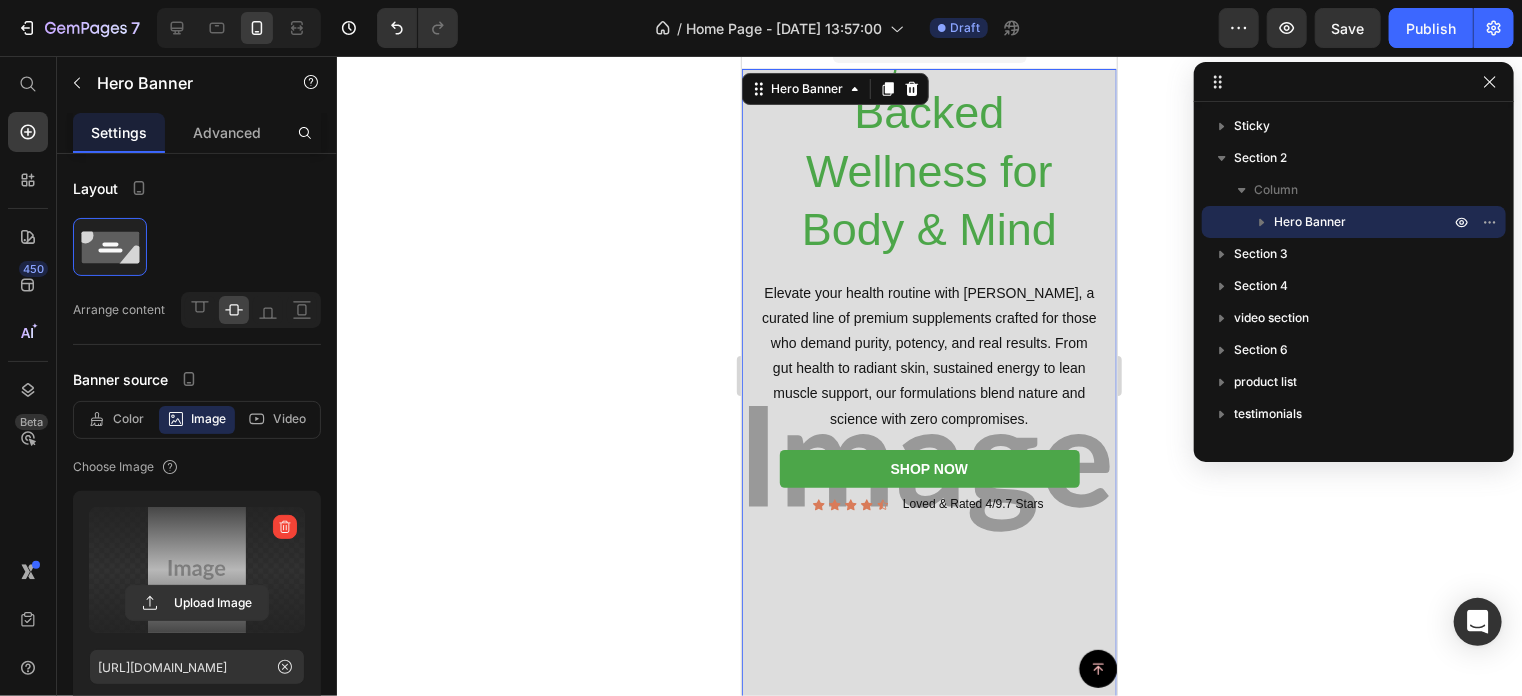 click at bounding box center [197, 570] 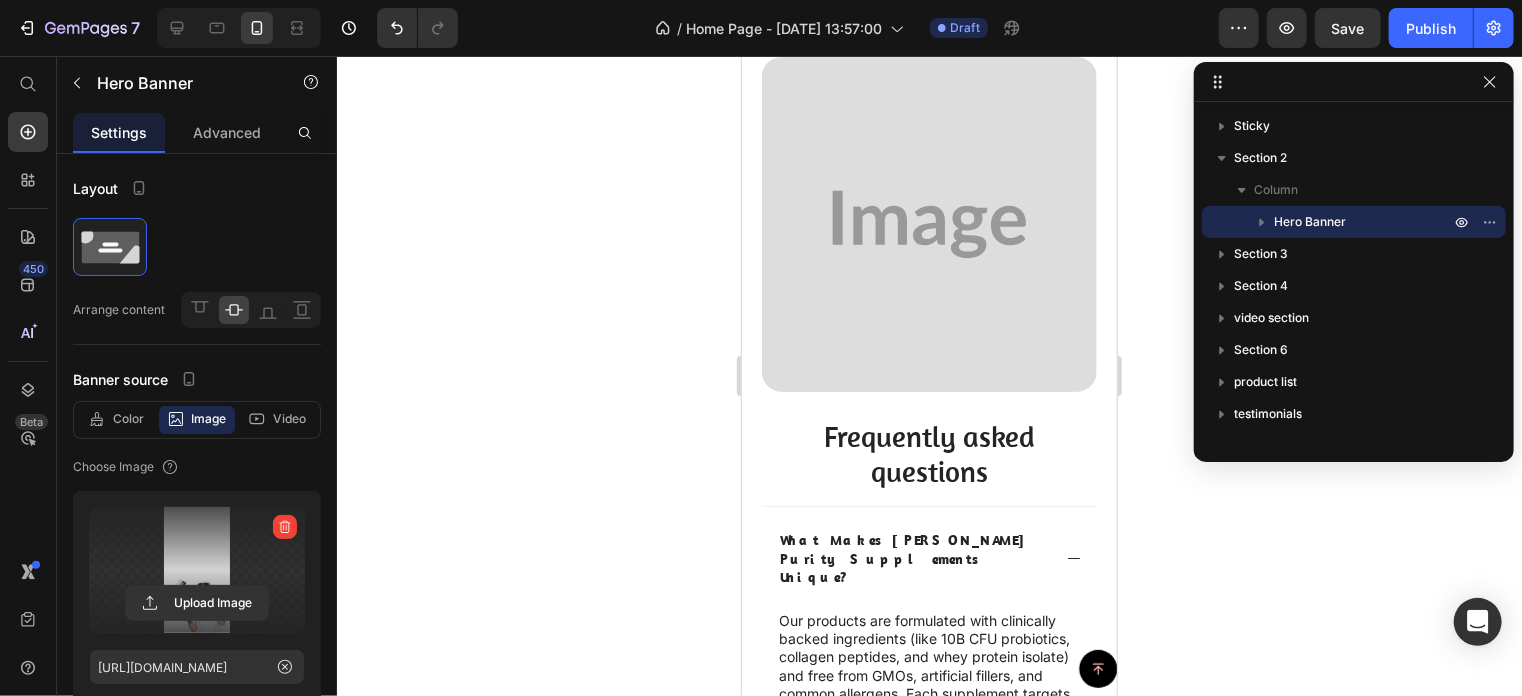 scroll, scrollTop: 4179, scrollLeft: 0, axis: vertical 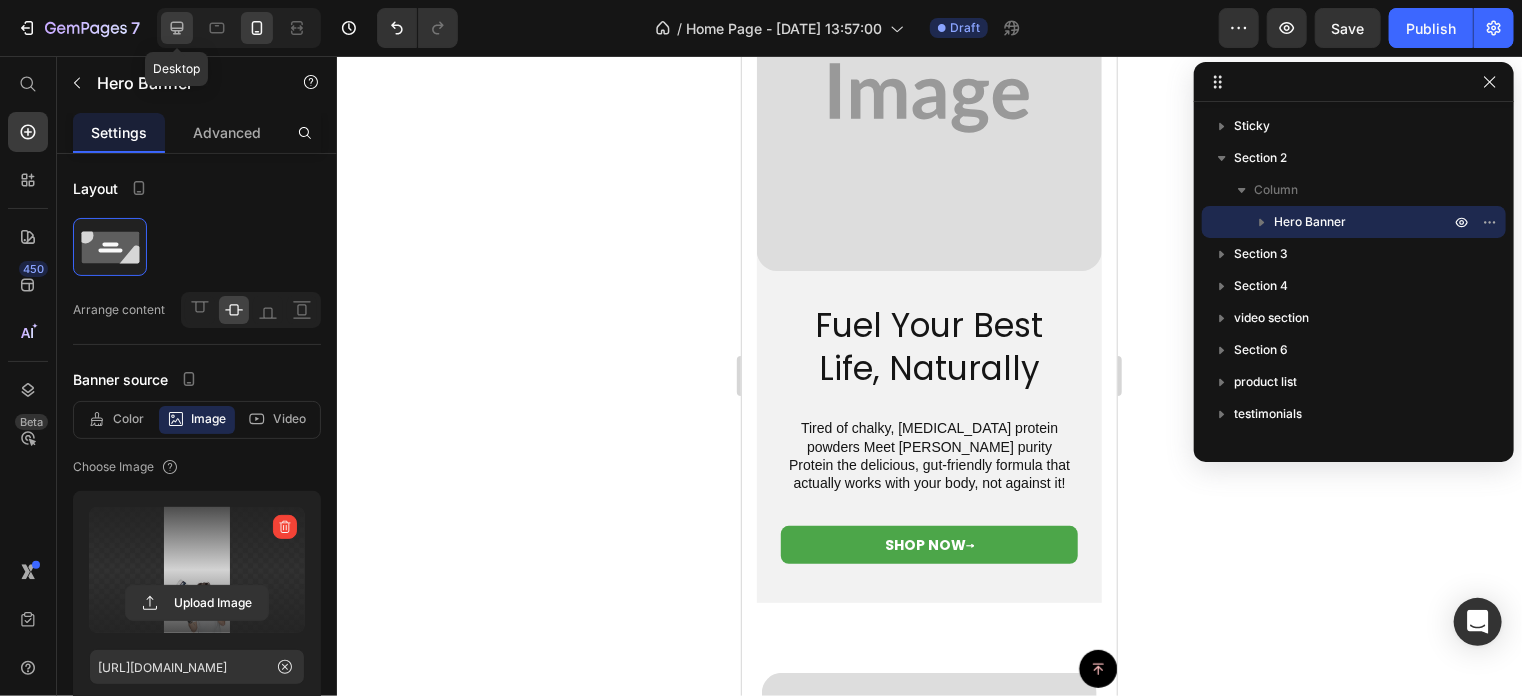 click 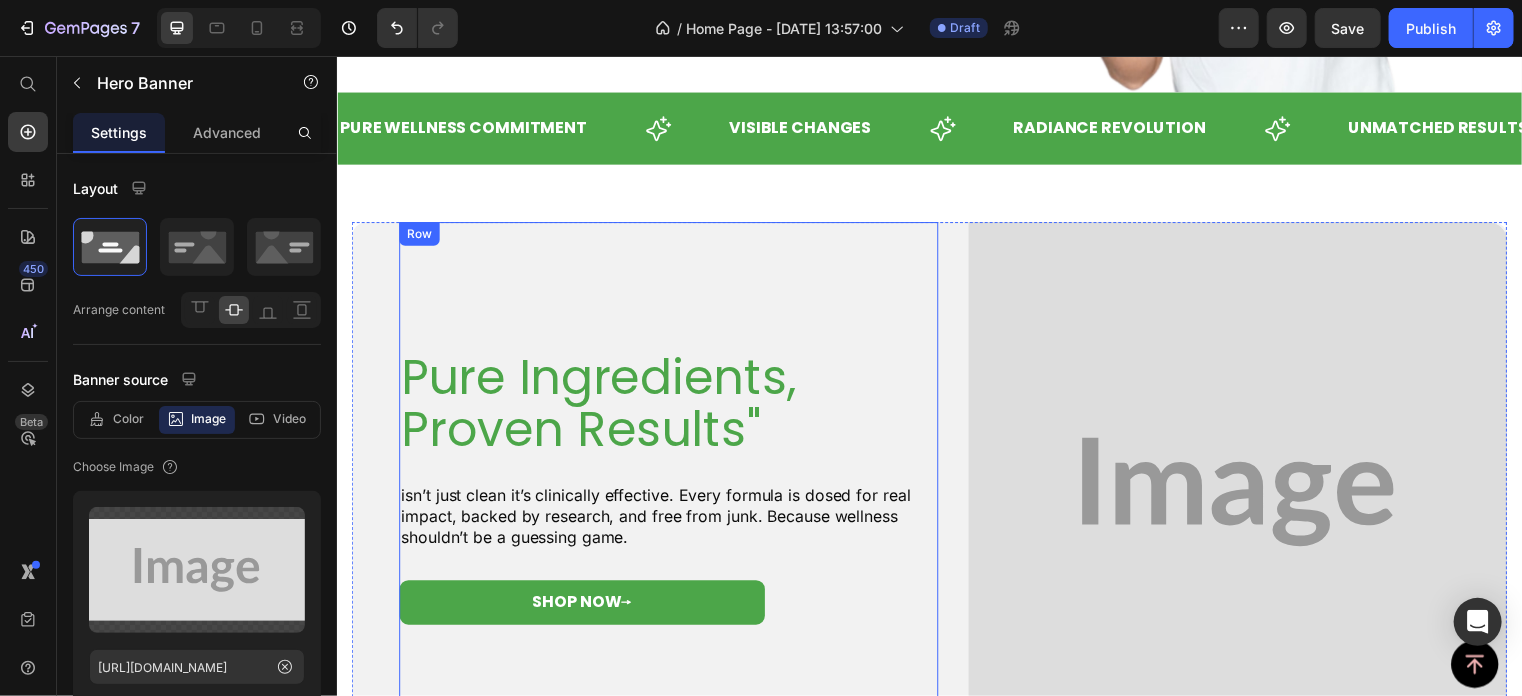 scroll, scrollTop: 0, scrollLeft: 0, axis: both 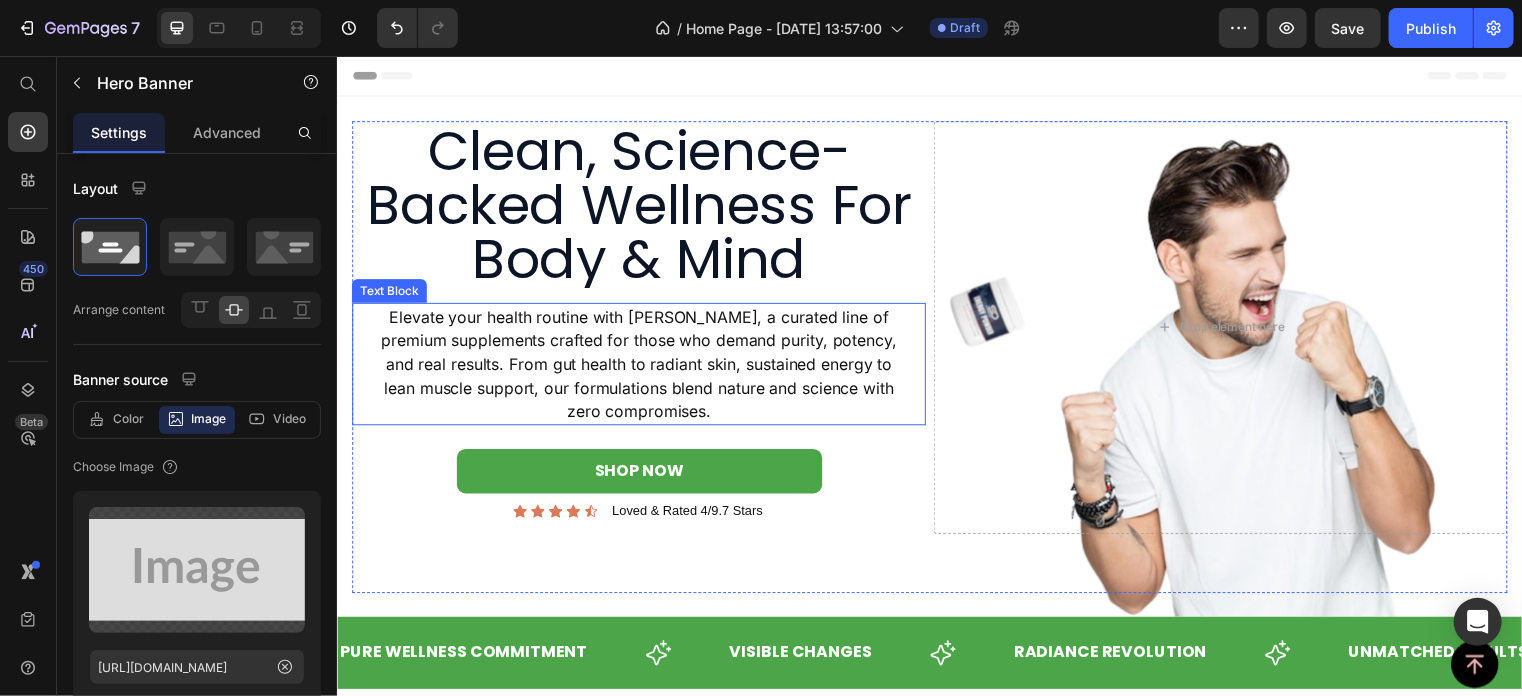 click on "Elevate your health routine with [PERSON_NAME], a curated line of premium supplements crafted for those who demand purity, potency, and real results. From gut health to radiant skin, sustained energy to lean muscle support, our formulations blend nature and science with zero compromises." at bounding box center [641, 367] 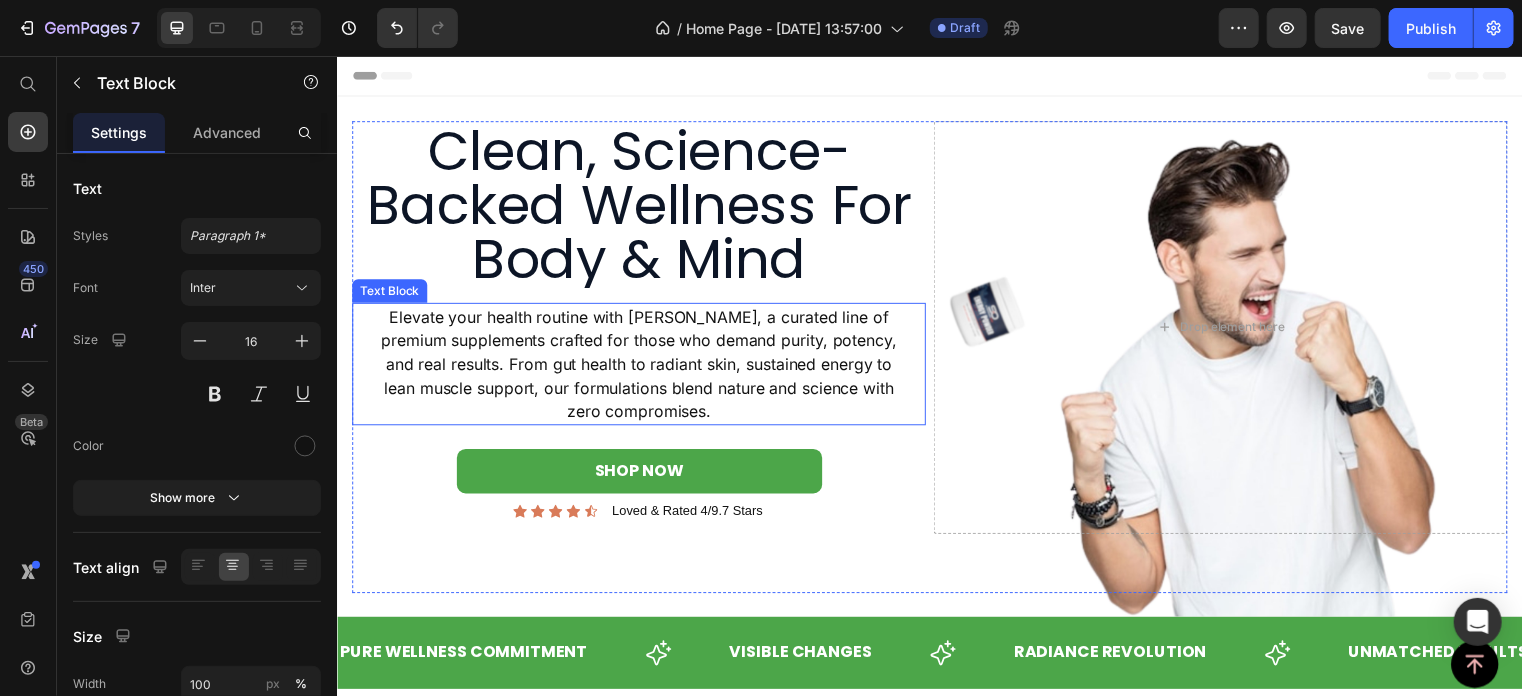 click on "Elevate your health routine with [PERSON_NAME], a curated line of premium supplements crafted for those who demand purity, potency, and real results. From gut health to radiant skin, sustained energy to lean muscle support, our formulations blend nature and science with zero compromises." at bounding box center [641, 367] 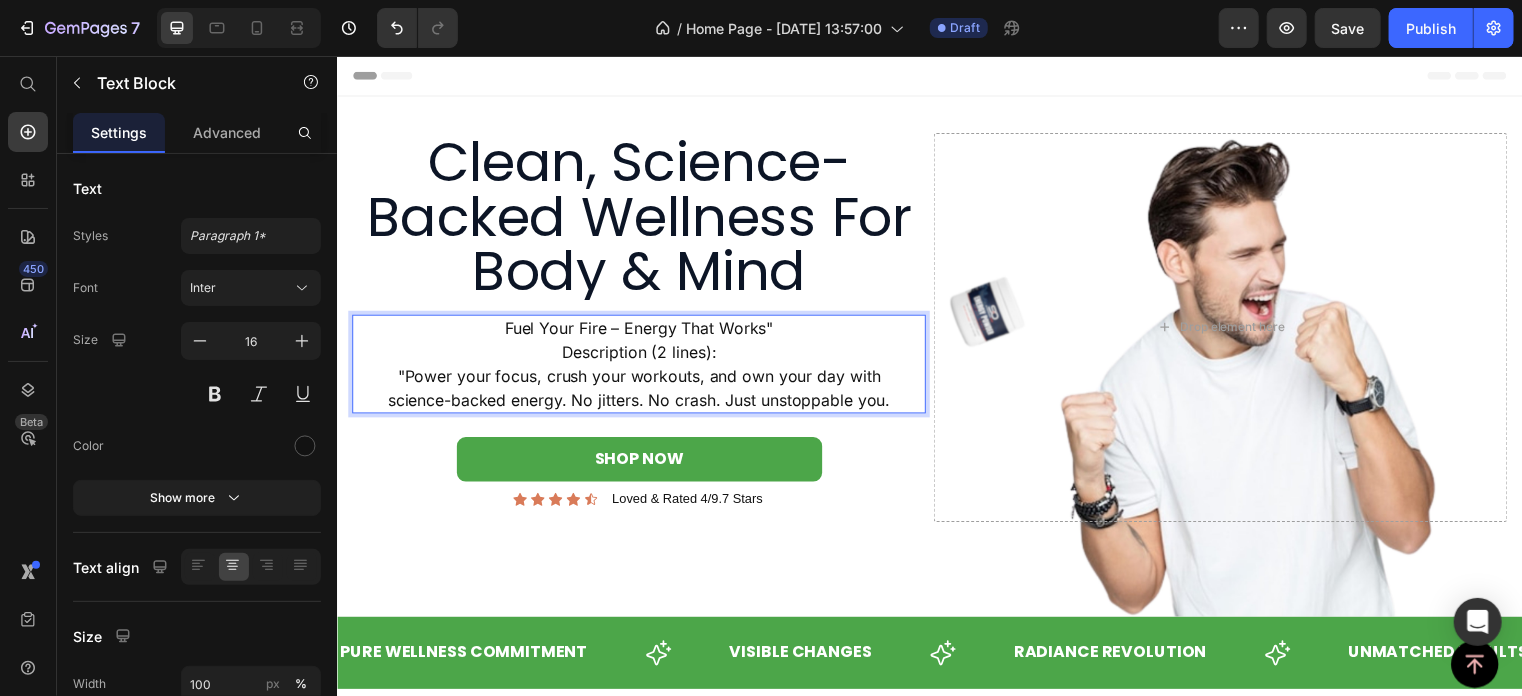 click on "Description (2 lines): "Power your focus, crush your workouts, and own your day with science-backed energy. No jitters. No crash. Just unstoppable you." at bounding box center (641, 379) 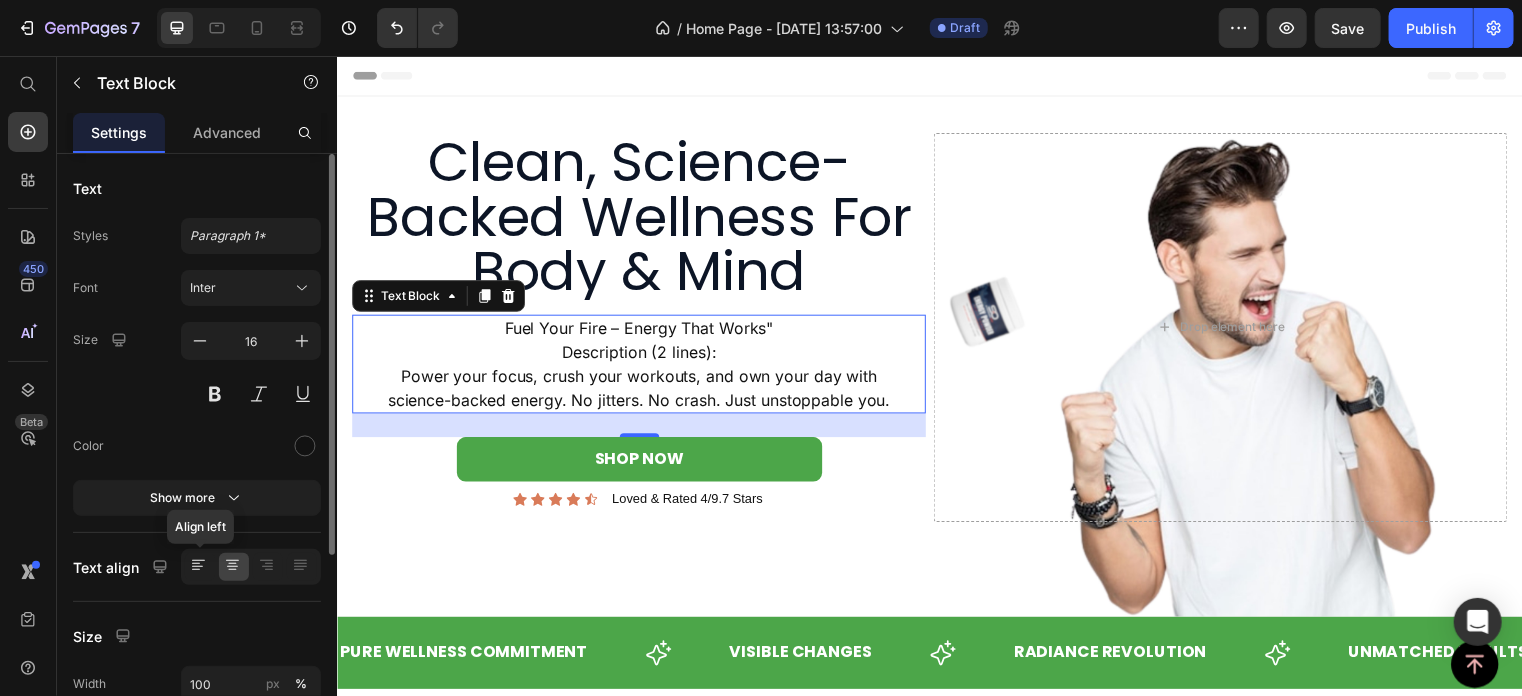 click 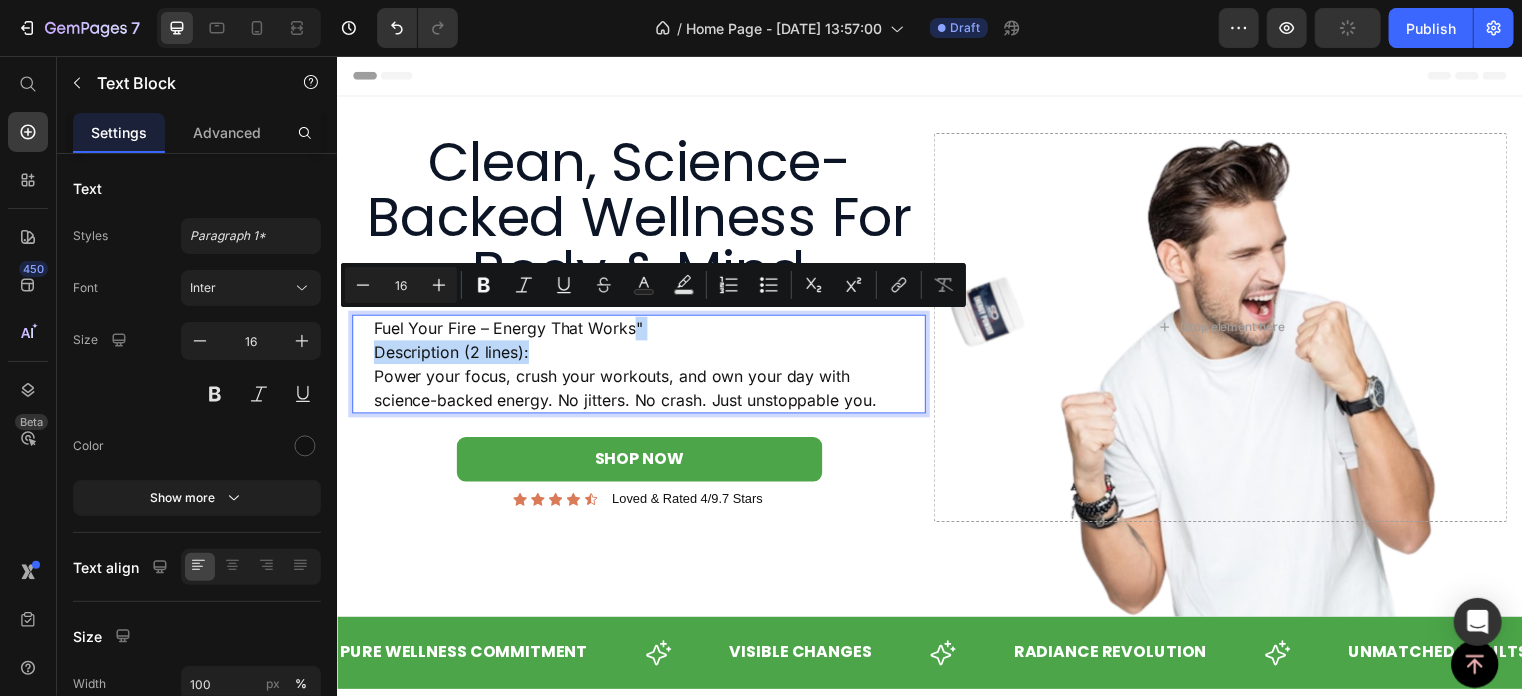 drag, startPoint x: 564, startPoint y: 355, endPoint x: 641, endPoint y: 327, distance: 81.9329 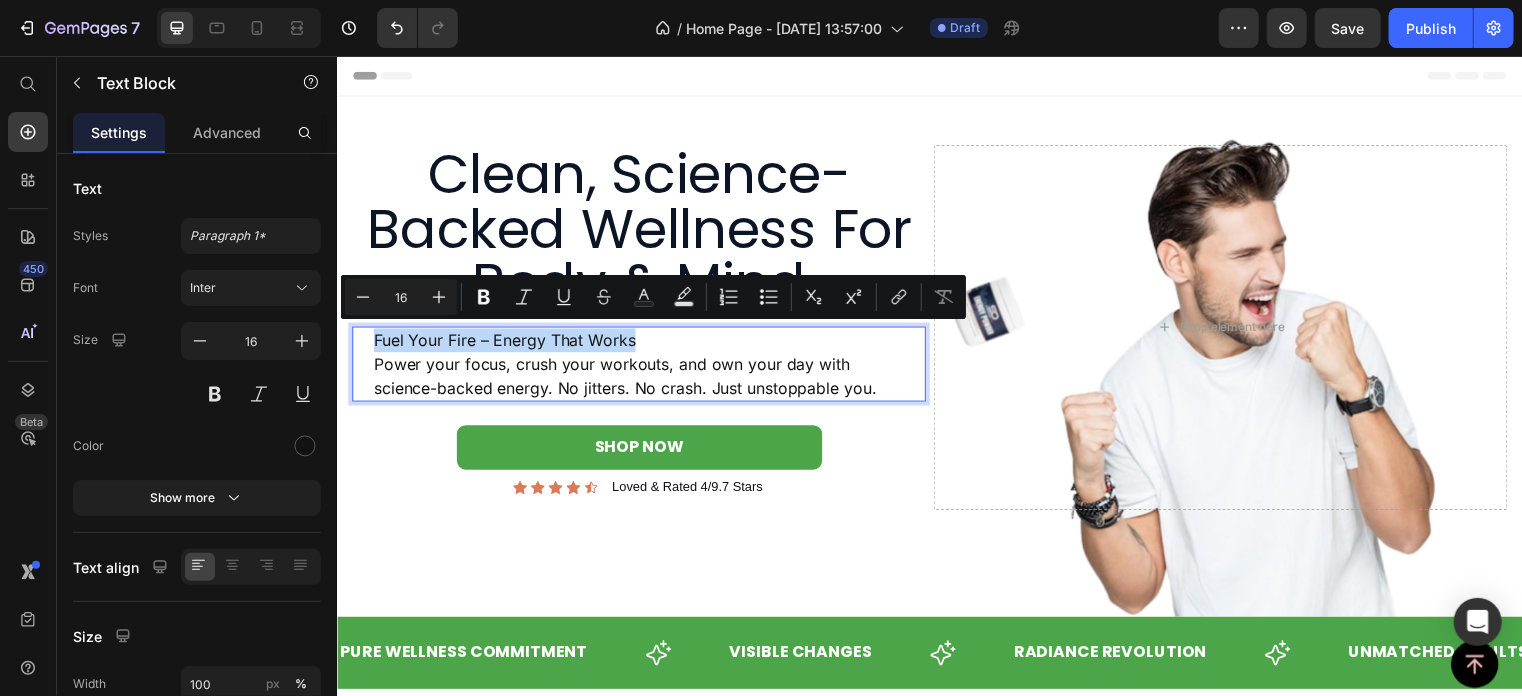 drag, startPoint x: 643, startPoint y: 337, endPoint x: 350, endPoint y: 338, distance: 293.0017 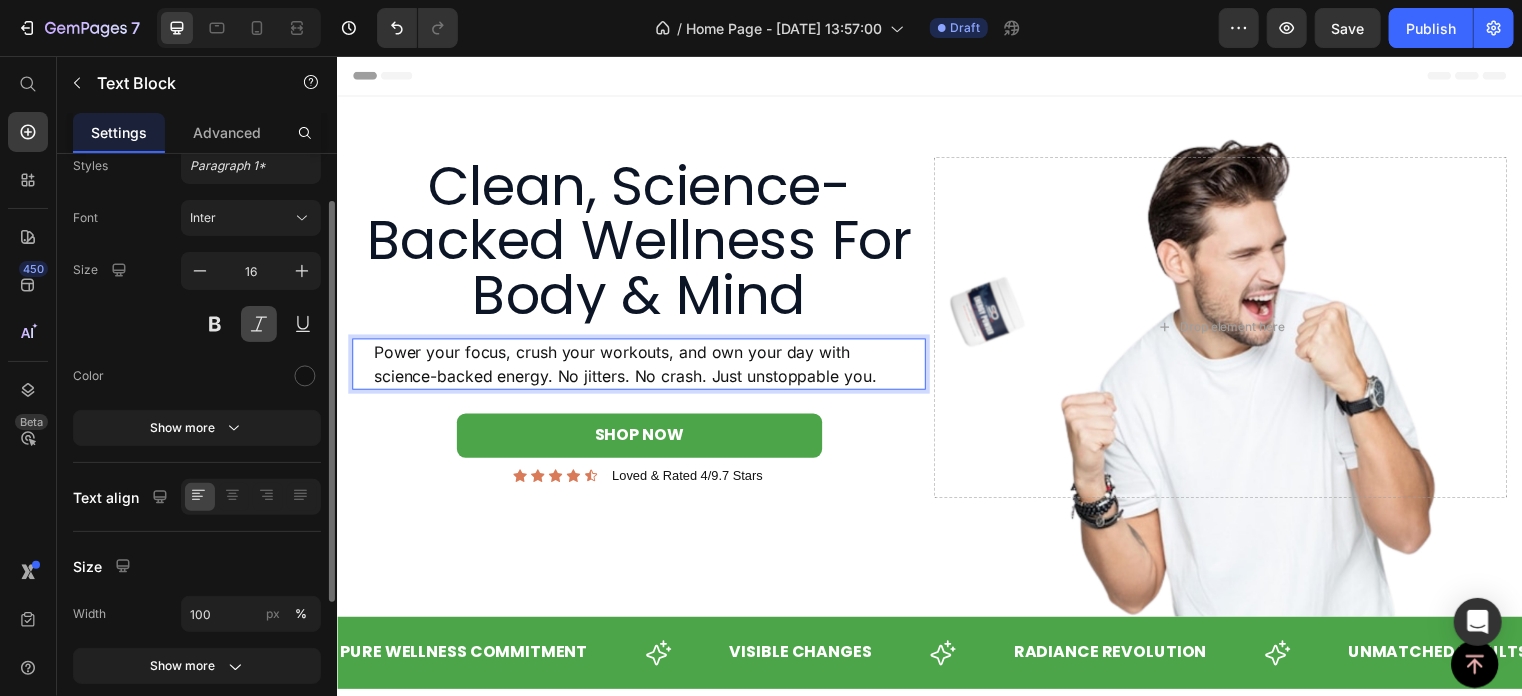 scroll, scrollTop: 0, scrollLeft: 0, axis: both 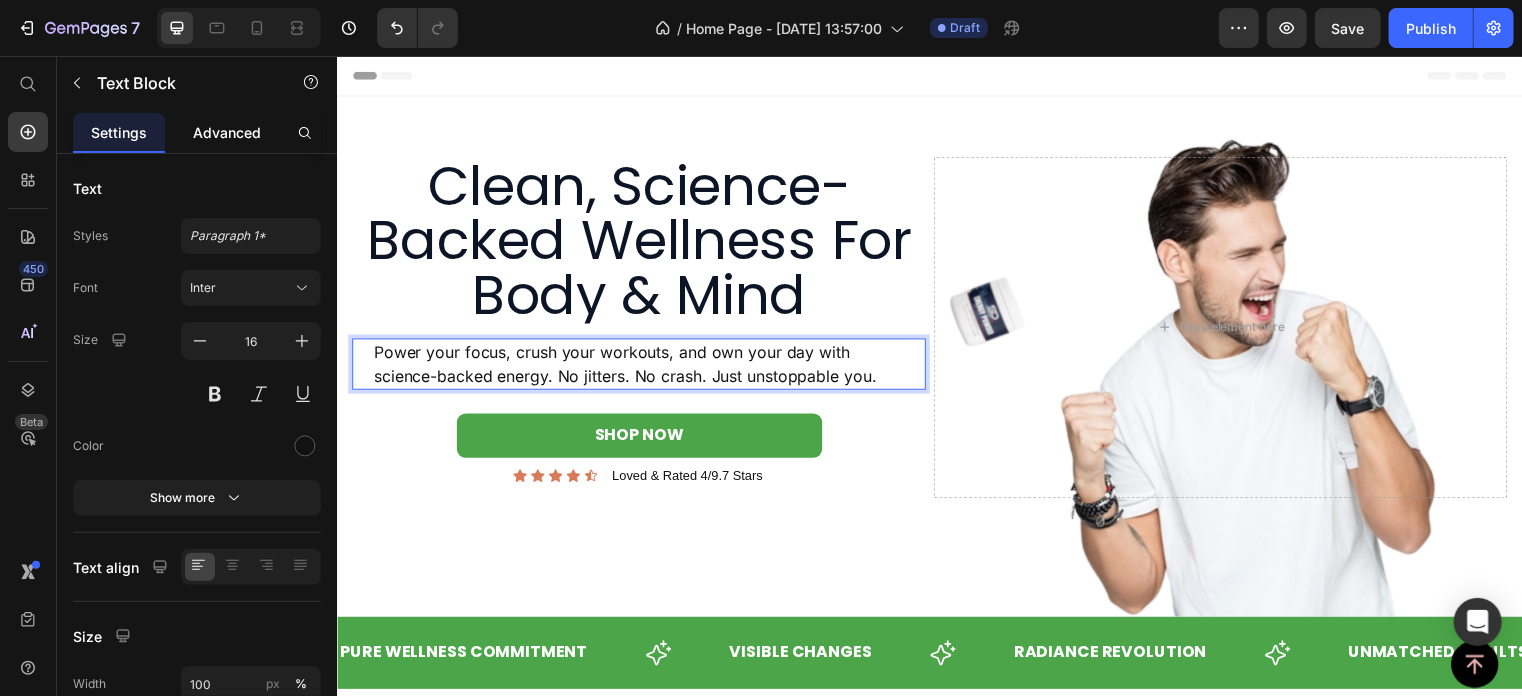 click on "Advanced" at bounding box center [227, 132] 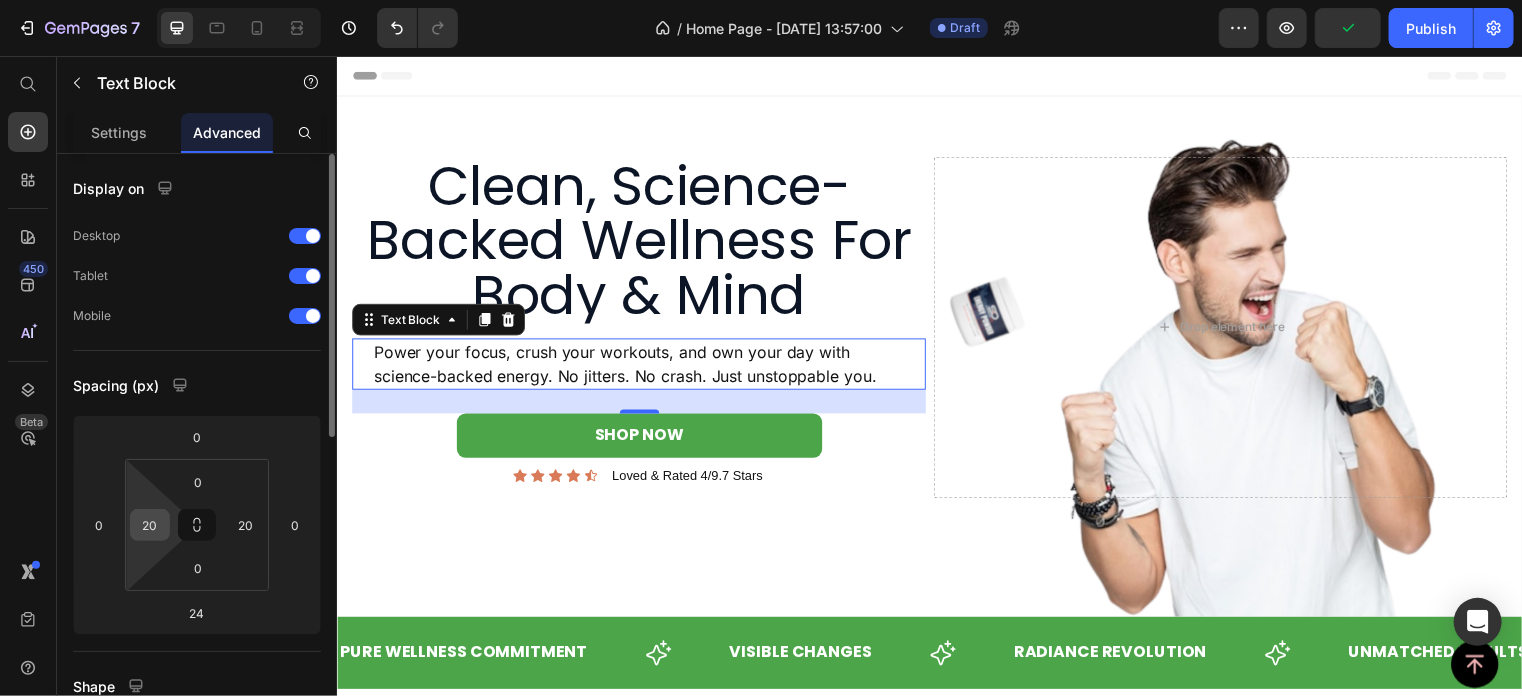 click on "20" at bounding box center [150, 525] 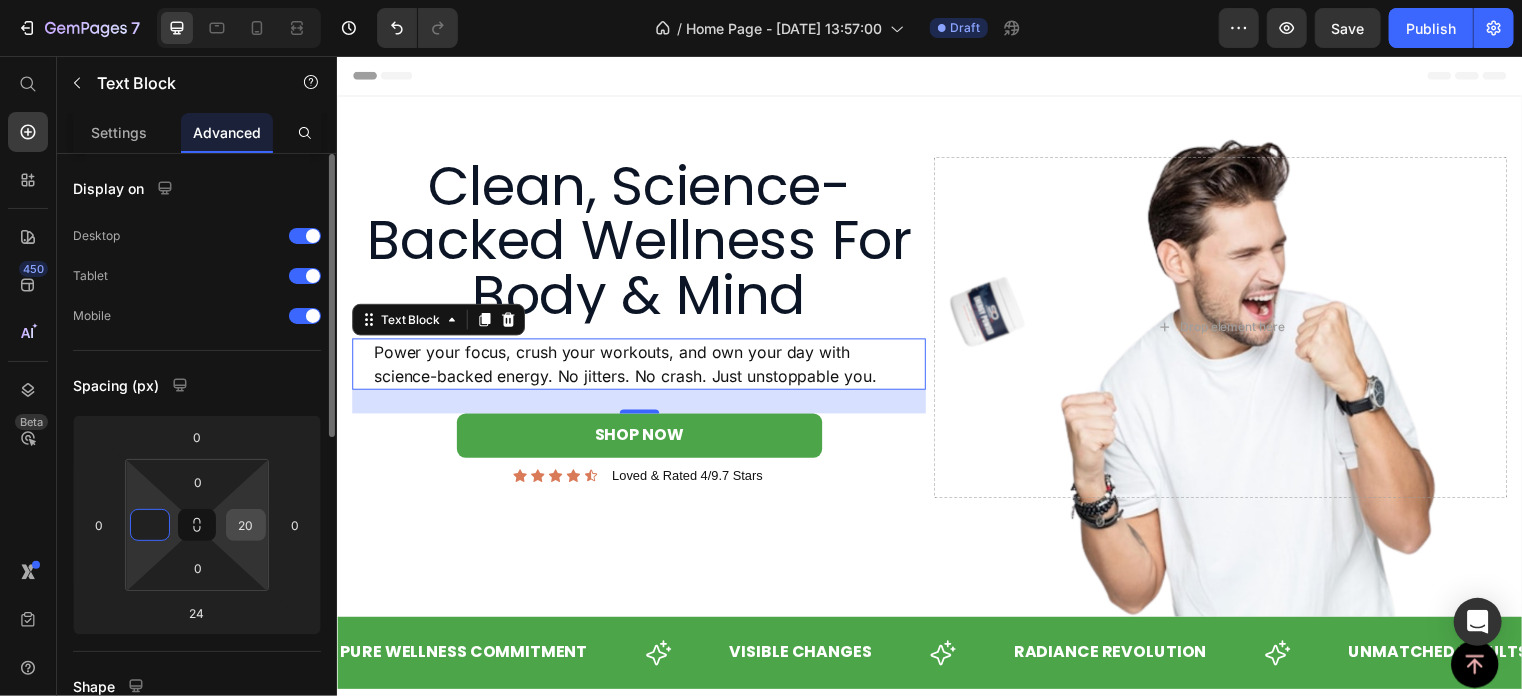 type on "0" 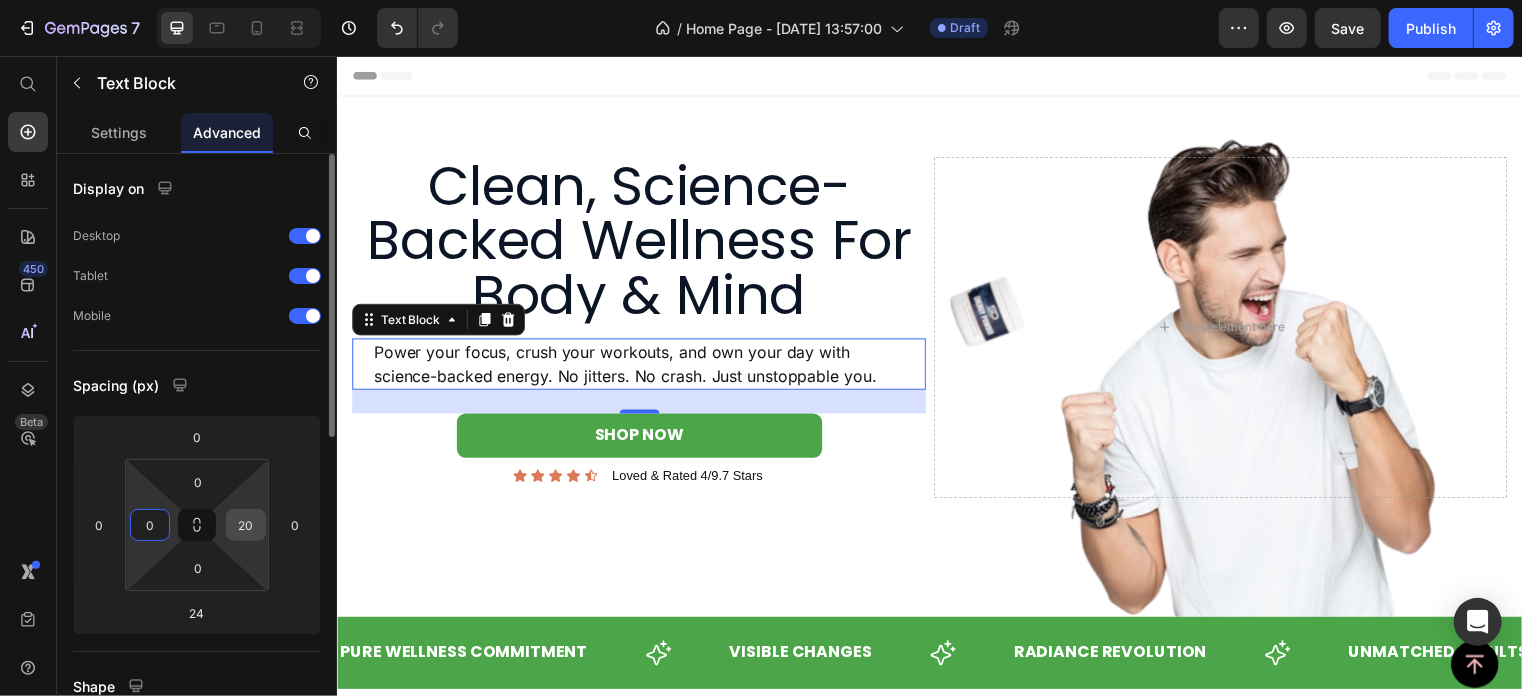 click on "20" at bounding box center (246, 525) 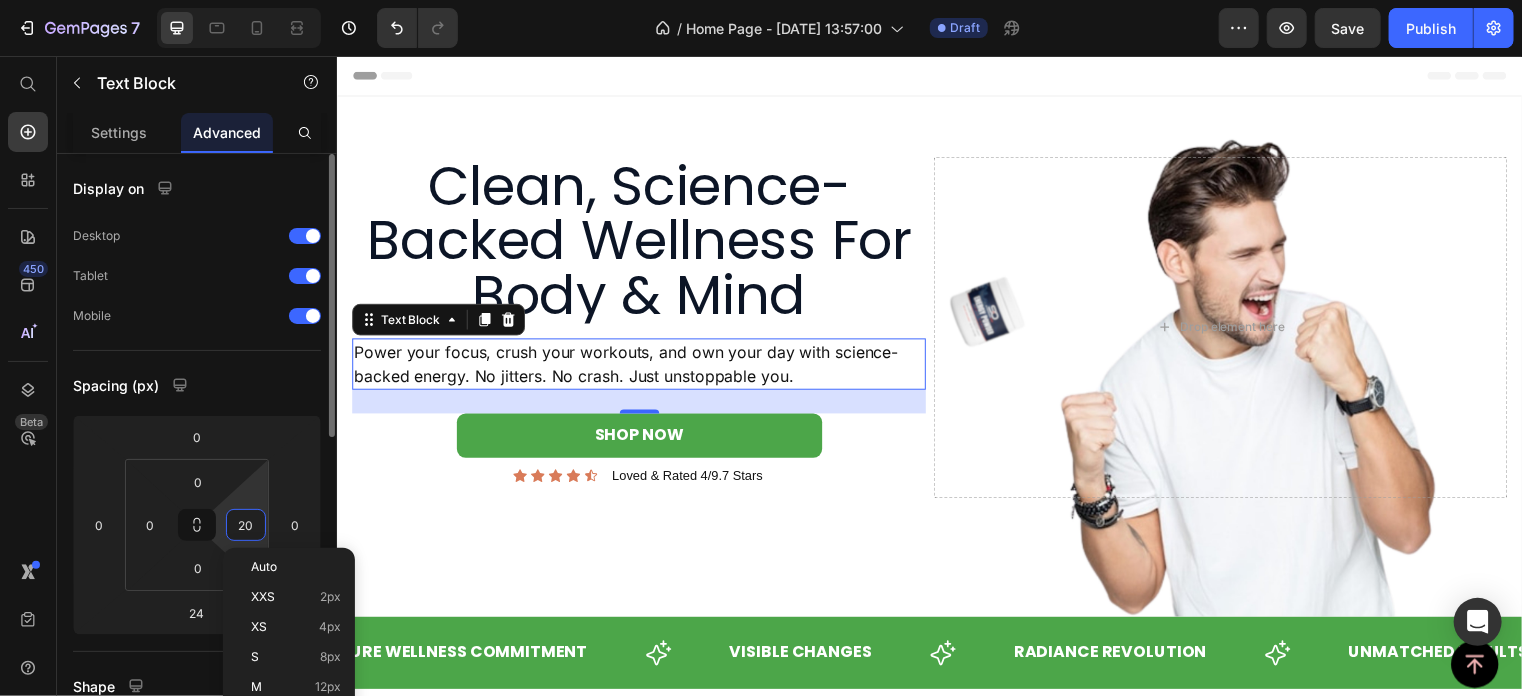 type 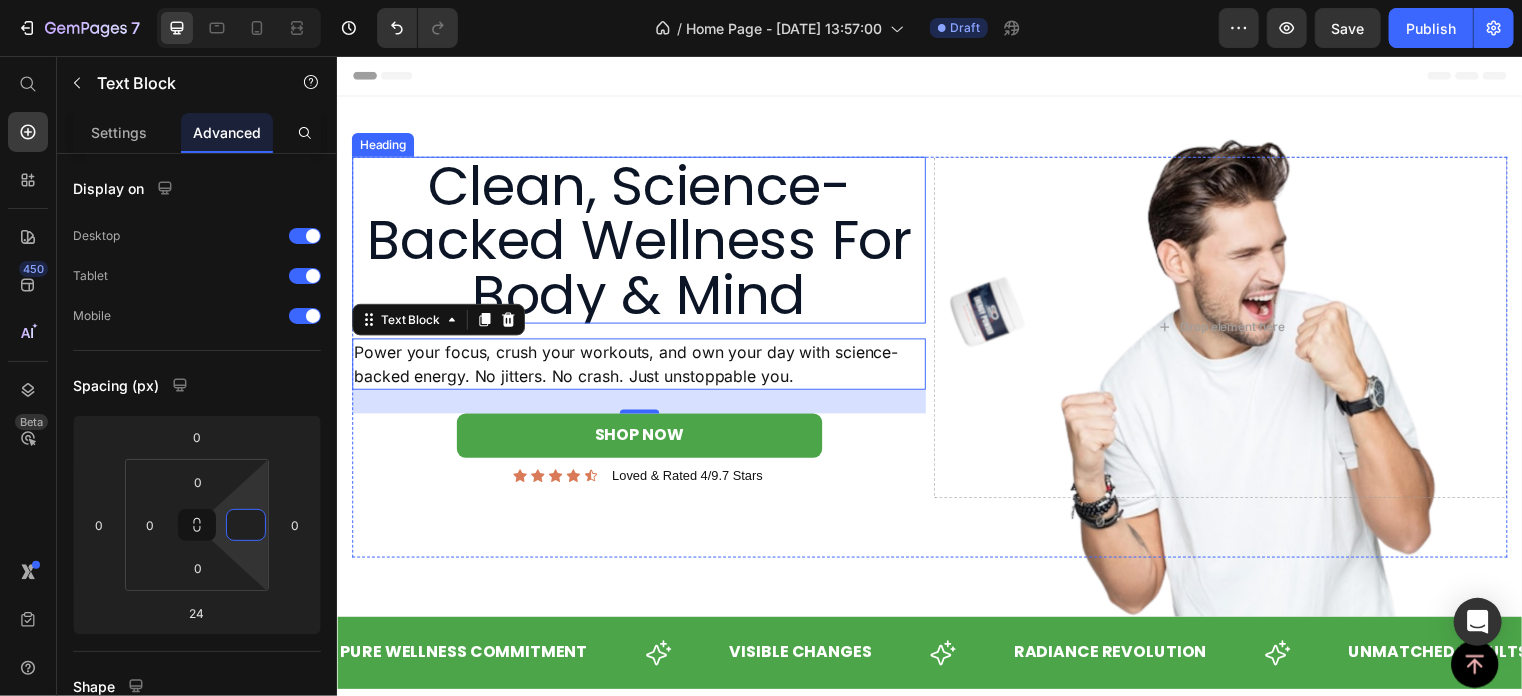 click on "Clean, Science-Backed Wellness for Body & Mind" at bounding box center [641, 241] 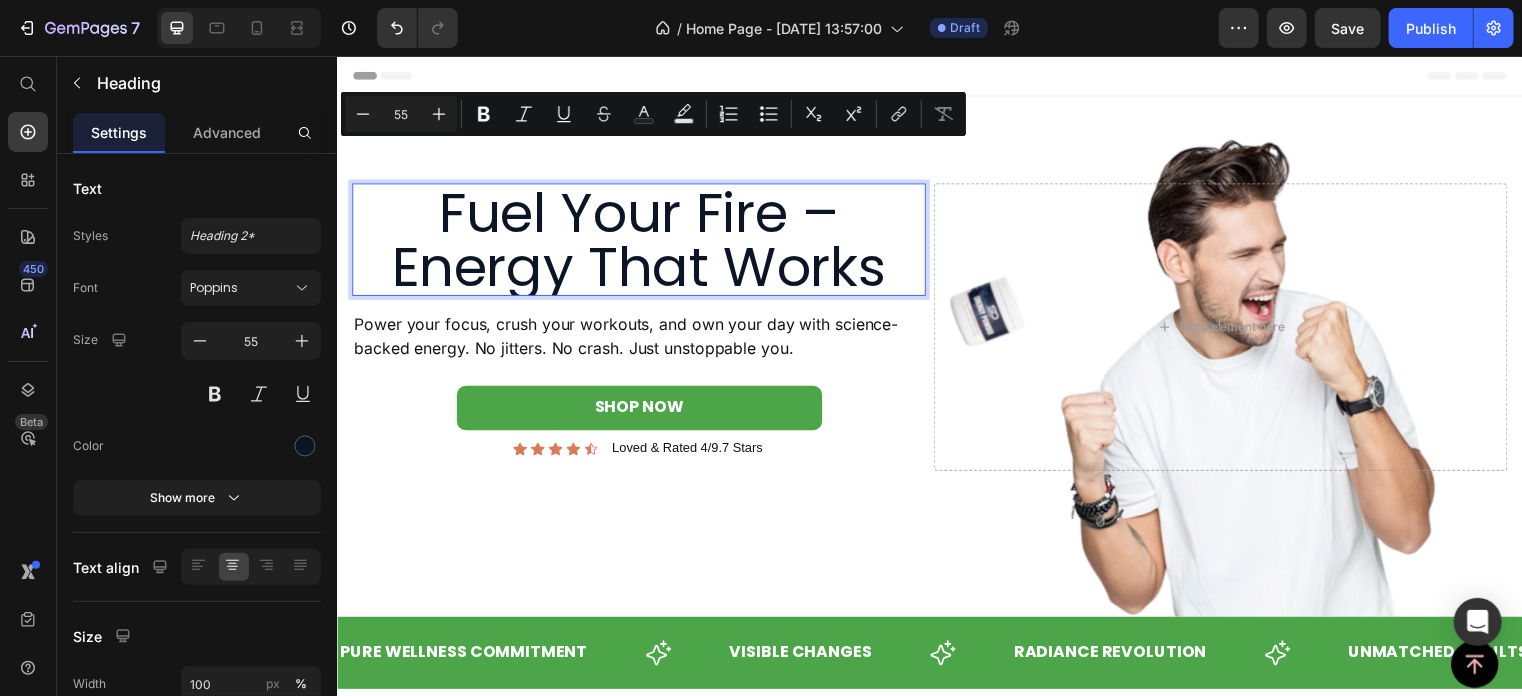 scroll, scrollTop: 8, scrollLeft: 0, axis: vertical 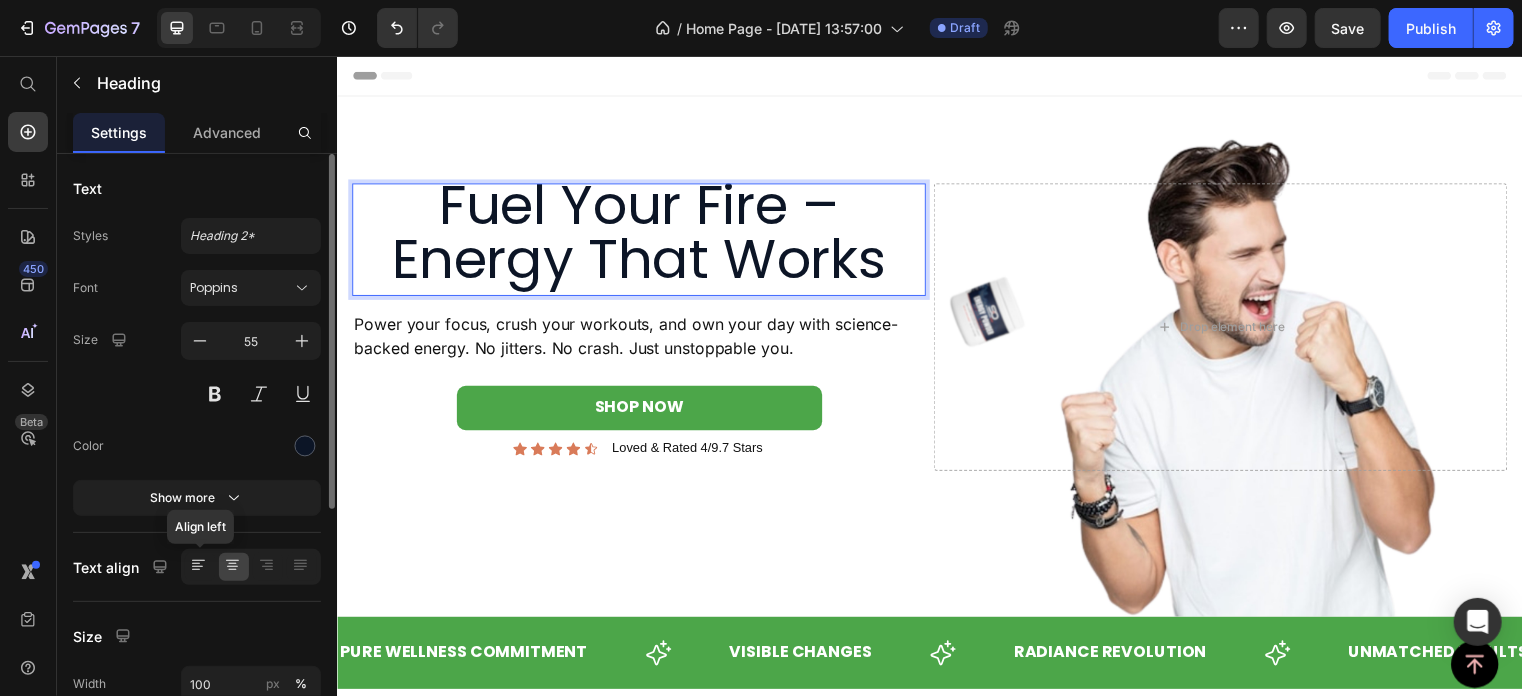 click 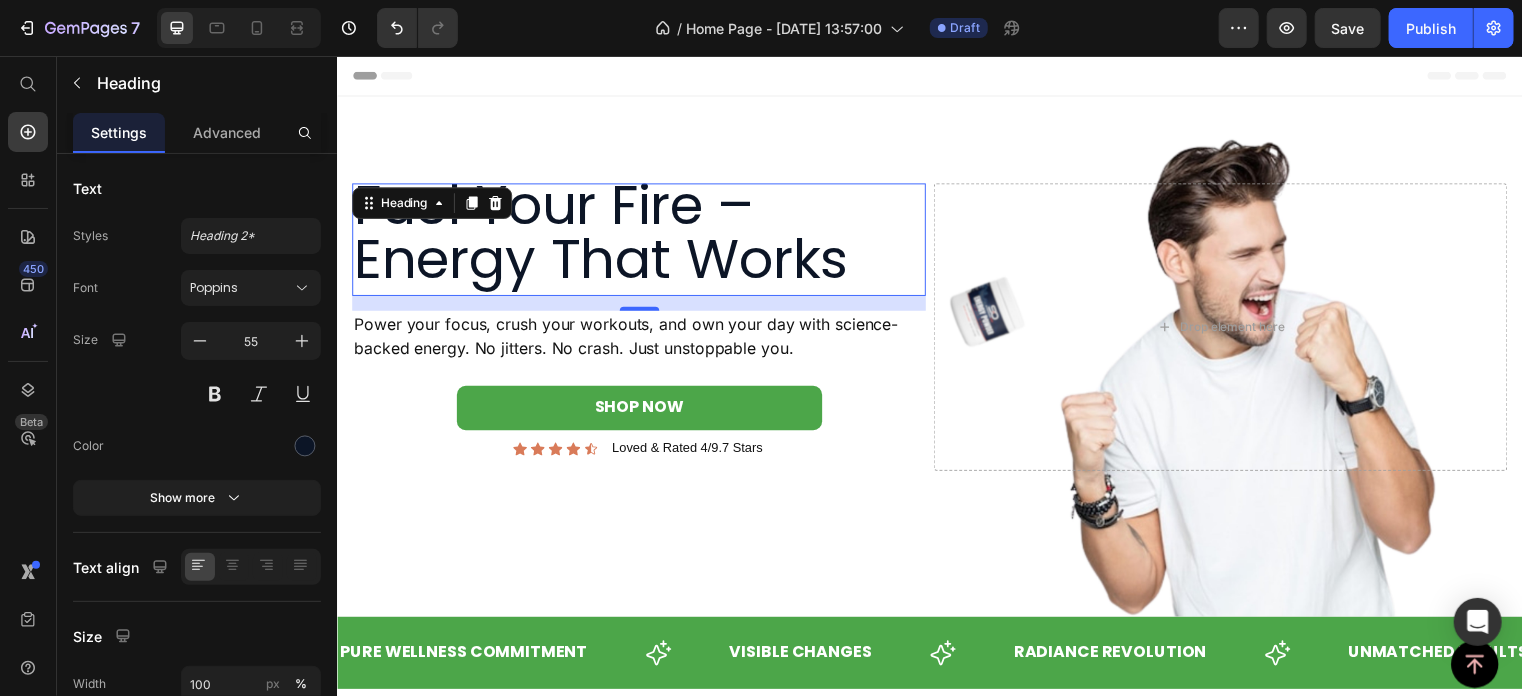 click on "Fuel Your Fire – Energy That Works" at bounding box center [641, 233] 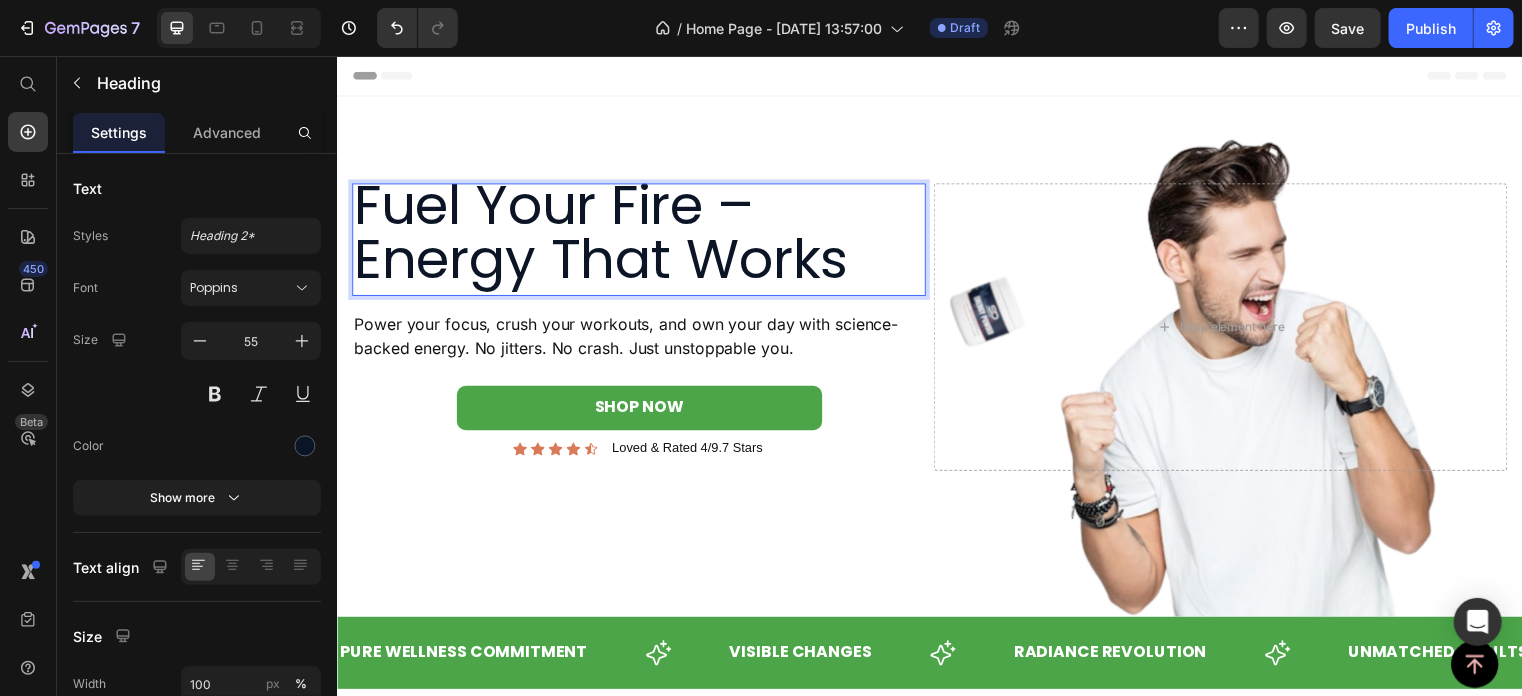 click on "Fuel Your Fire – Energy That Works" at bounding box center (641, 233) 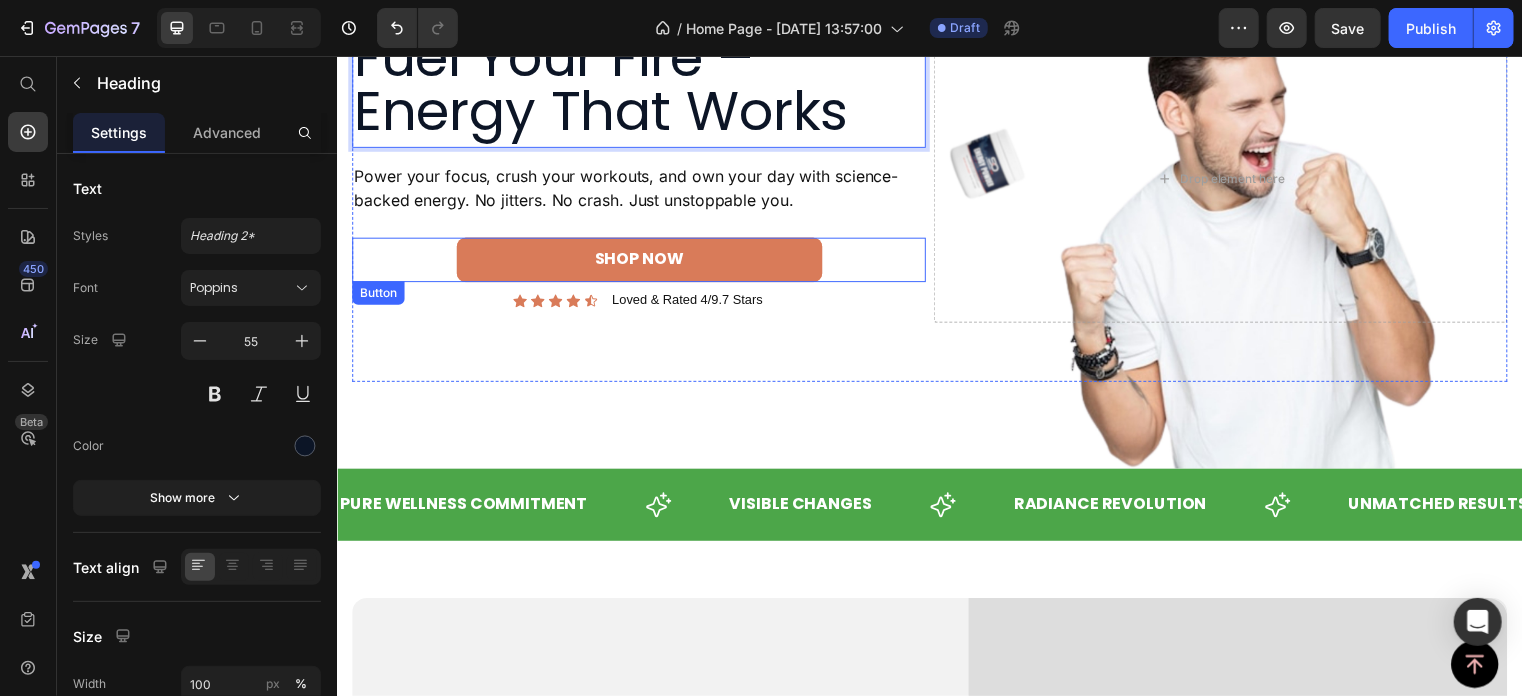scroll, scrollTop: 53, scrollLeft: 0, axis: vertical 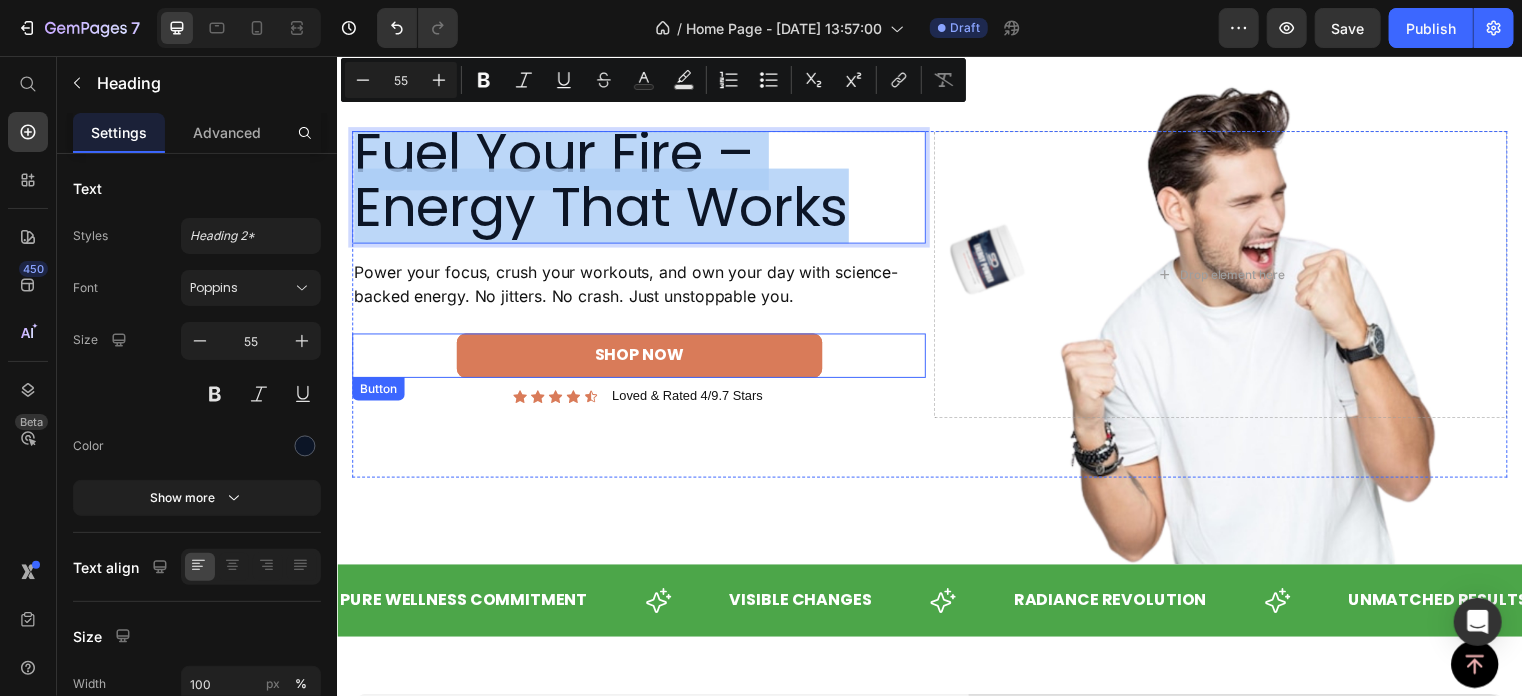 copy on "Fuel Your Fire – Energy That Works" 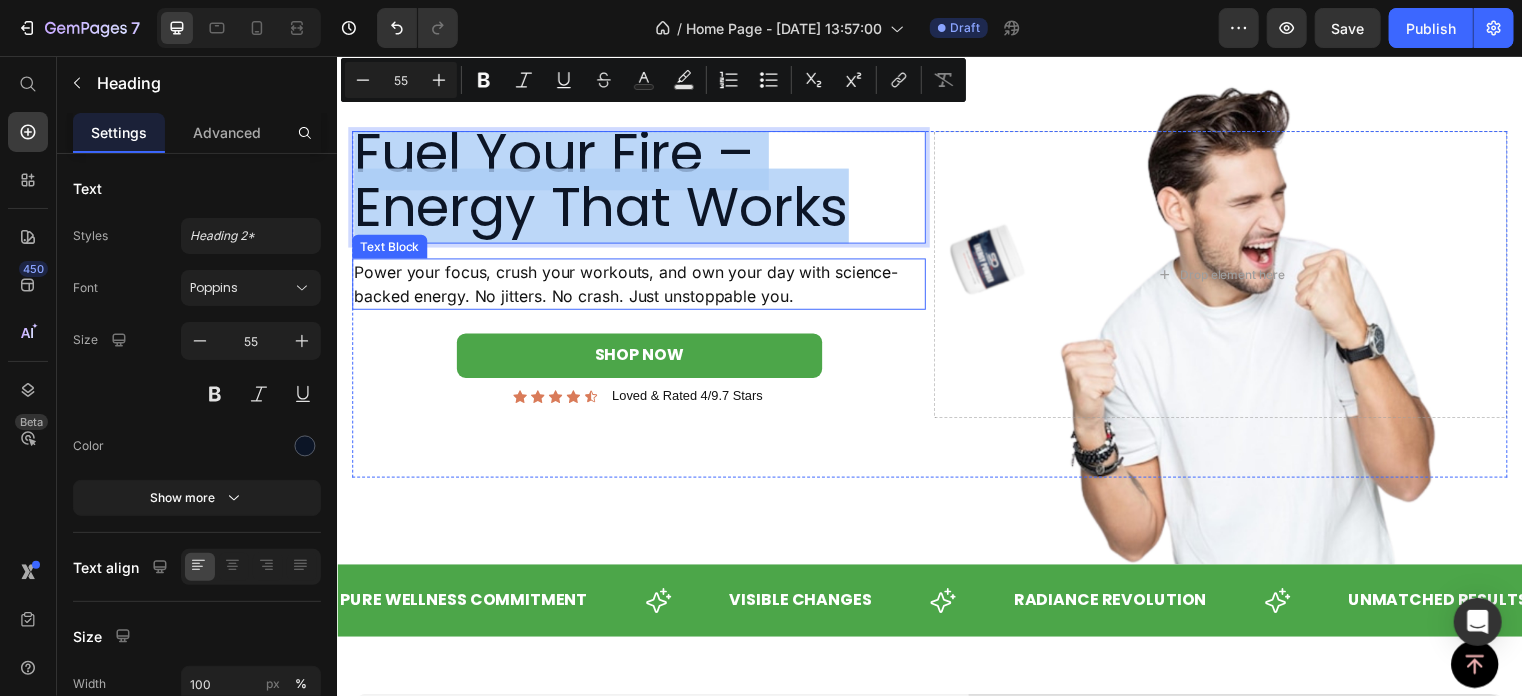 click on "Power your focus, crush your workouts, and own your day with science-backed energy. No jitters. No crash. Just unstoppable you." at bounding box center [641, 286] 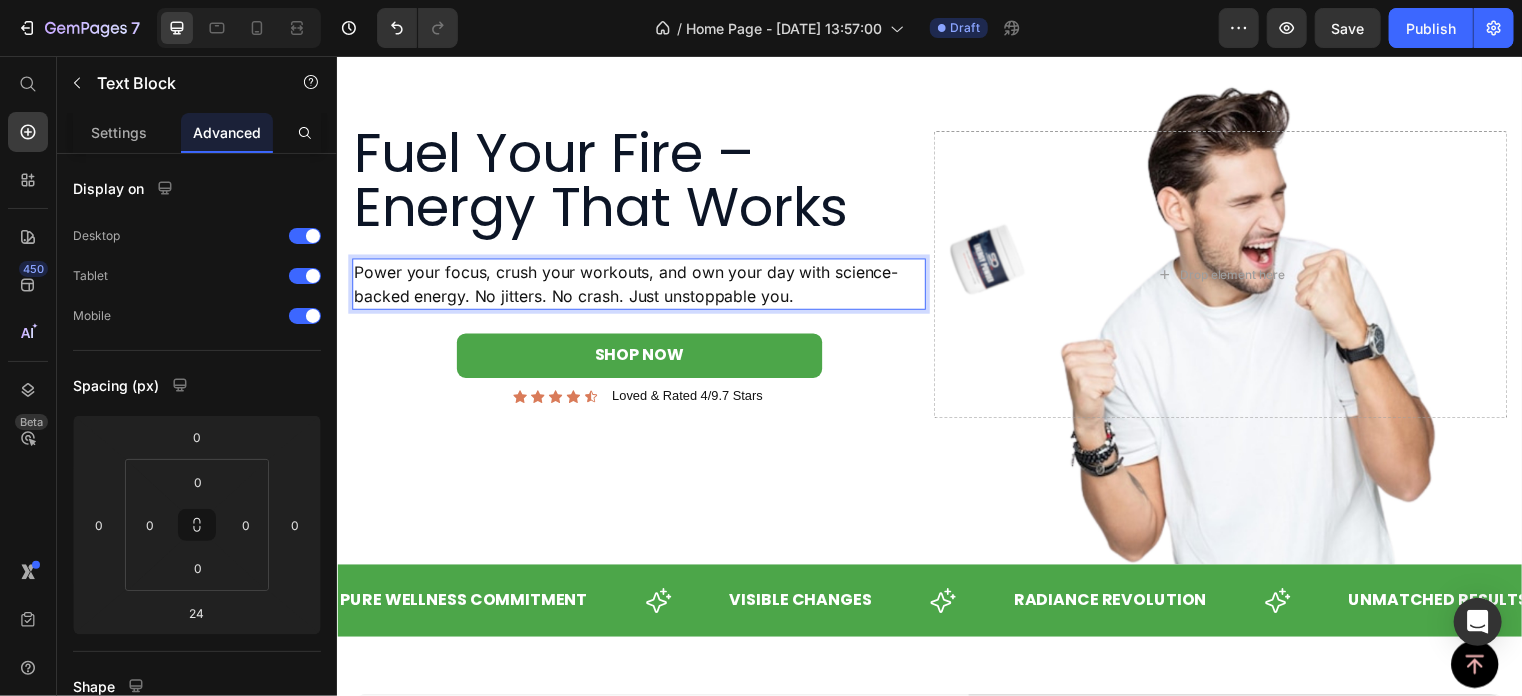 scroll, scrollTop: 41, scrollLeft: 0, axis: vertical 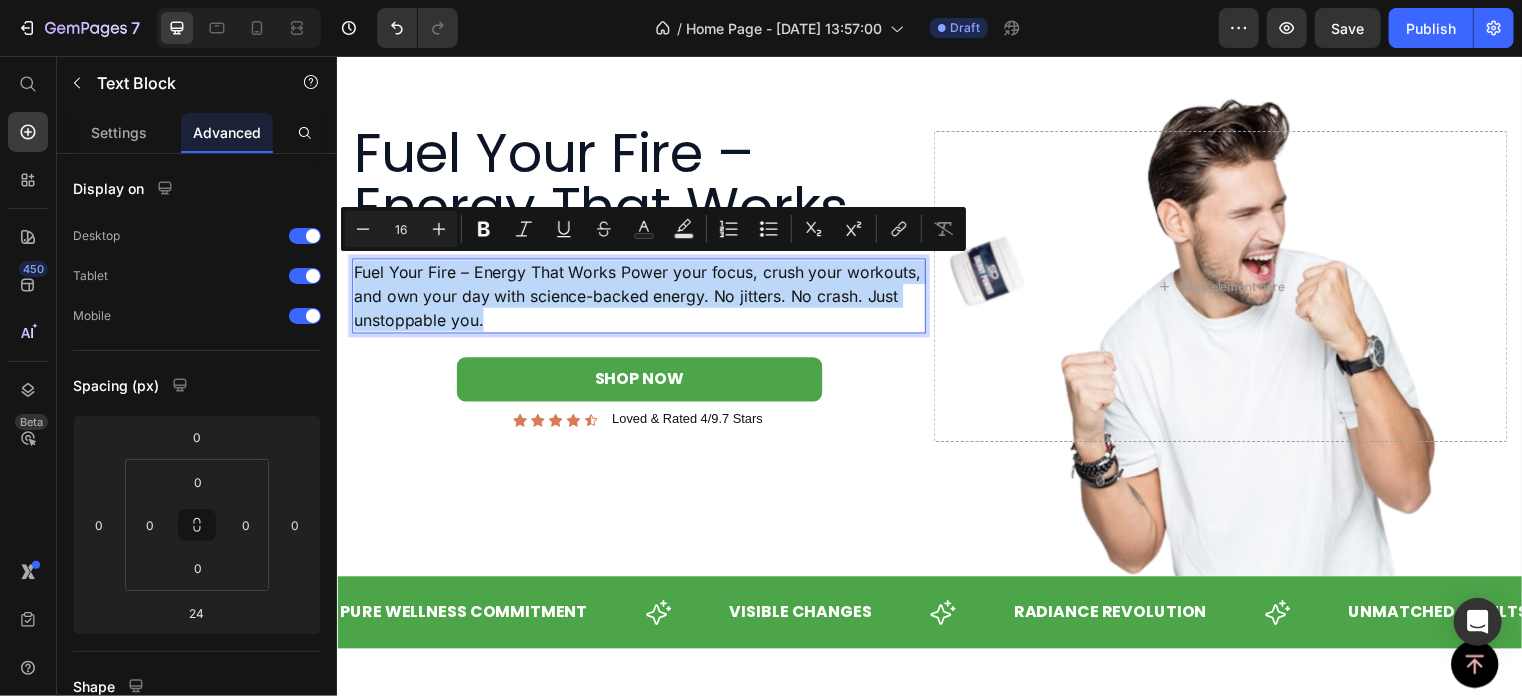 copy on "Fuel Your Fire – Energy That Works Power your focus, crush your workouts, and own your day with science-backed energy. No jitters. No crash. Just unstoppable you." 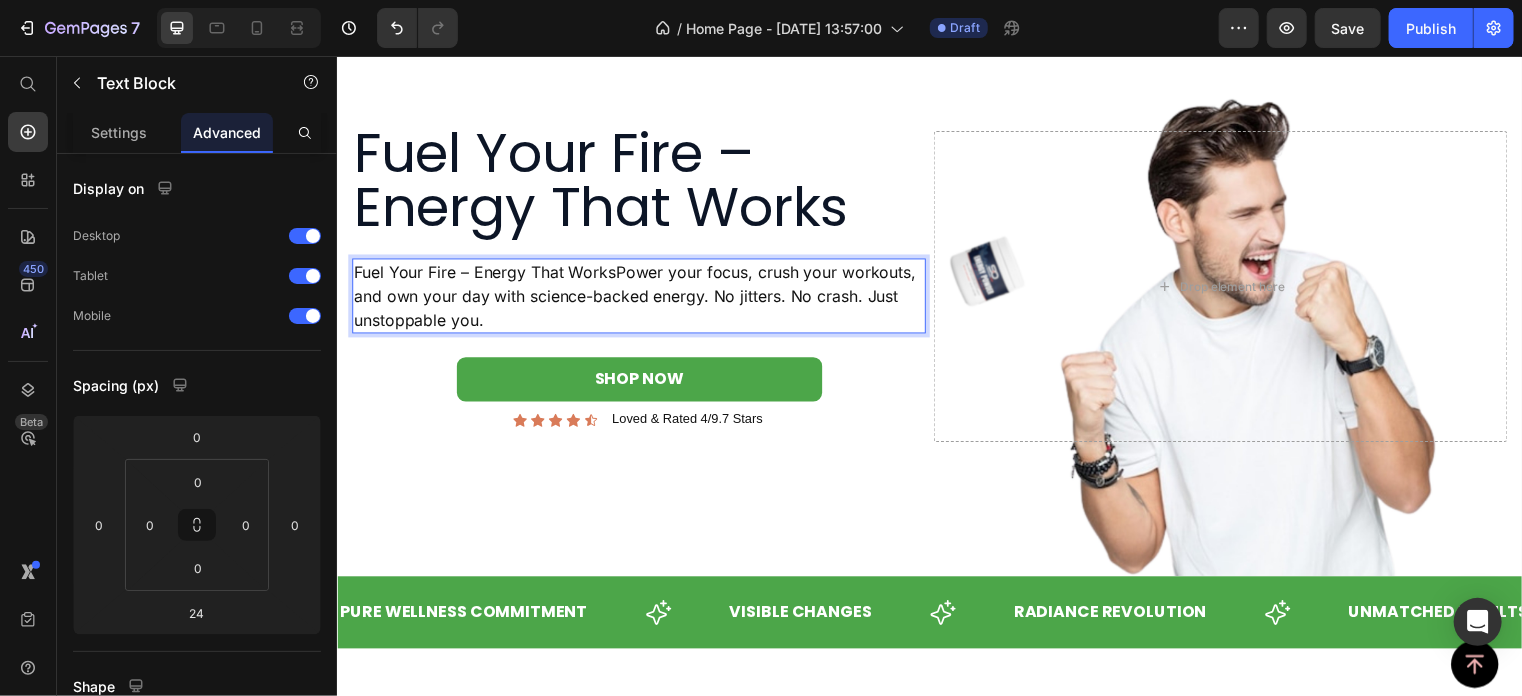 scroll, scrollTop: 53, scrollLeft: 0, axis: vertical 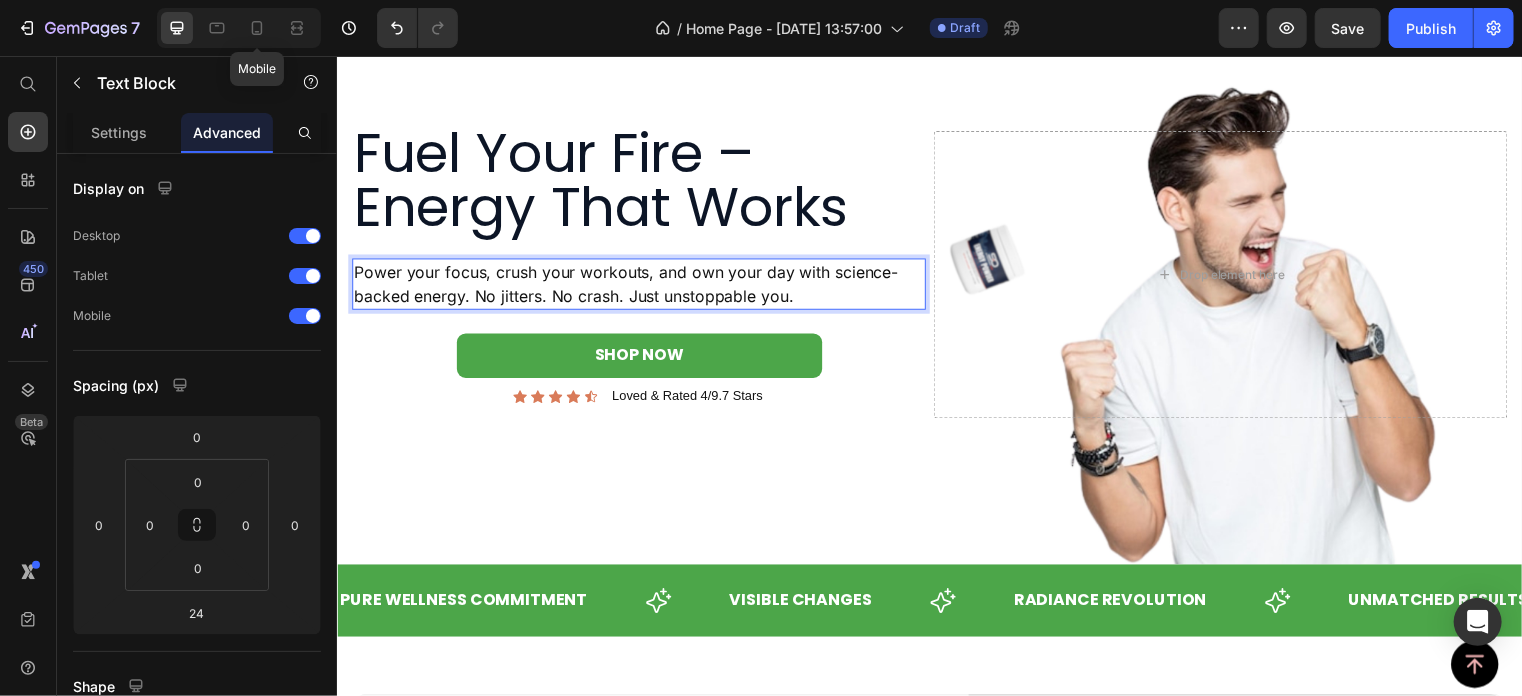 click 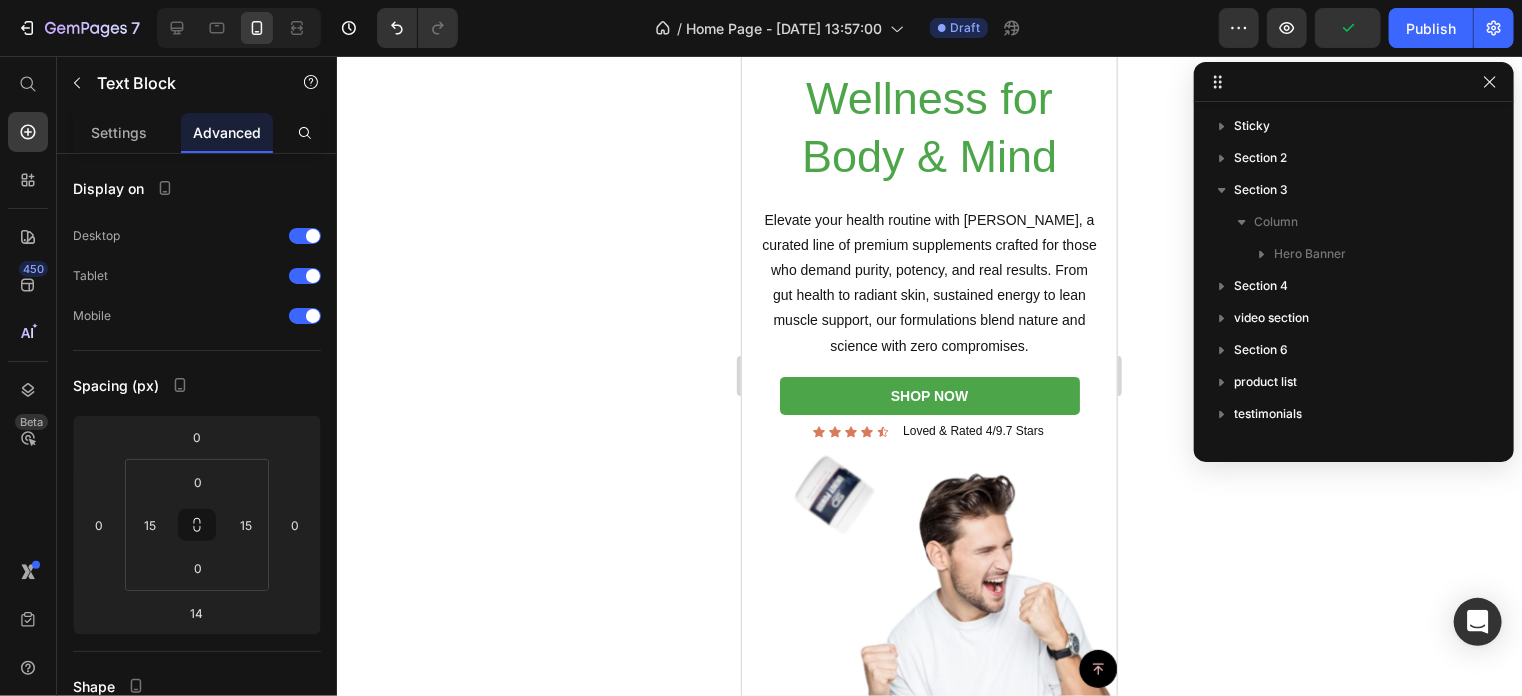 scroll, scrollTop: 0, scrollLeft: 0, axis: both 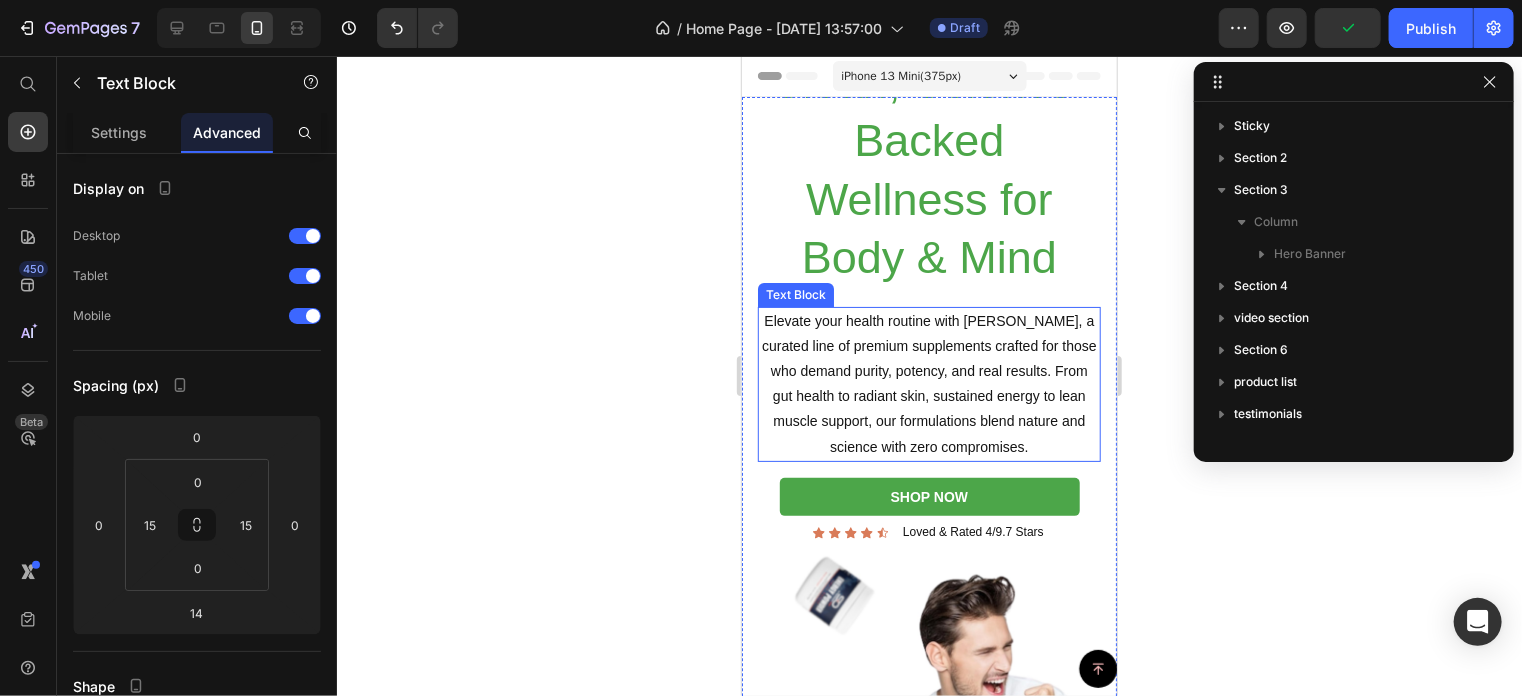 click on "Elevate your health routine with [PERSON_NAME], a curated line of premium supplements crafted for those who demand purity, potency, and real results. From gut health to radiant skin, sustained energy to lean muscle support, our formulations blend nature and science with zero compromises." at bounding box center (928, 383) 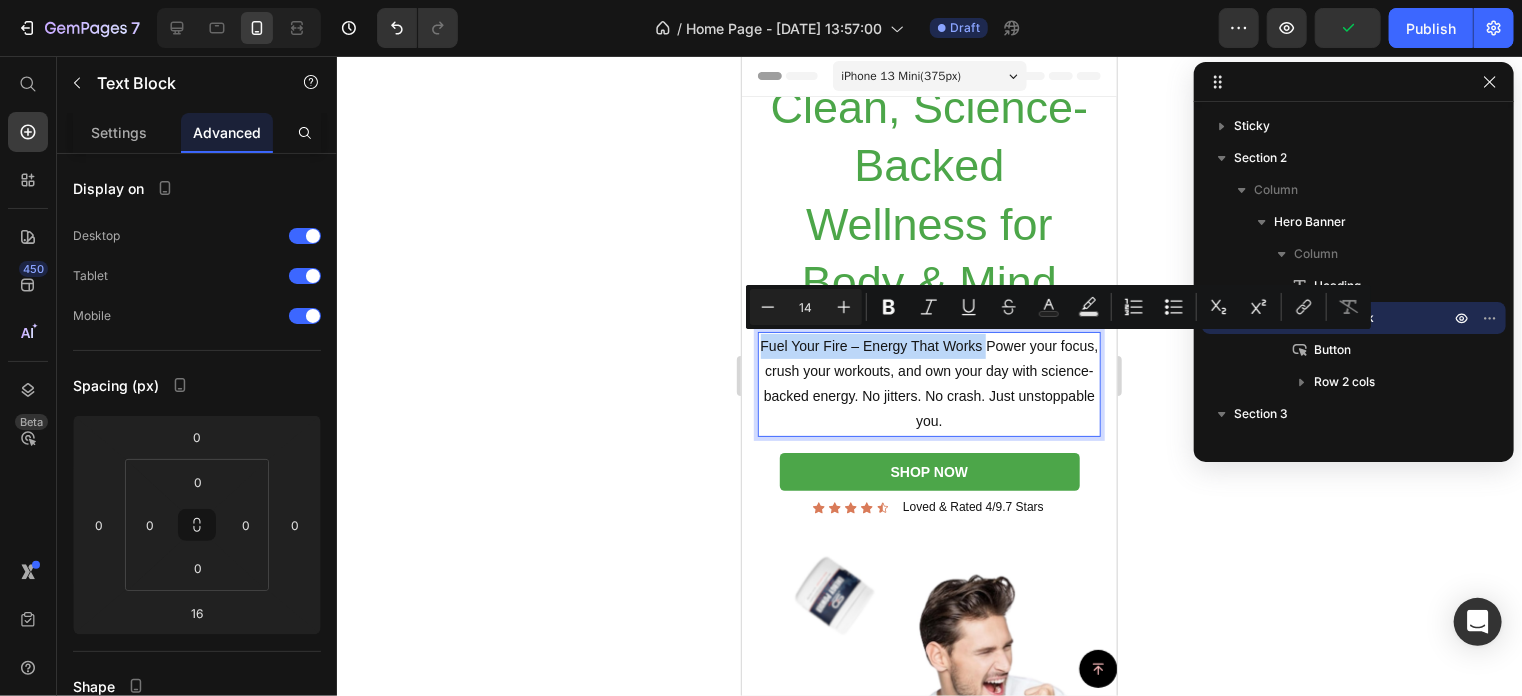 drag, startPoint x: 997, startPoint y: 345, endPoint x: 770, endPoint y: 352, distance: 227.10791 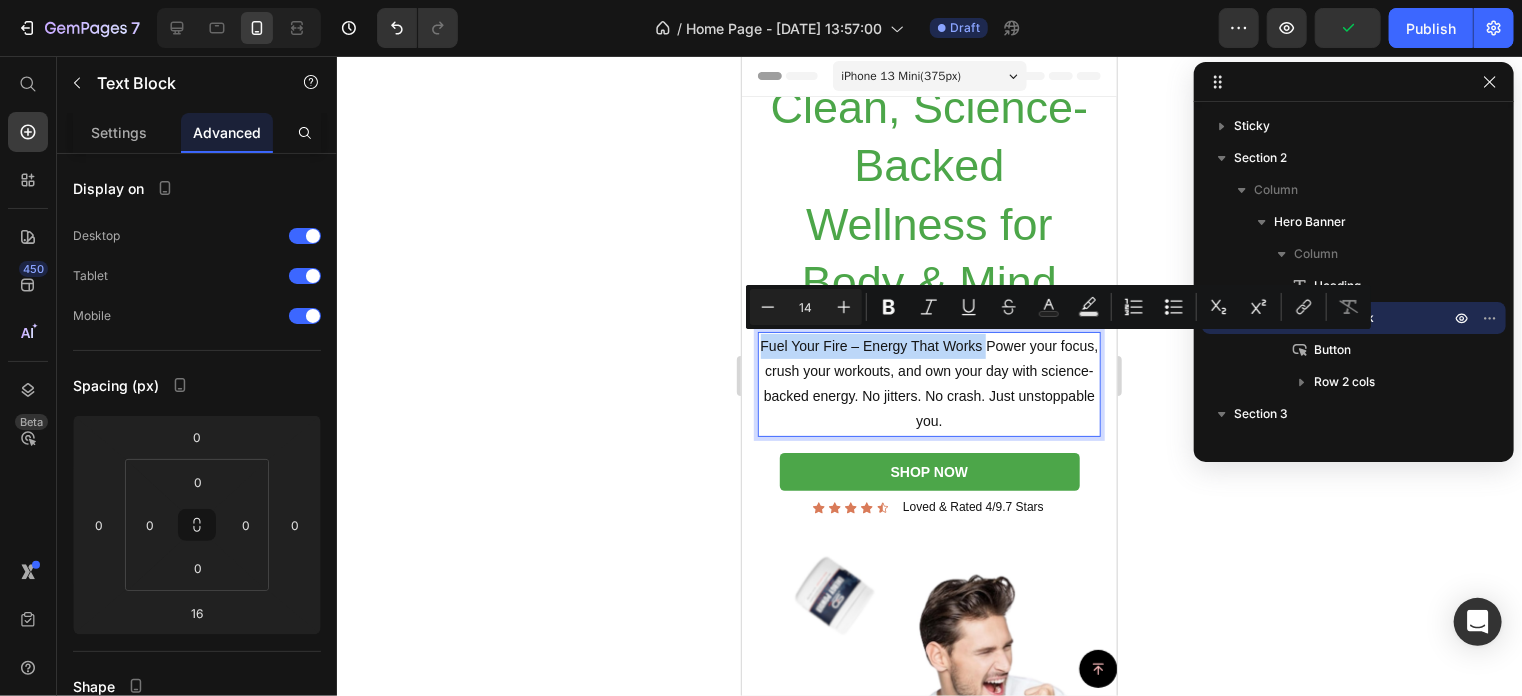 click on "Fuel Your Fire – Energy That Works Power your focus, crush your workouts, and own your day with science-backed energy. No jitters. No crash. Just unstoppable you." at bounding box center (928, 383) 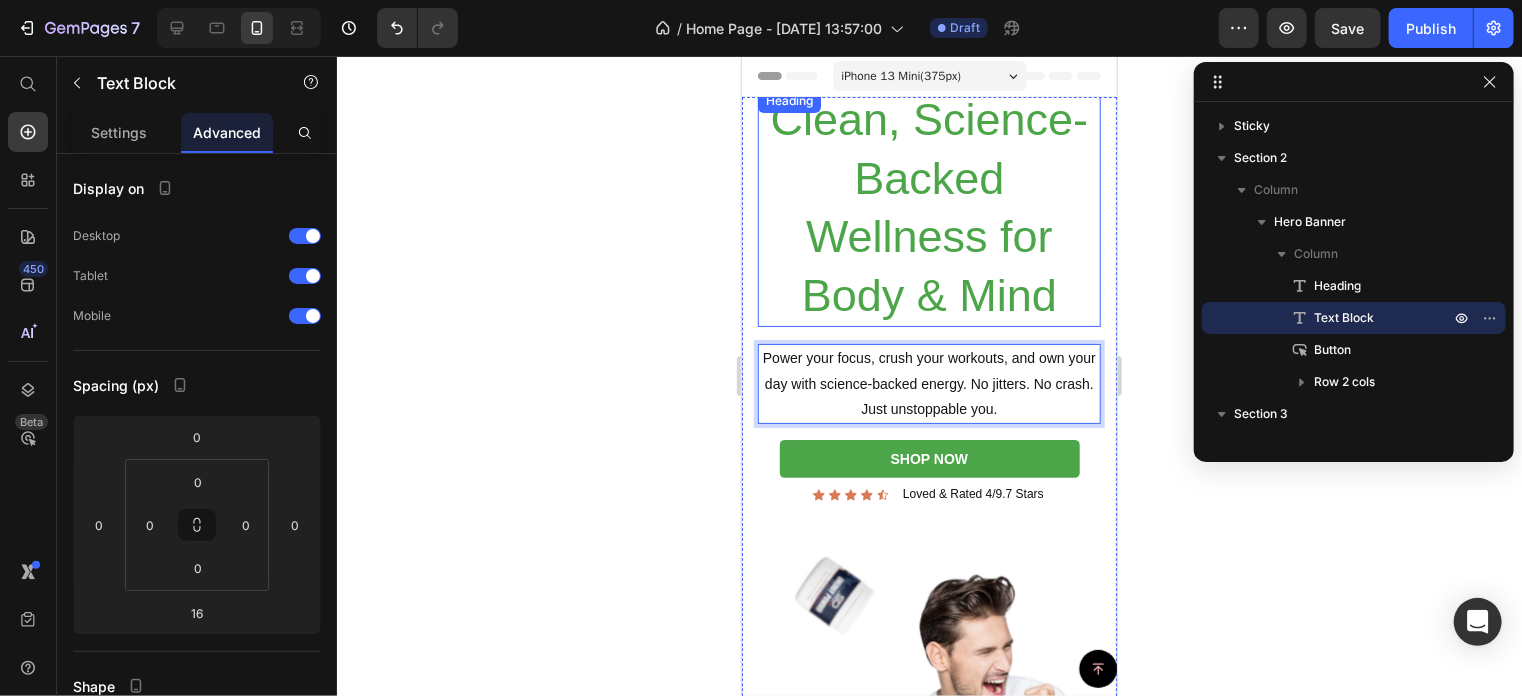 click on "Clean, Science-Backed Wellness for Body & Mind" at bounding box center [928, 207] 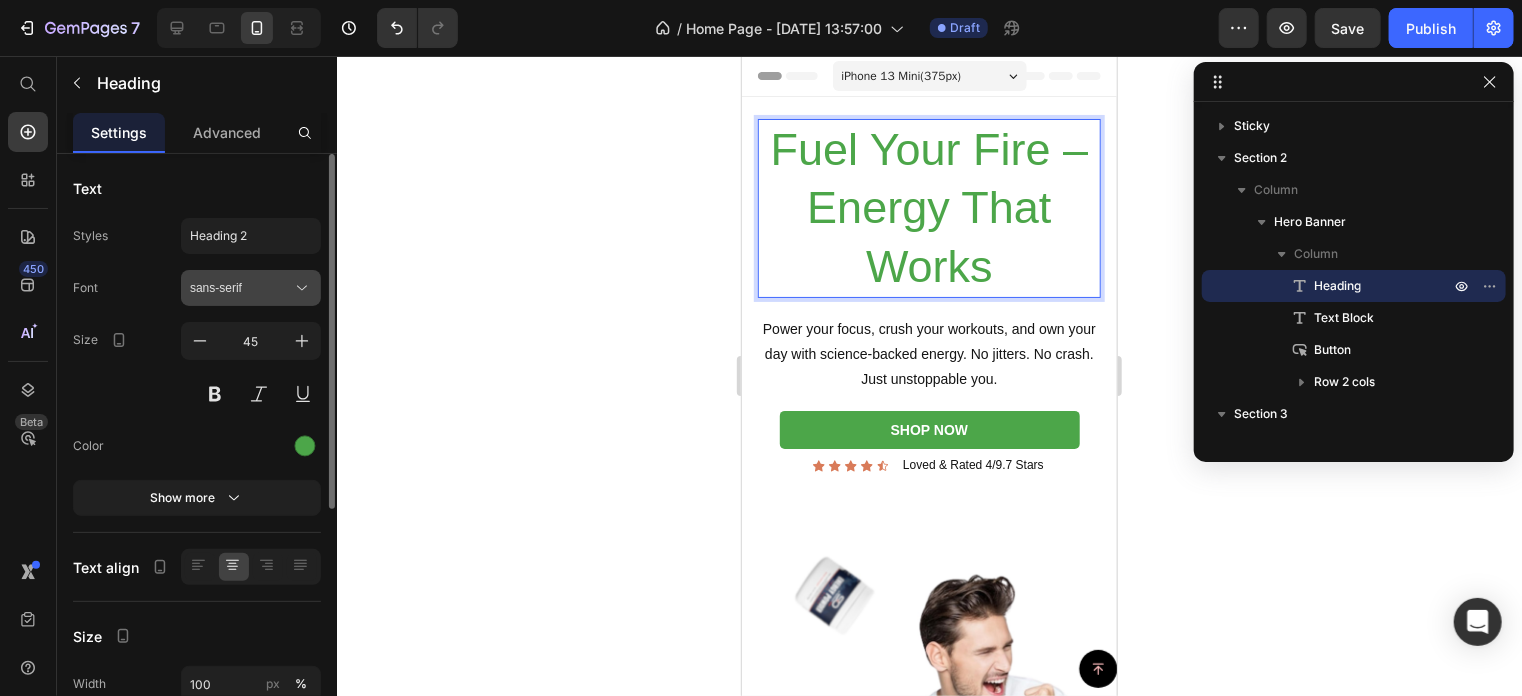 click 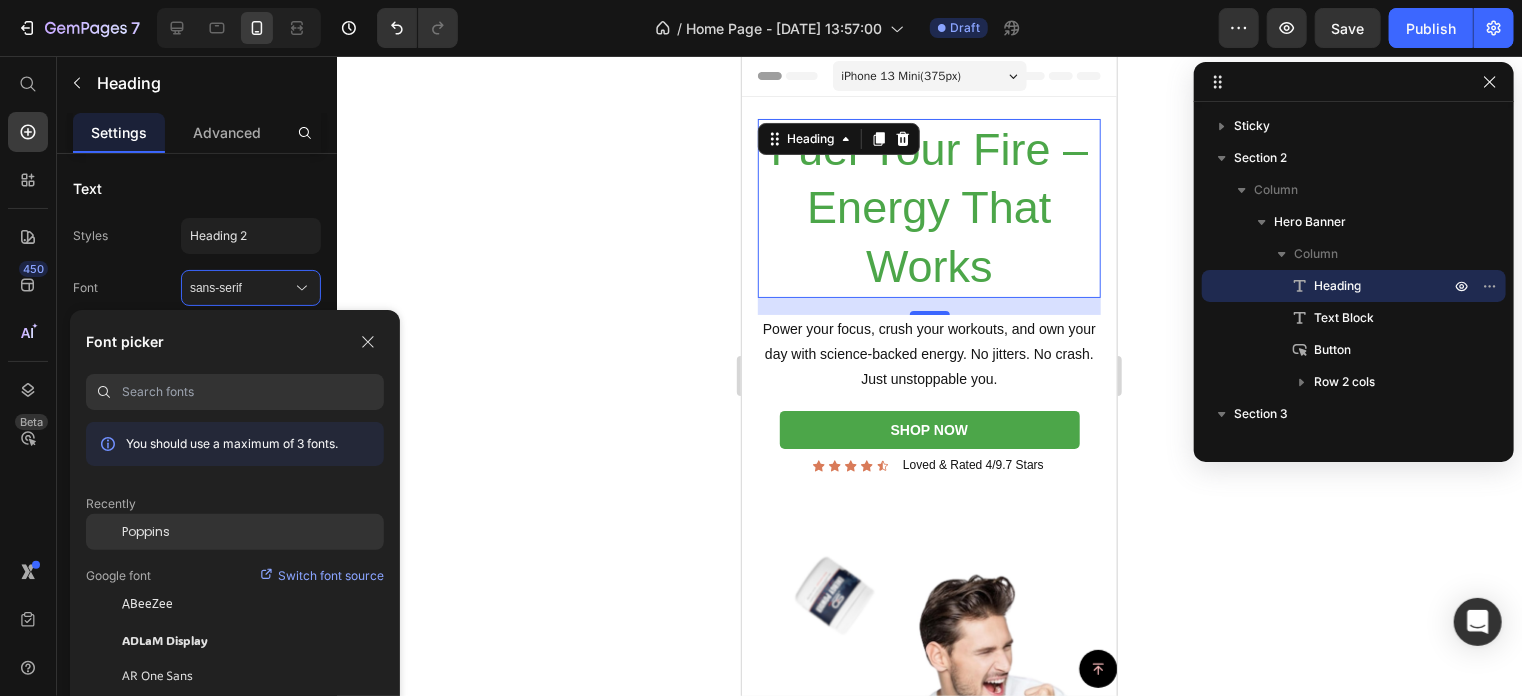 click on "Poppins" 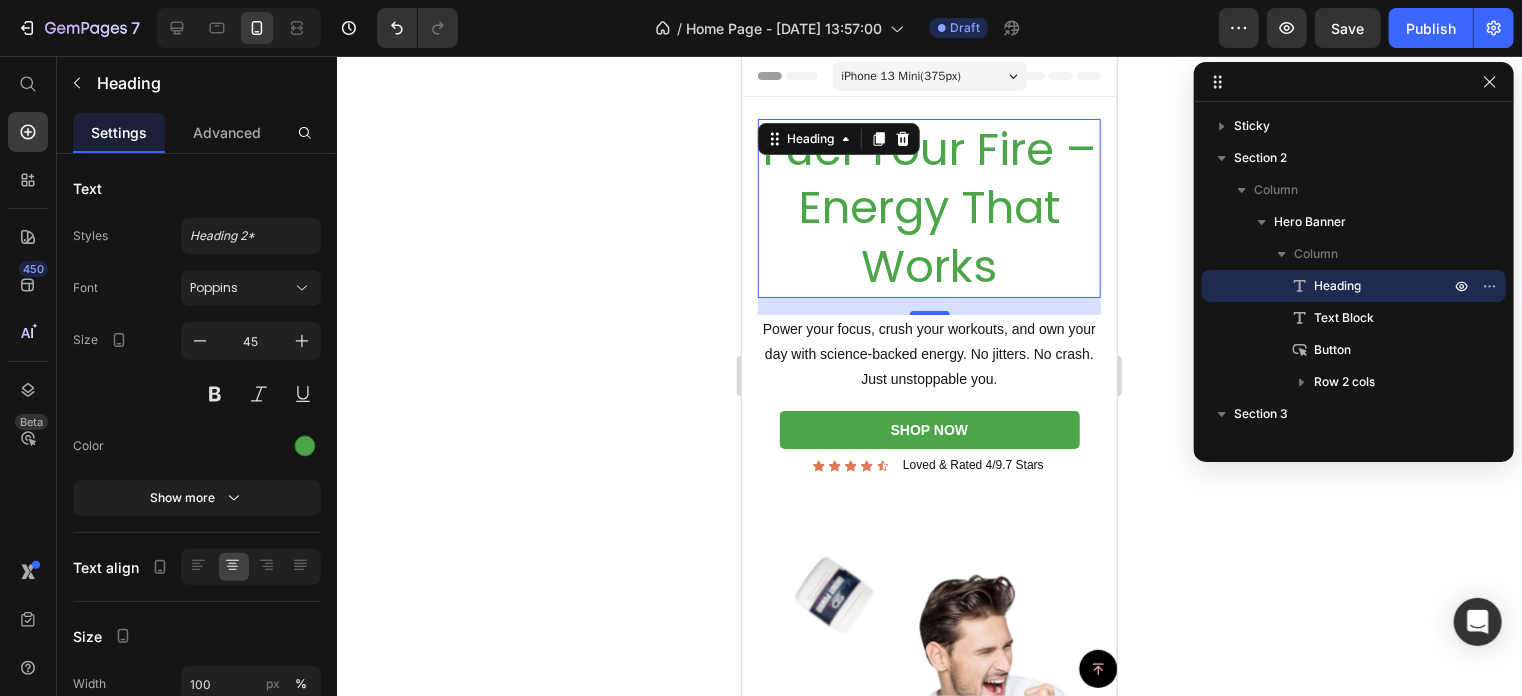 click 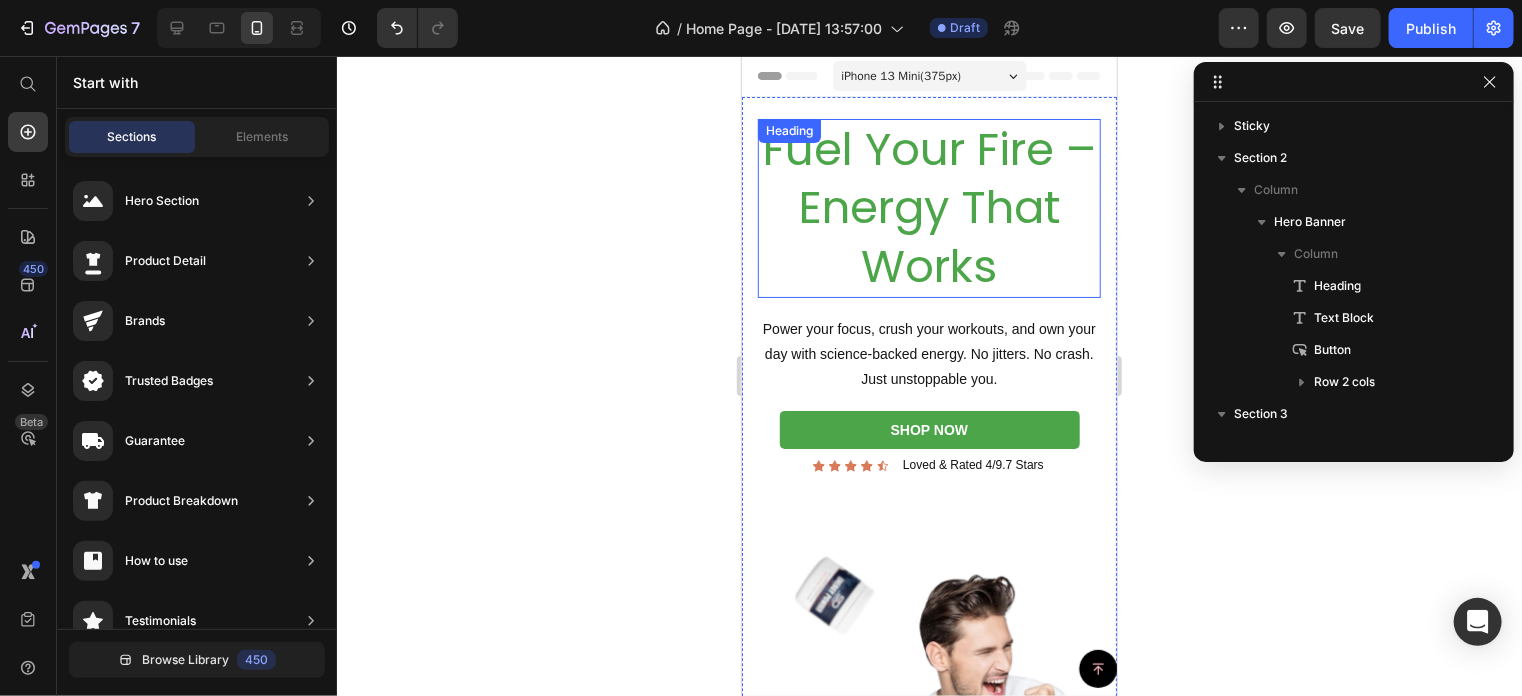 click on "Fuel Your Fire – Energy That Works" at bounding box center (928, 208) 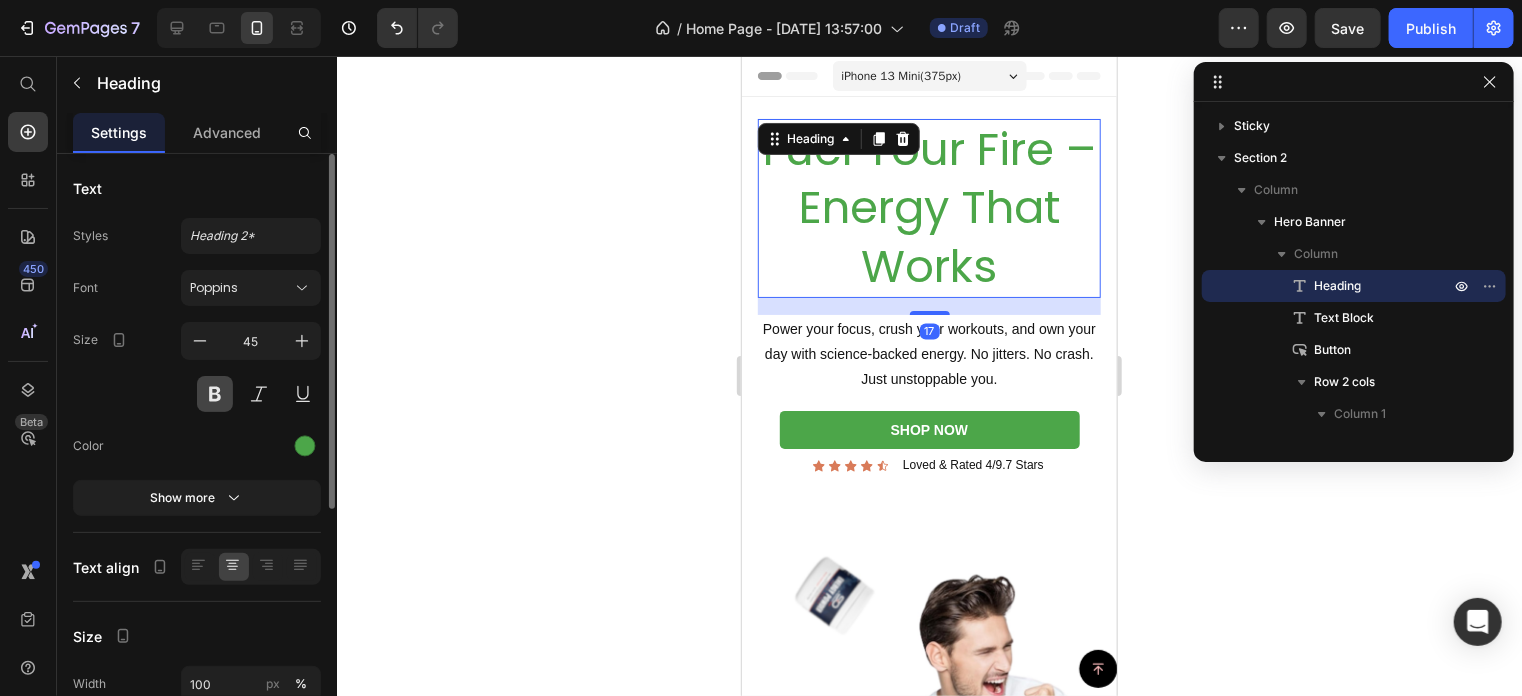 click at bounding box center [215, 394] 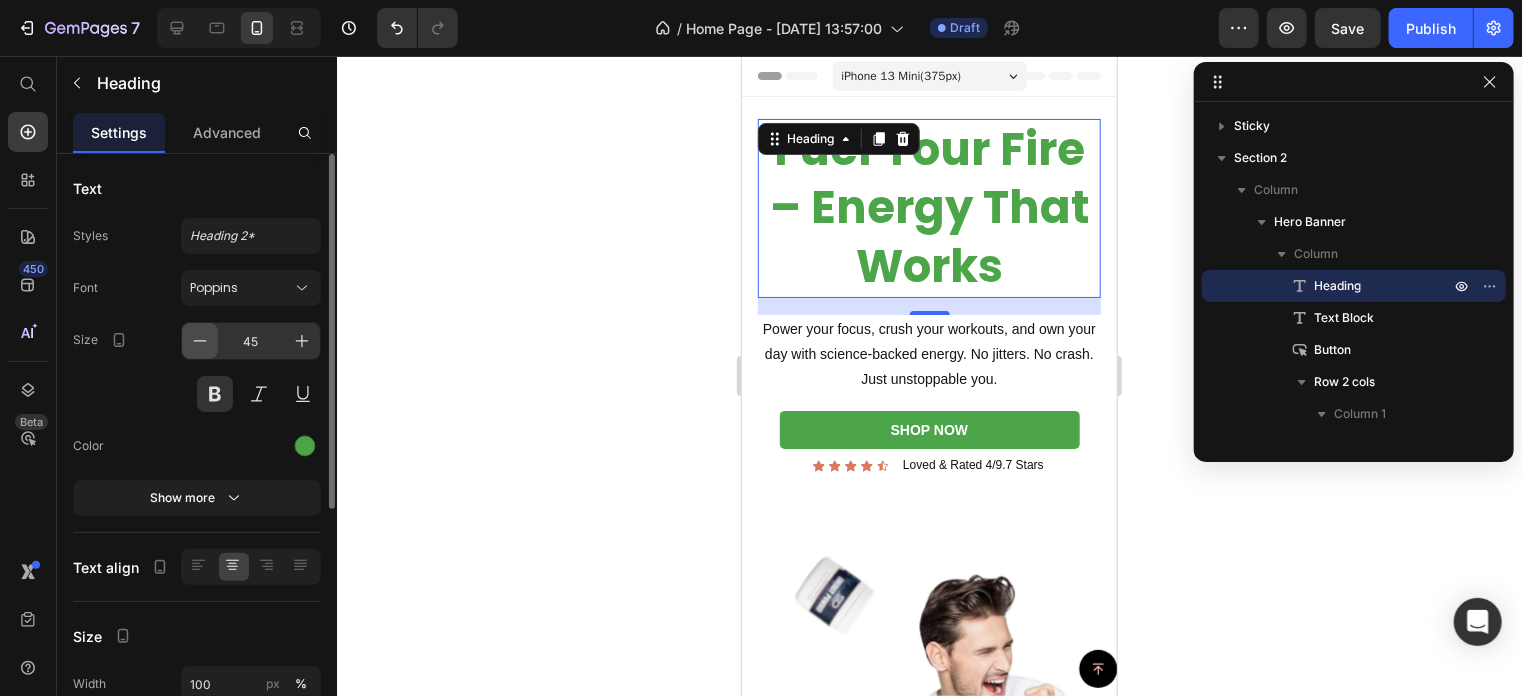 click 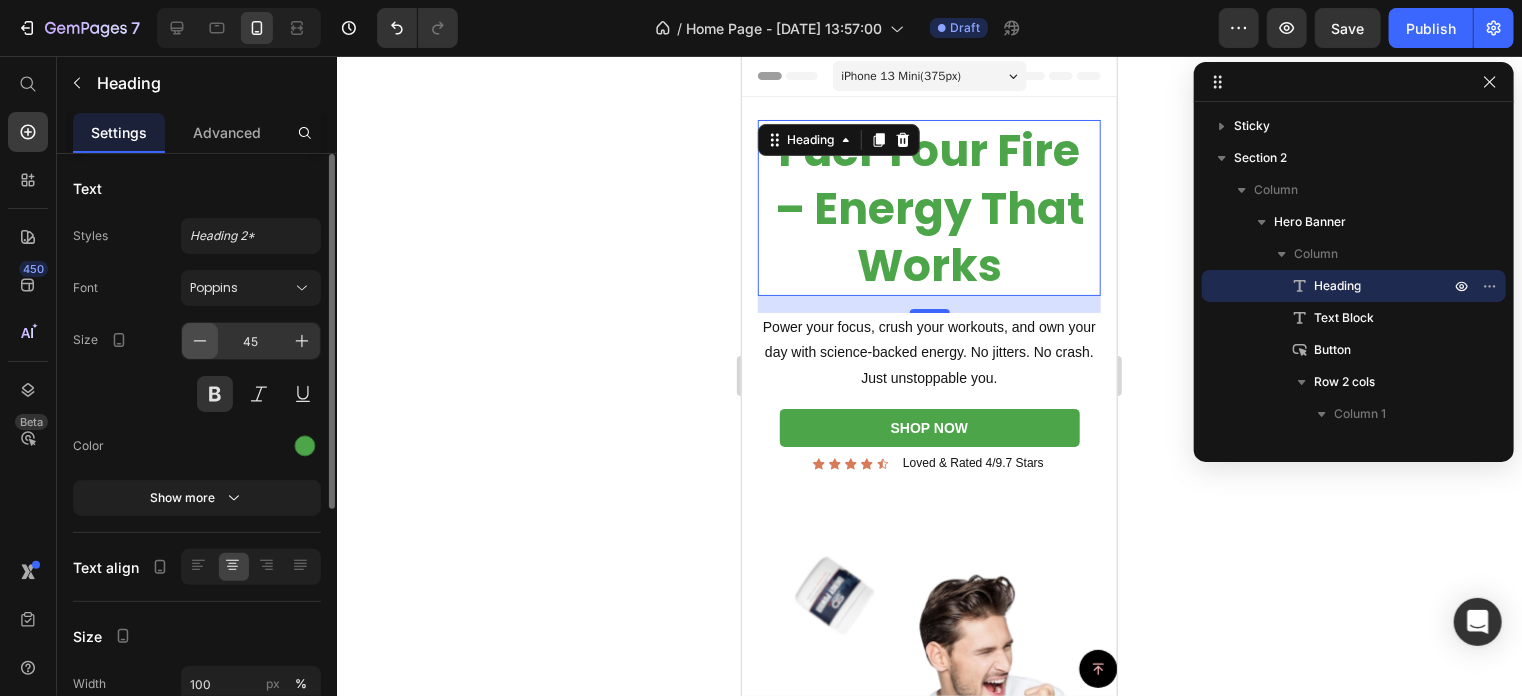 click 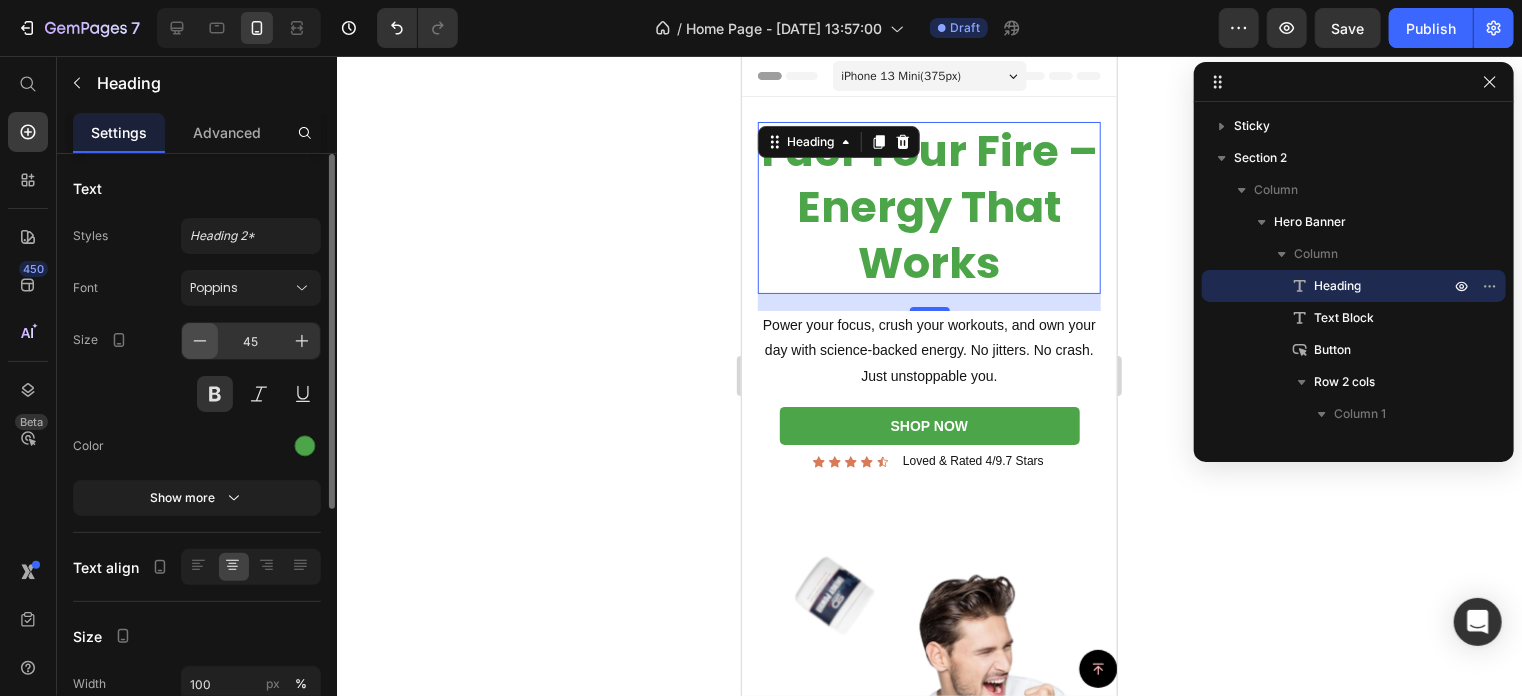 click 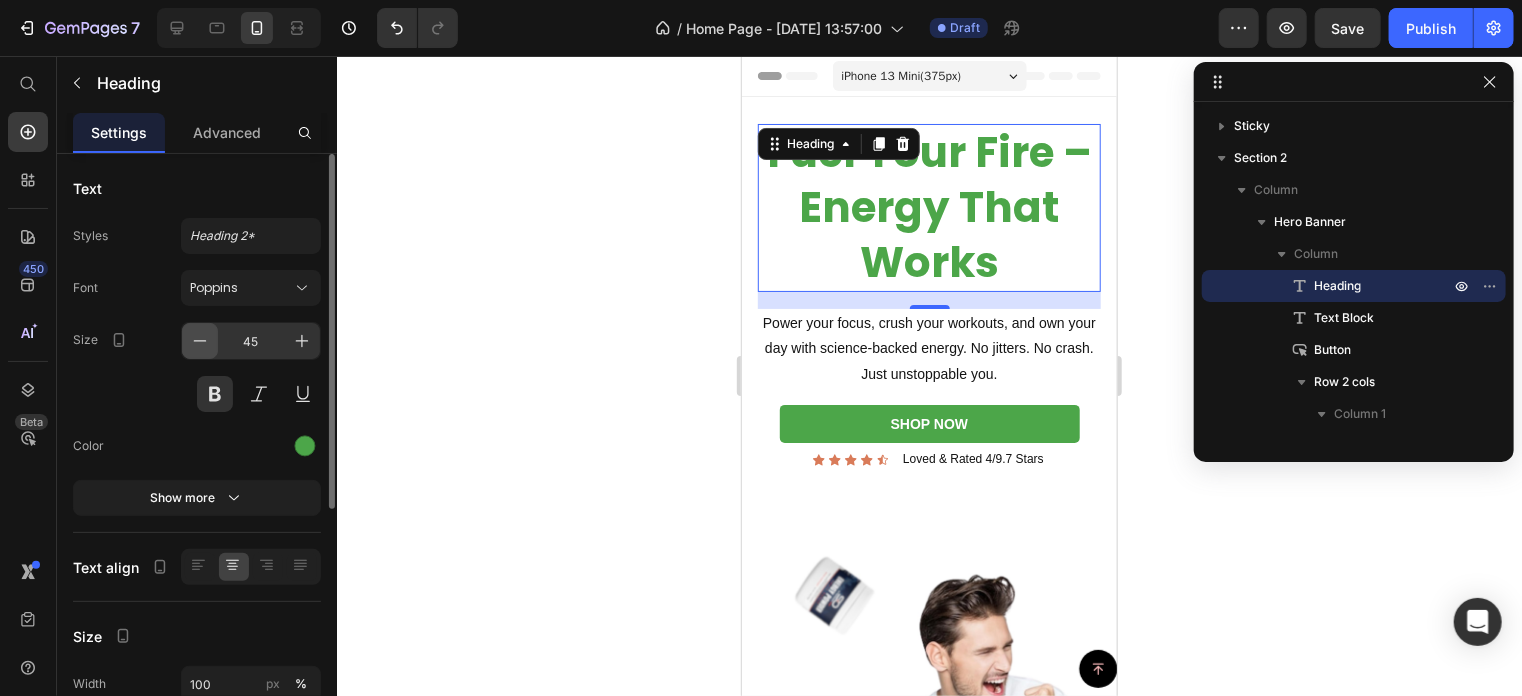 click 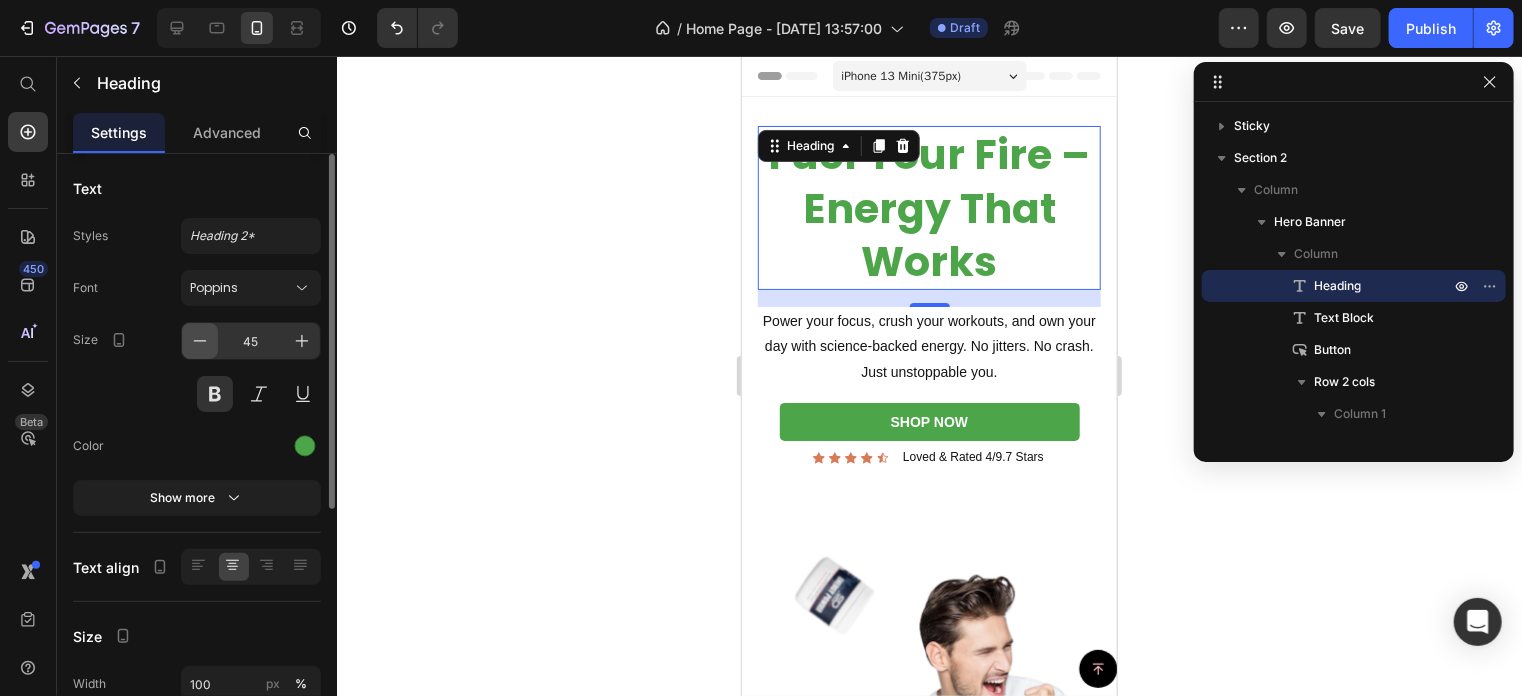 click 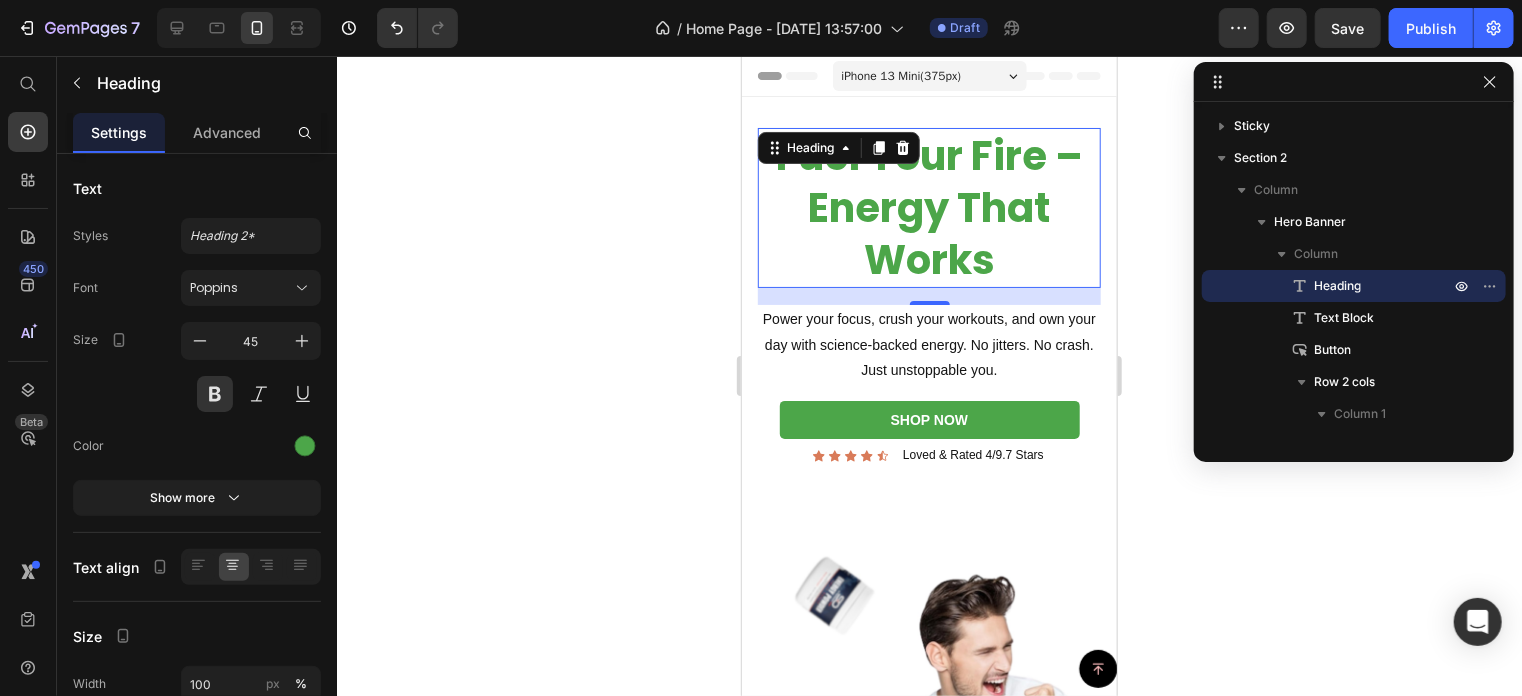 click 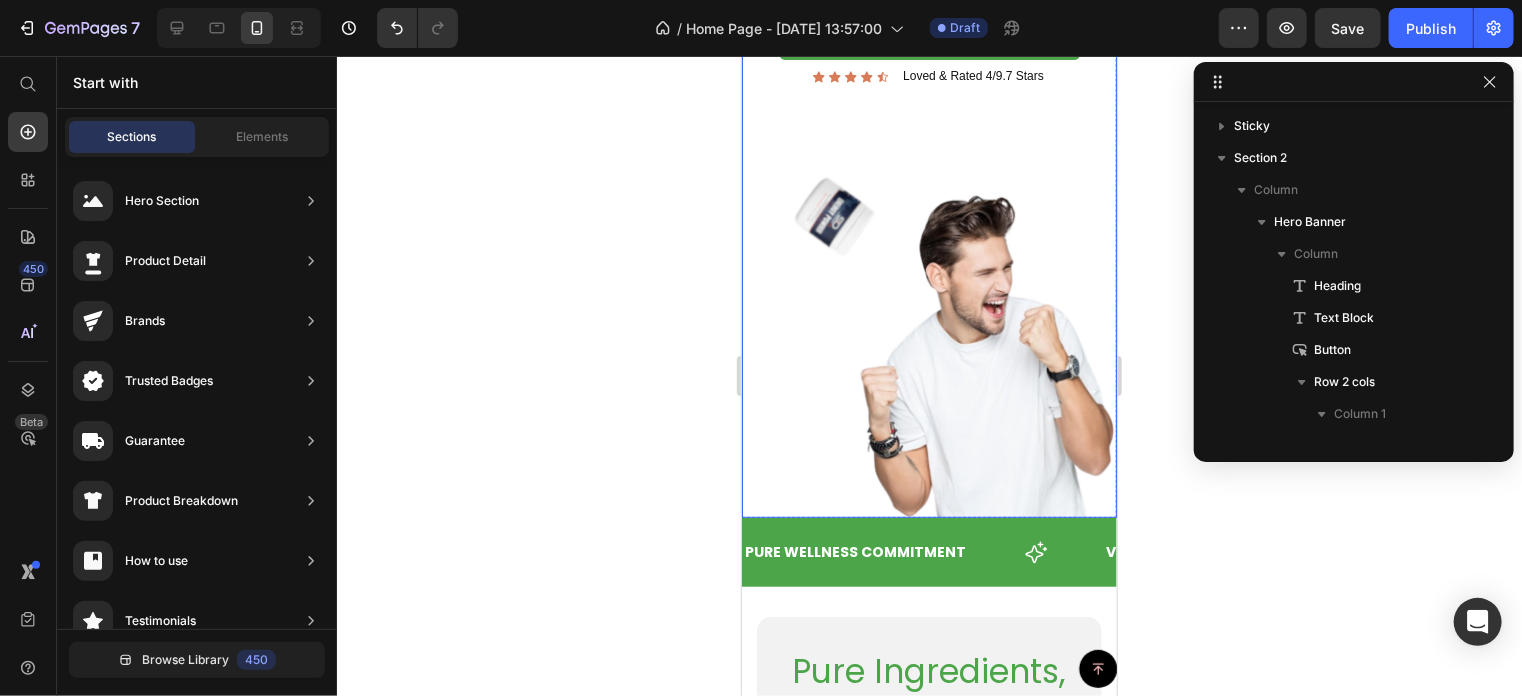 scroll, scrollTop: 0, scrollLeft: 0, axis: both 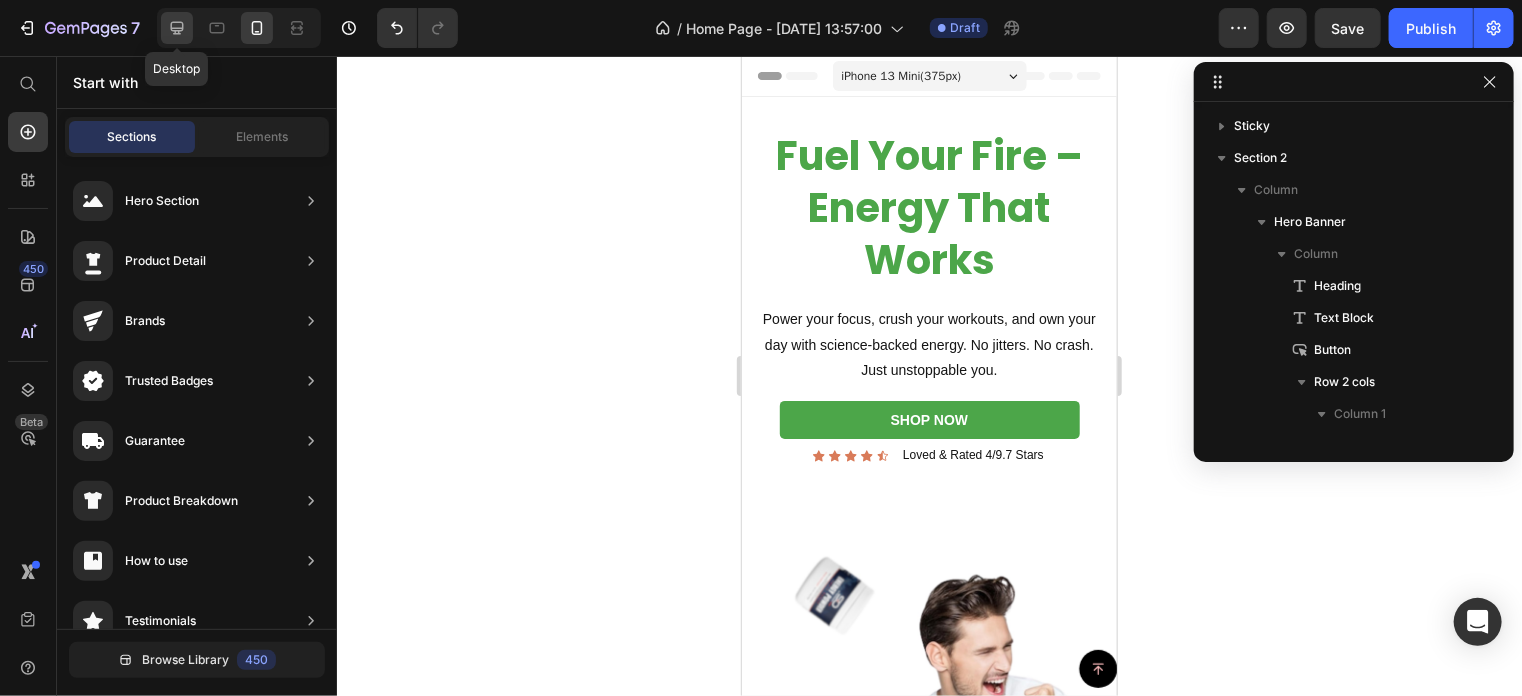 click 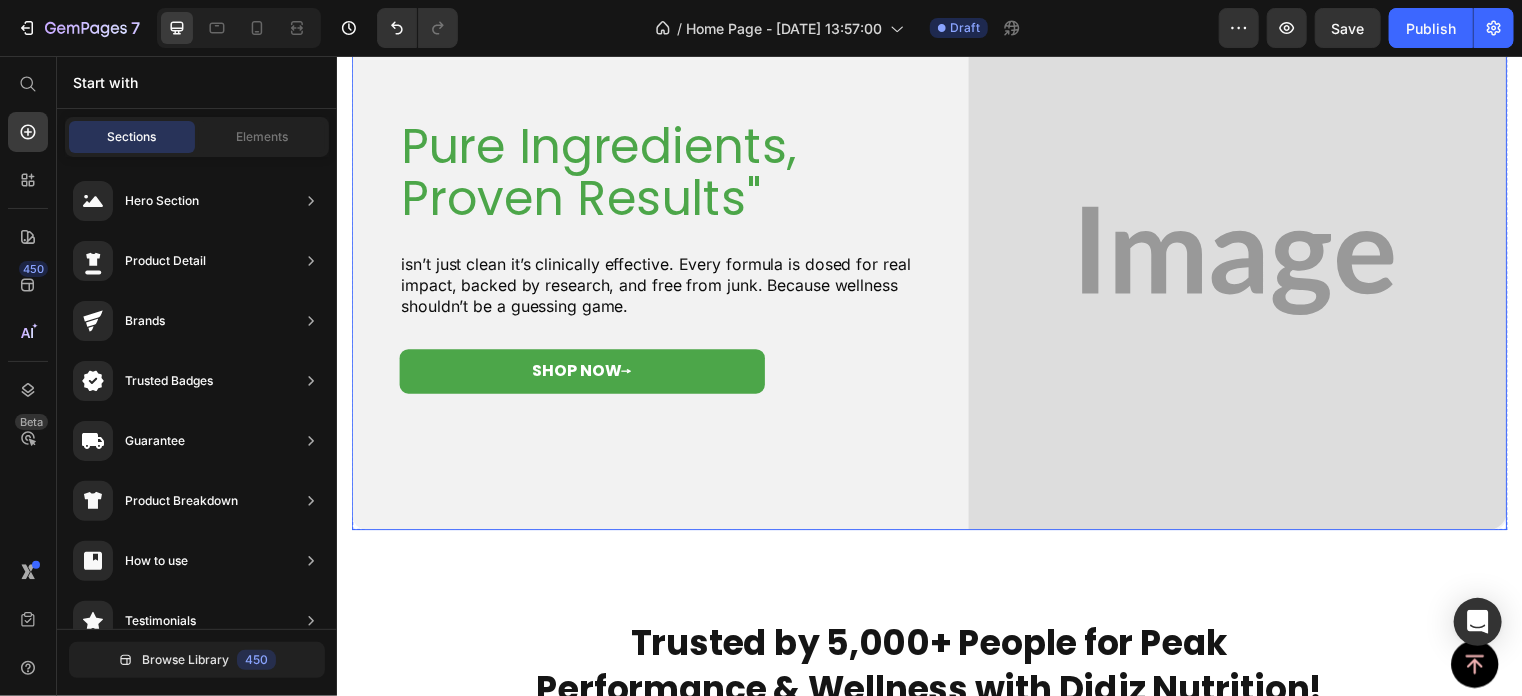 scroll, scrollTop: 746, scrollLeft: 0, axis: vertical 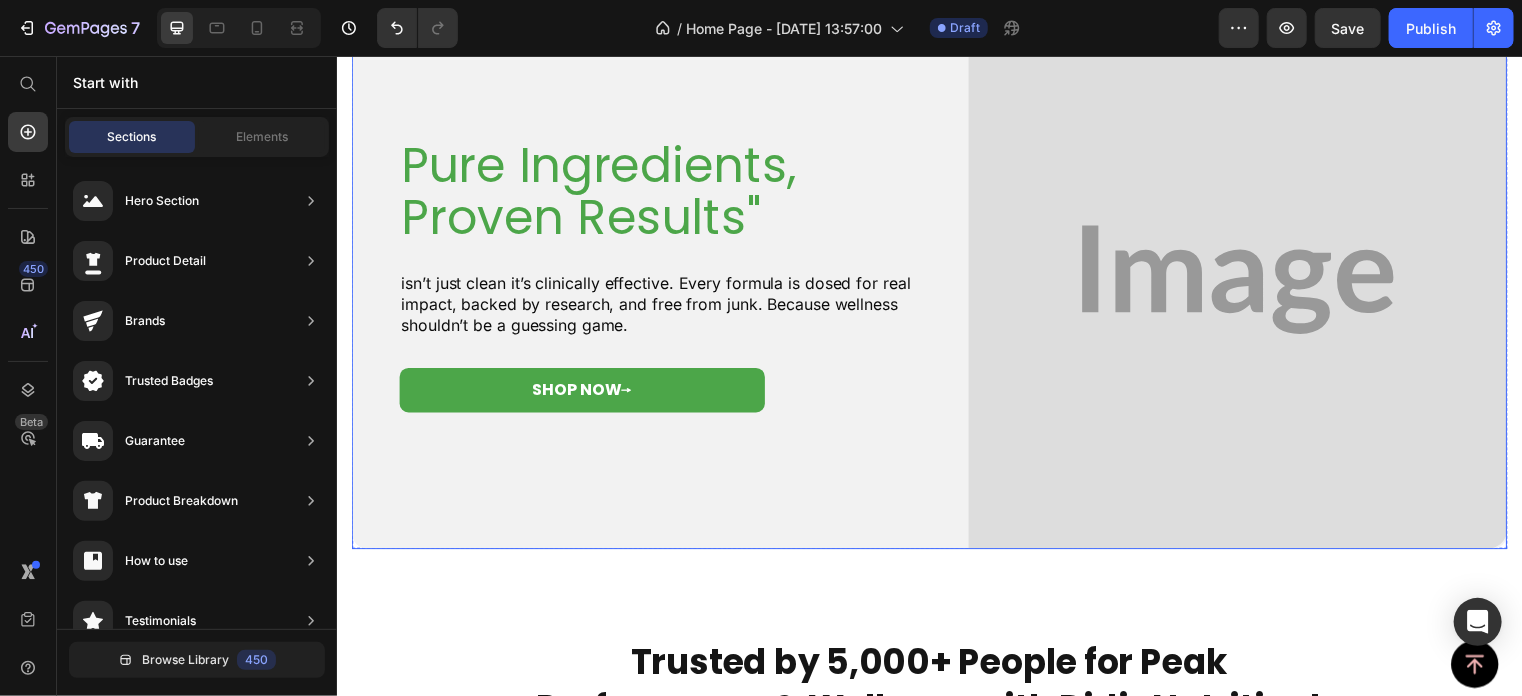 click on "isn’t just clean it’s clinically effective. Every formula is dosed for real impact, backed by research, and free from junk. Because wellness shouldn’t be a guessing game." at bounding box center (672, 306) 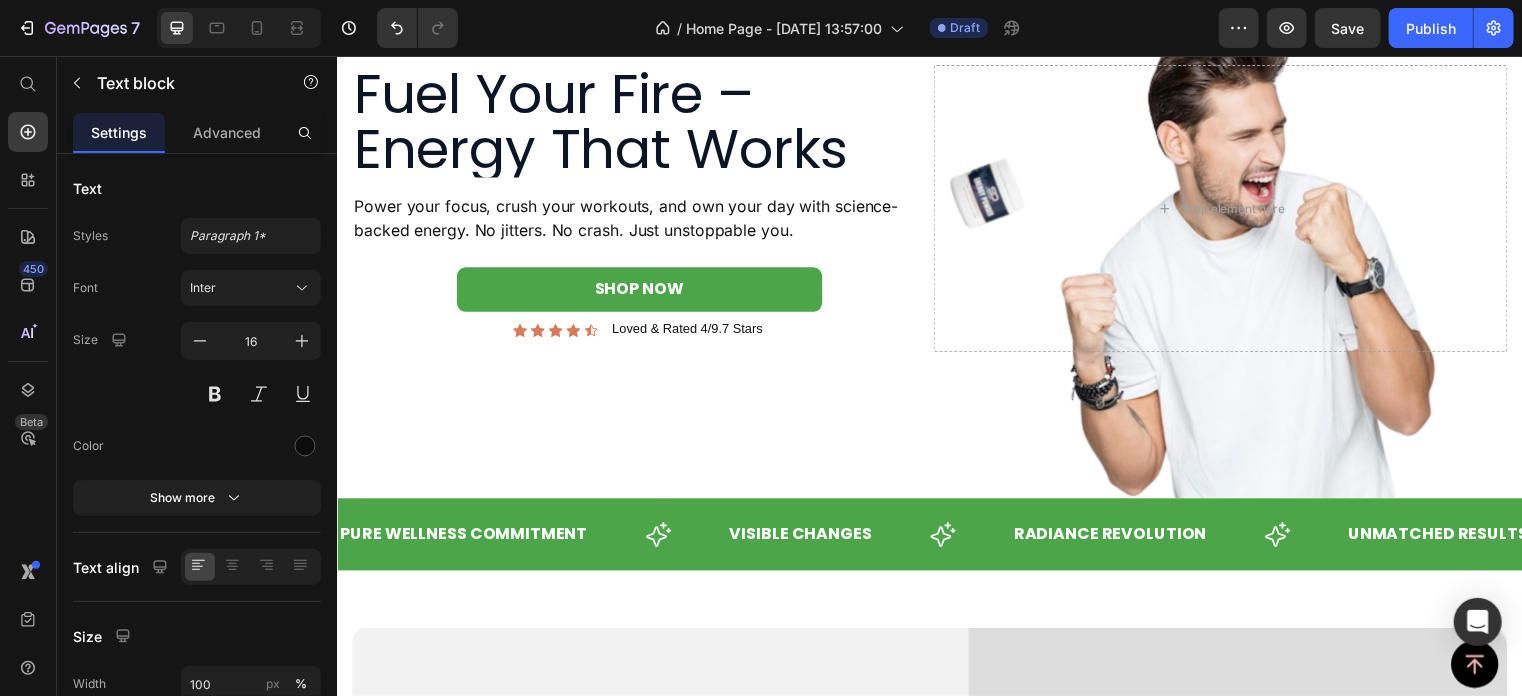 scroll, scrollTop: 106, scrollLeft: 0, axis: vertical 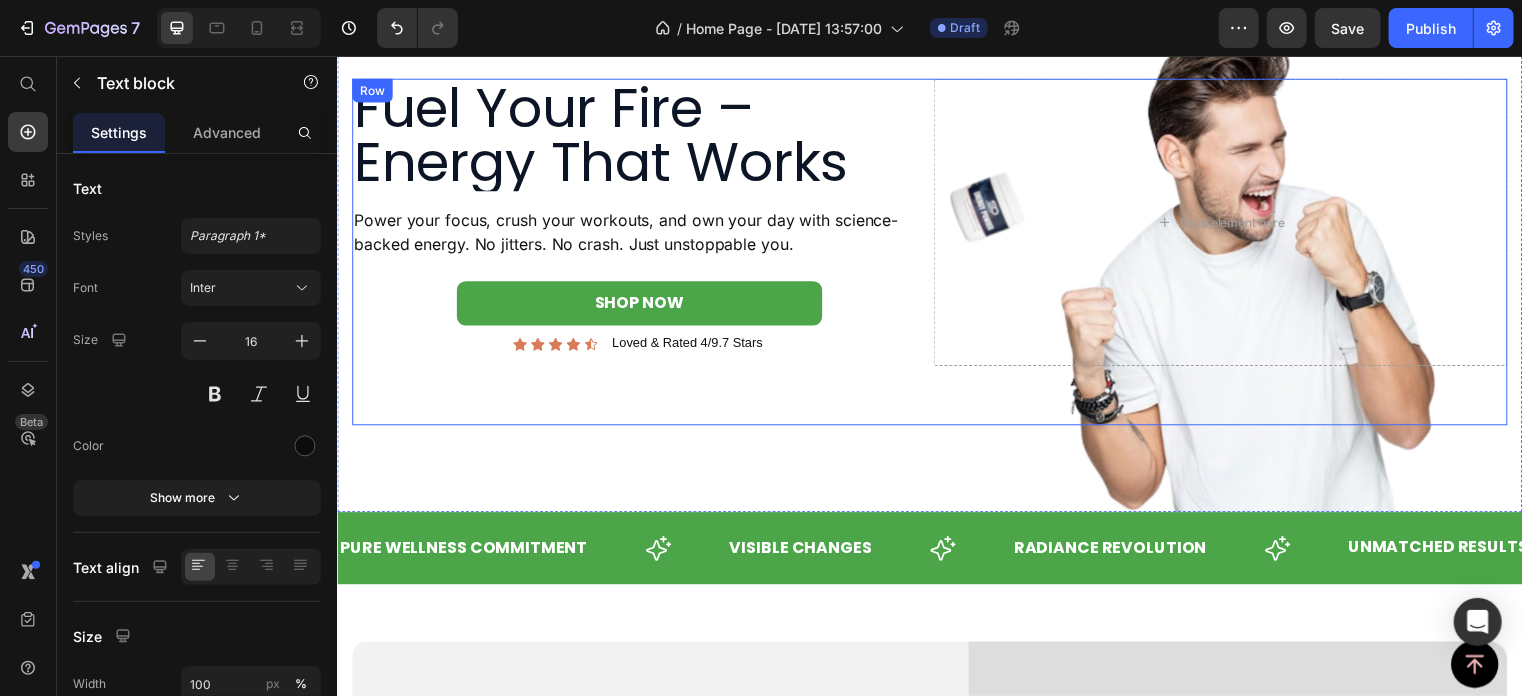 click on "Fuel Your Fire – Energy That Works" at bounding box center (641, 135) 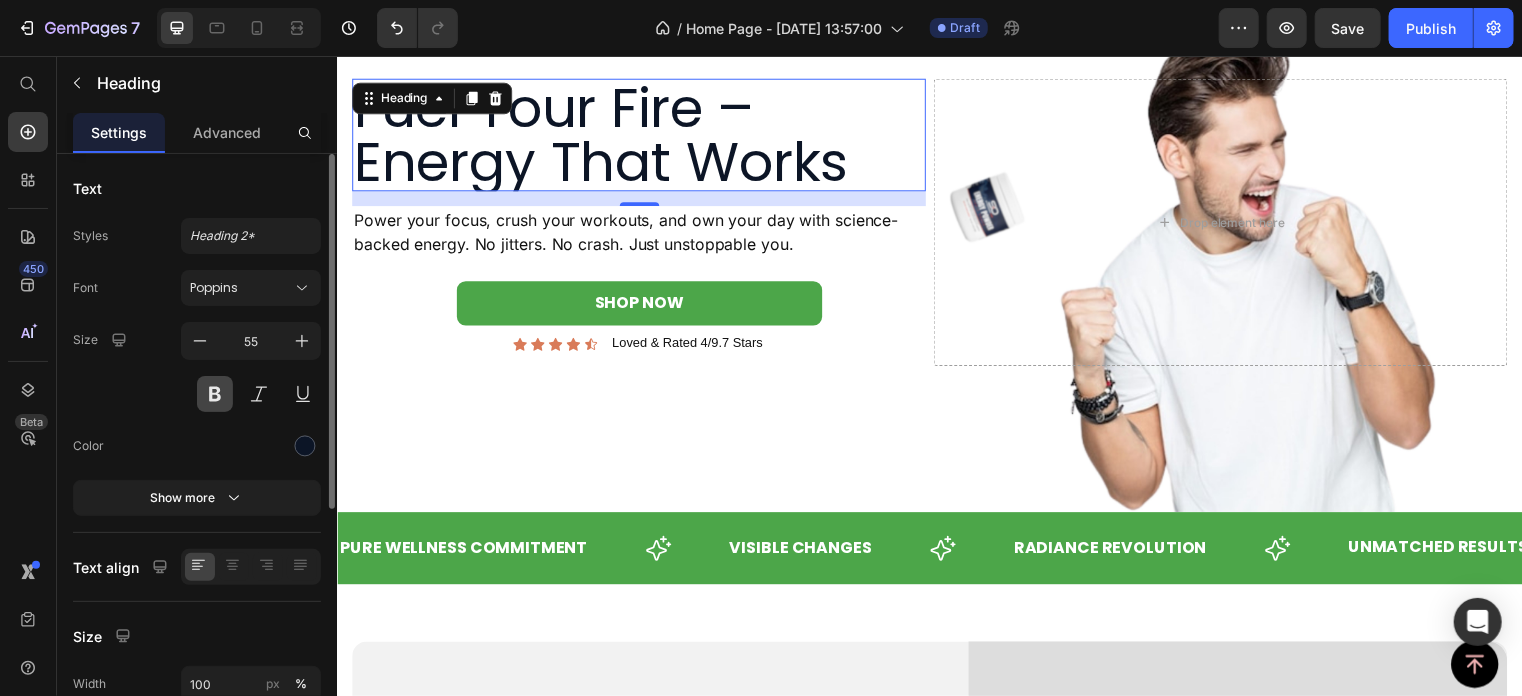 click at bounding box center (215, 394) 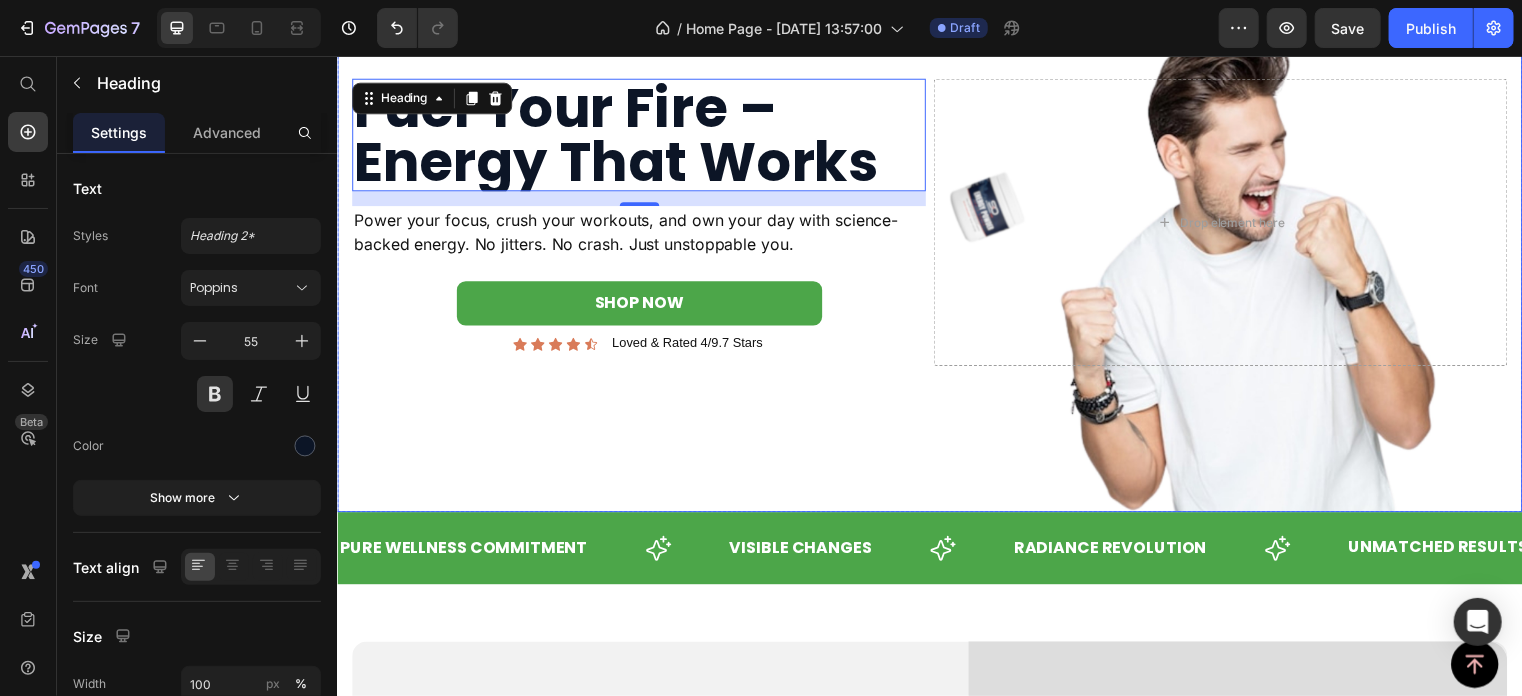 click at bounding box center (936, 253) 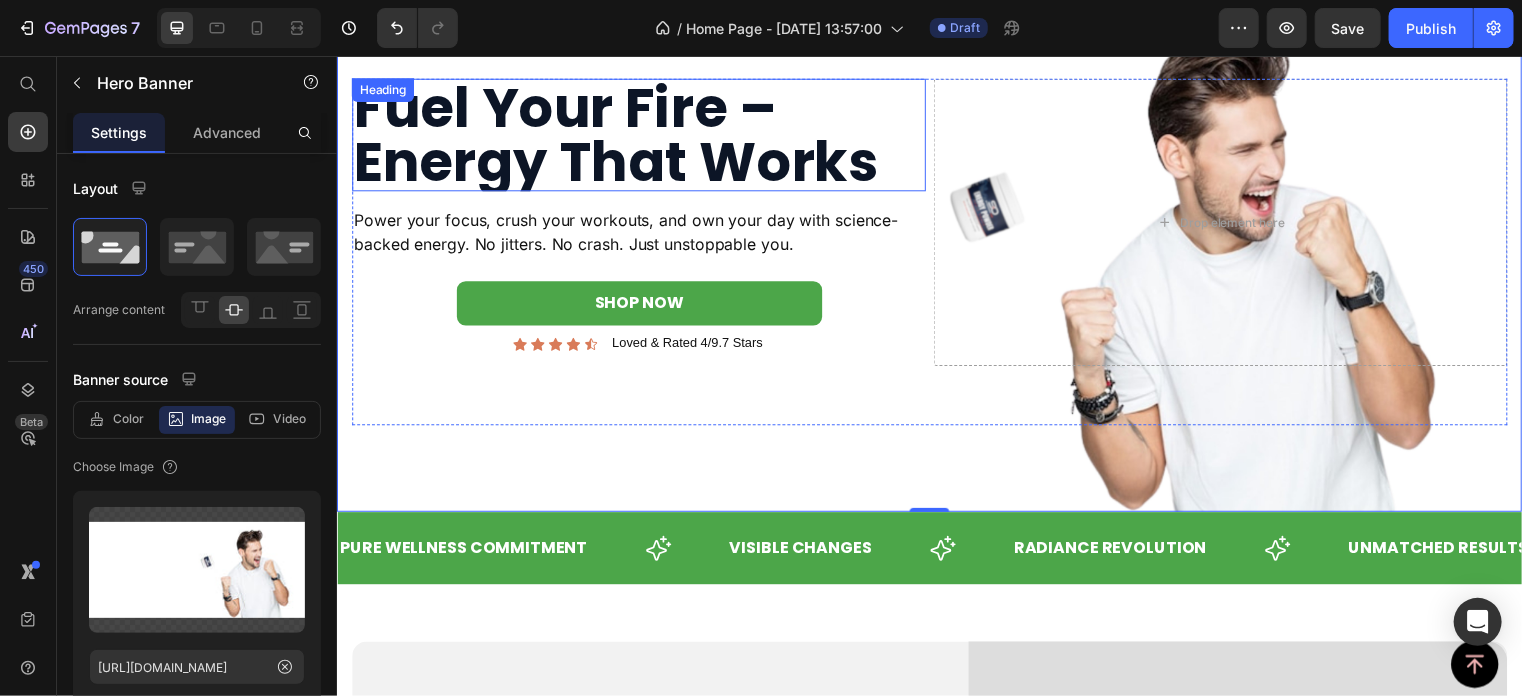 click on "Fuel Your Fire – Energy That Works" at bounding box center [641, 135] 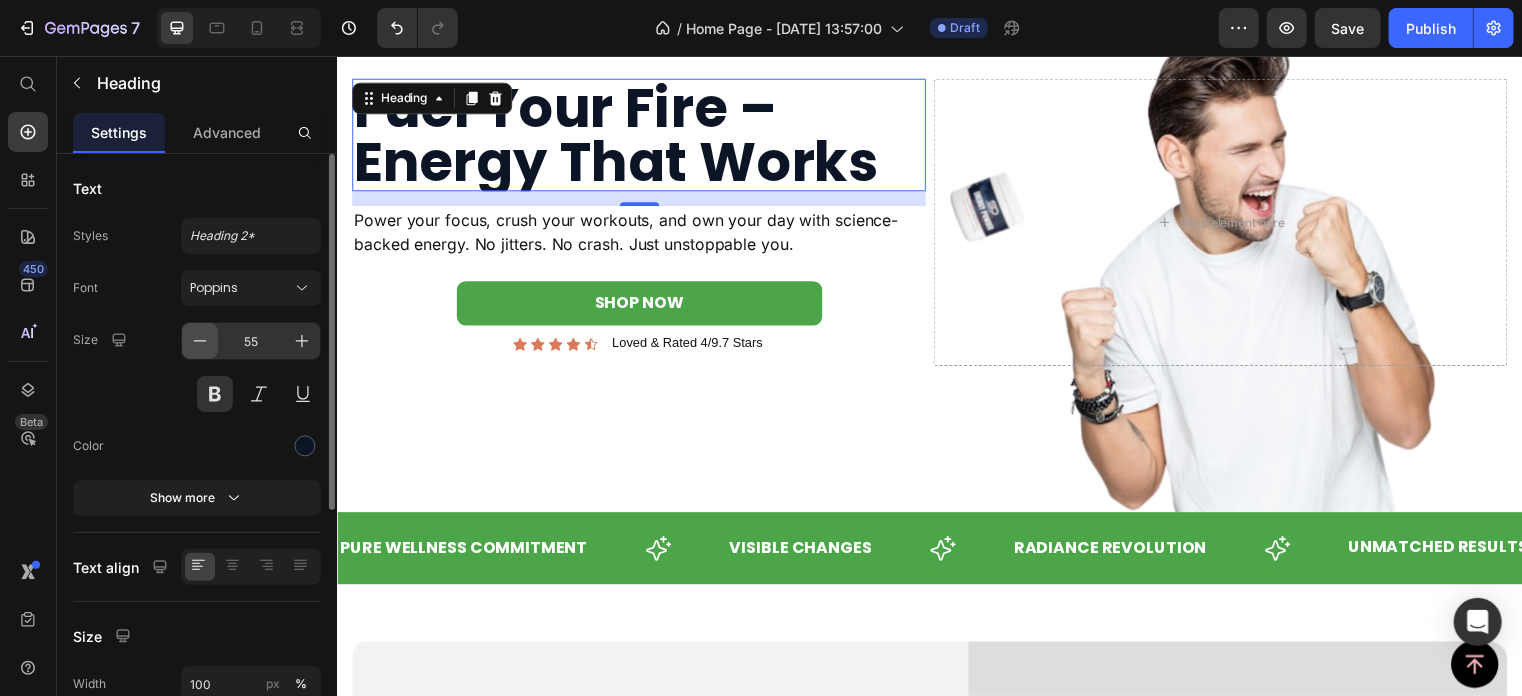 click 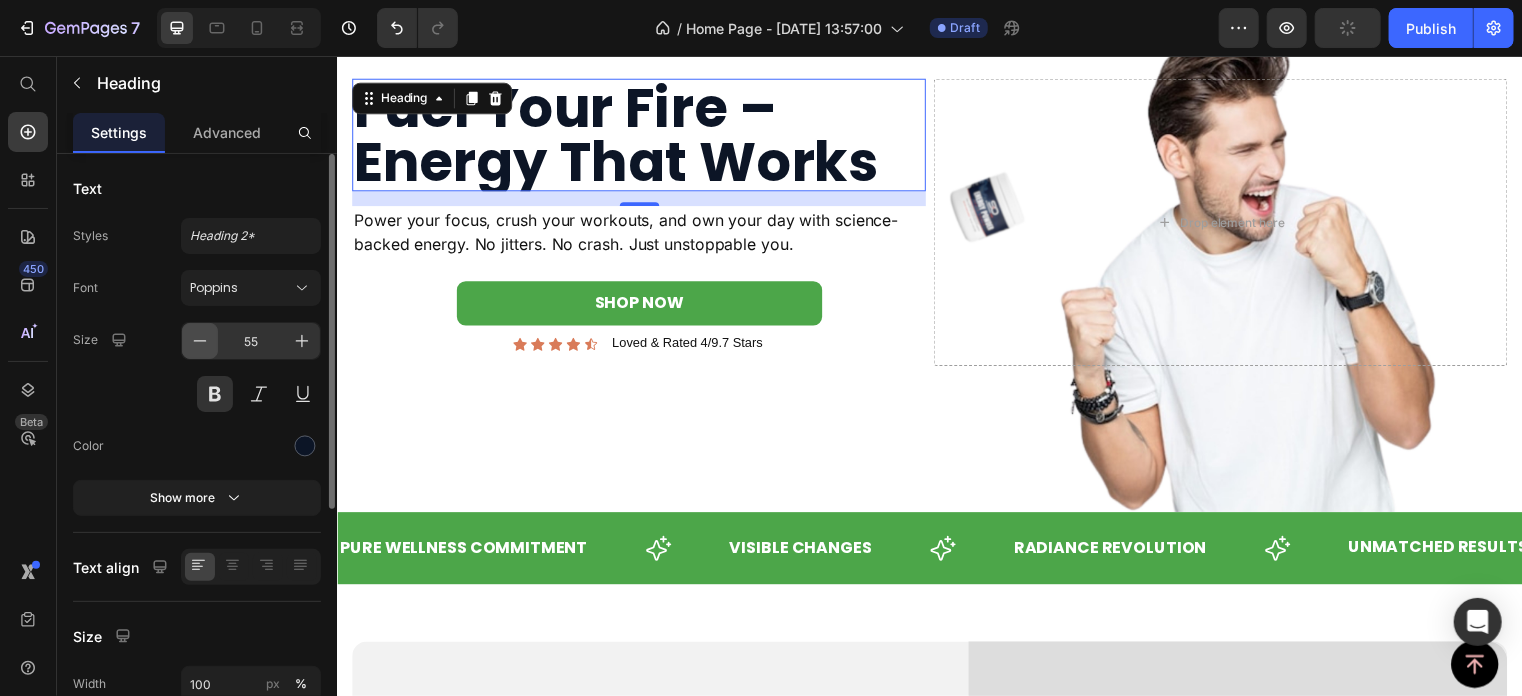 click 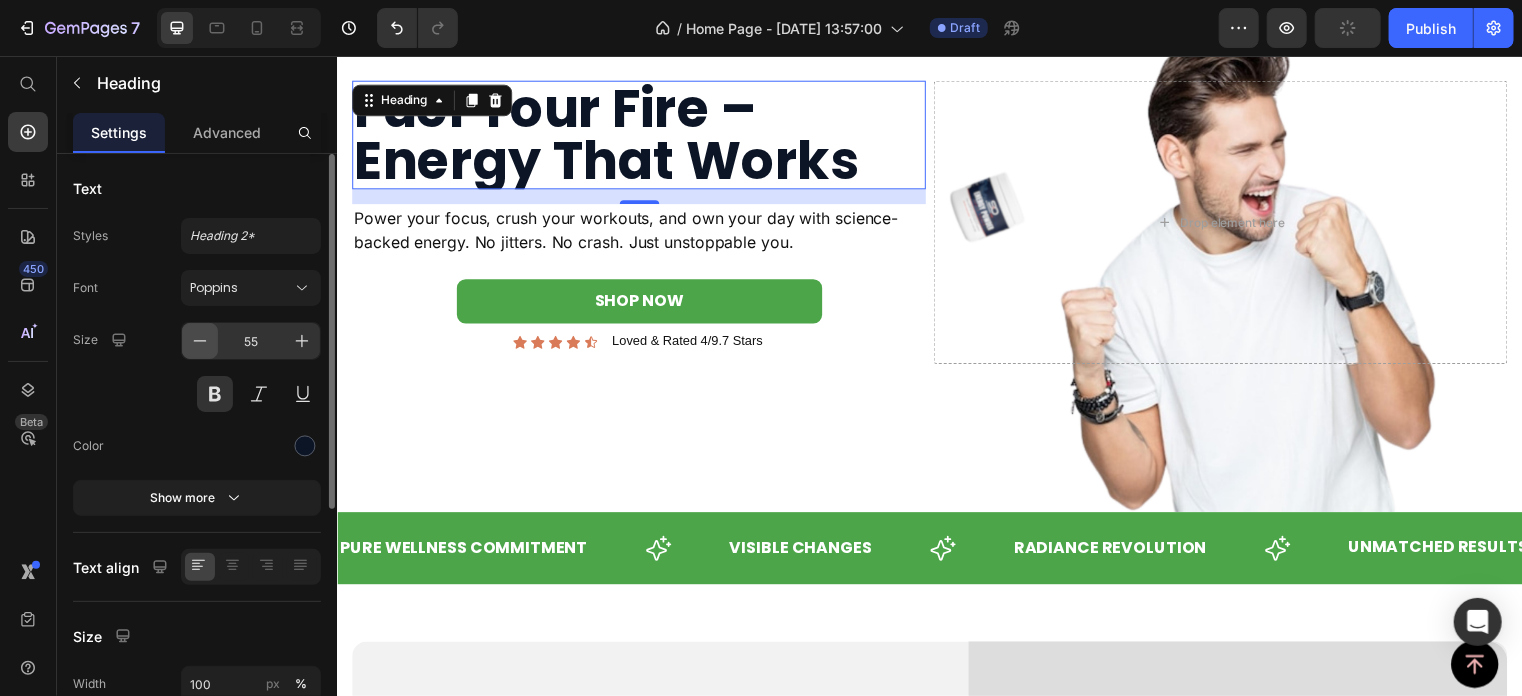 click 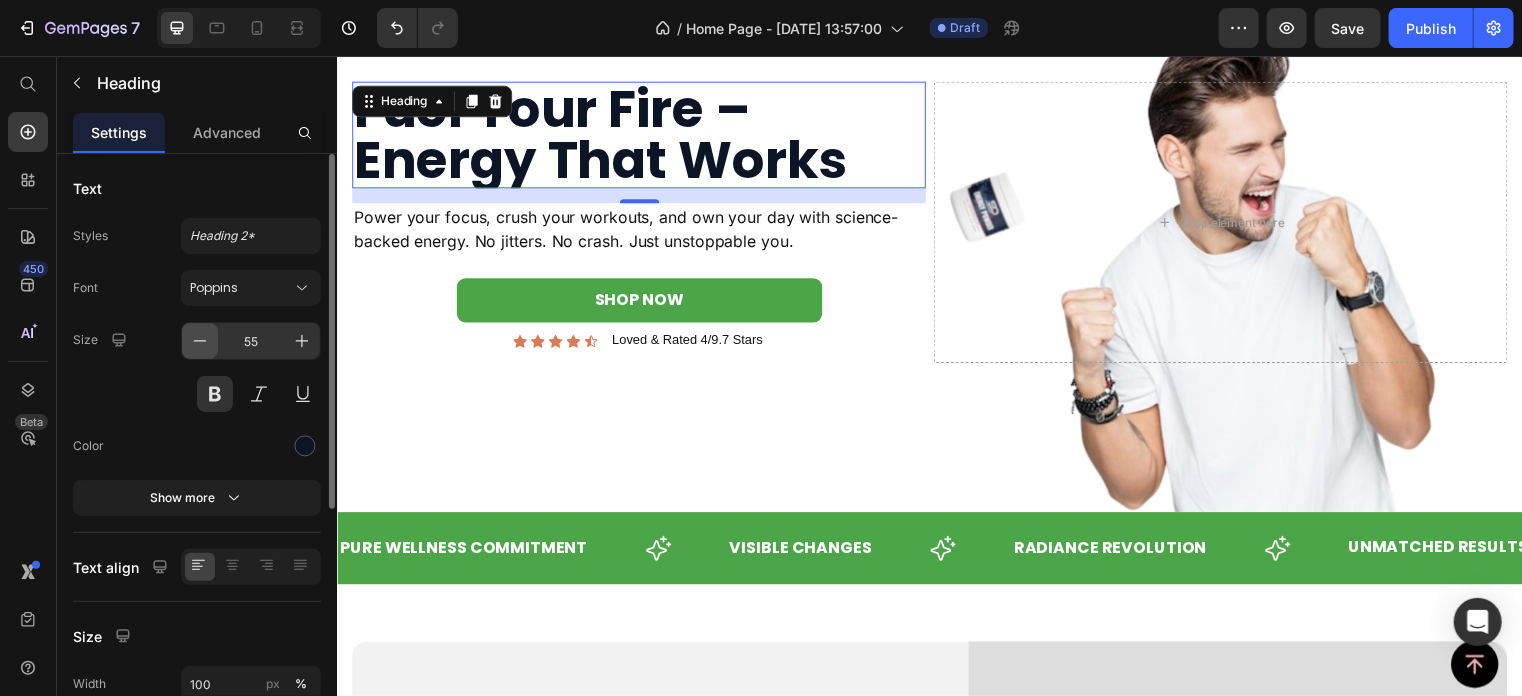 click at bounding box center [200, 341] 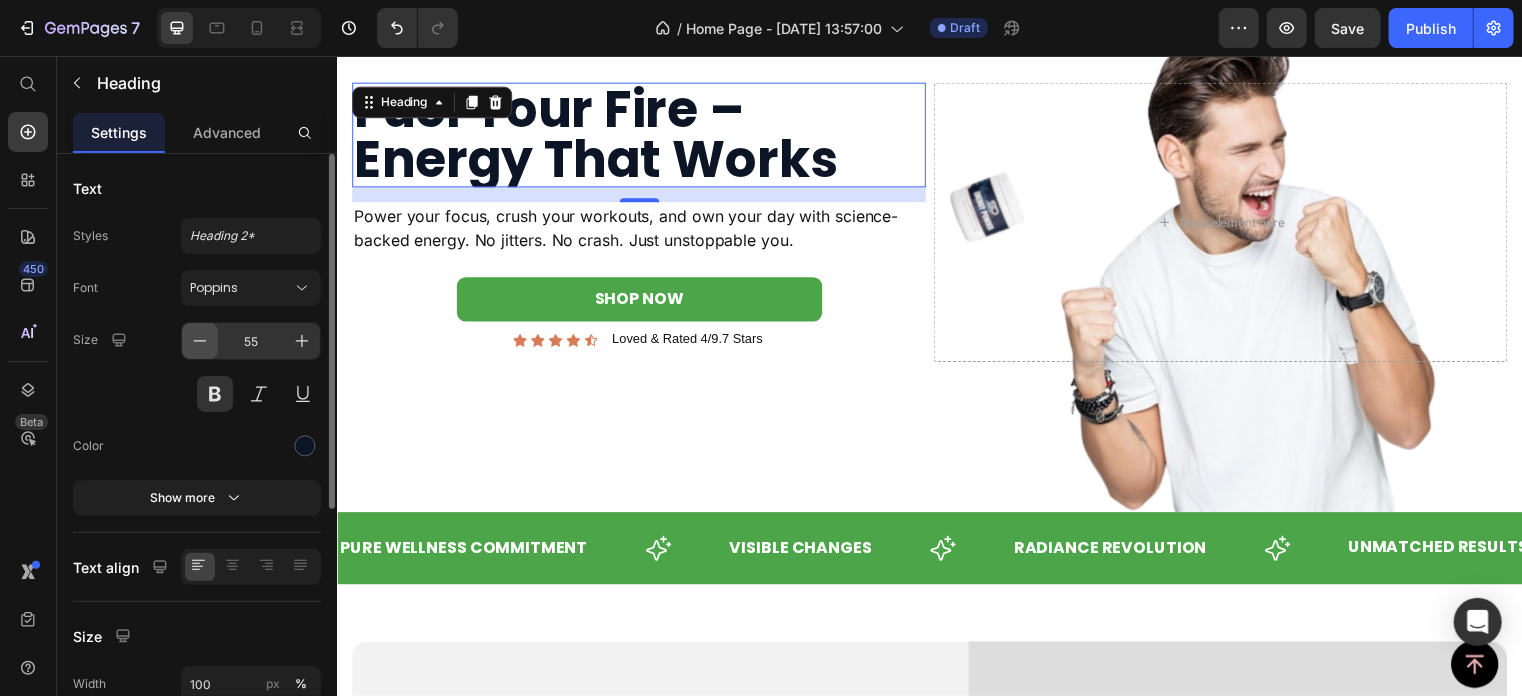 click at bounding box center [200, 341] 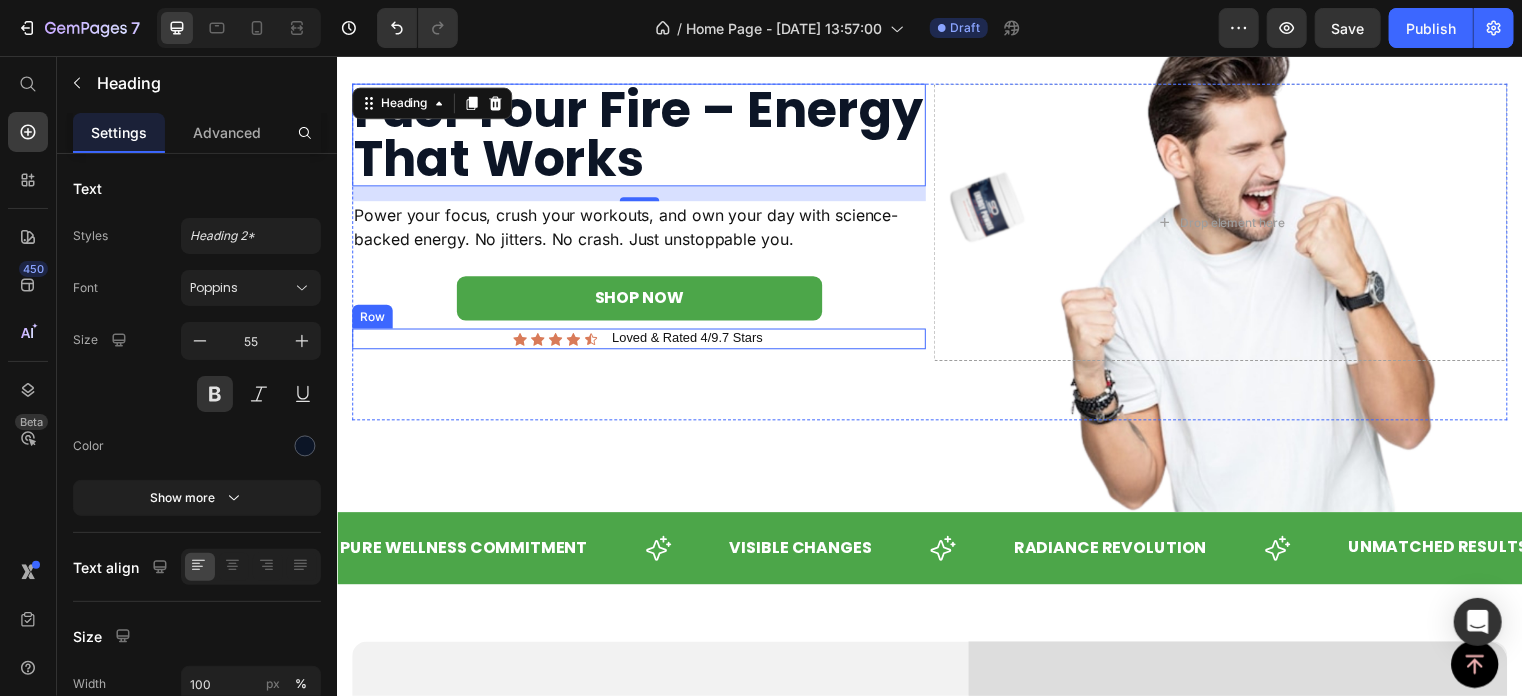 click on "Icon Icon Icon Icon
Icon Icon List Loved & Rated 4/9.7 Stars  Text Block Row" at bounding box center [641, 341] 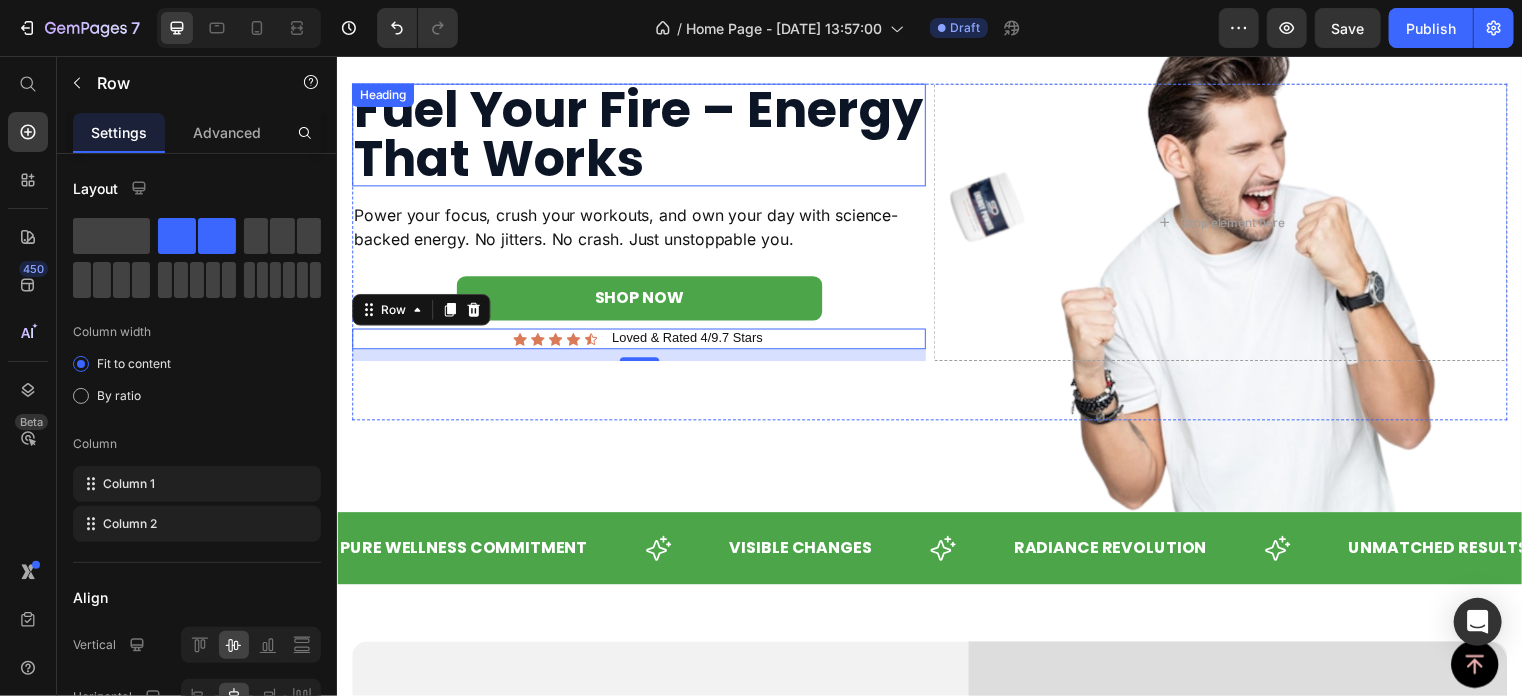 click on "Fuel Your Fire – Energy That Works" at bounding box center (641, 135) 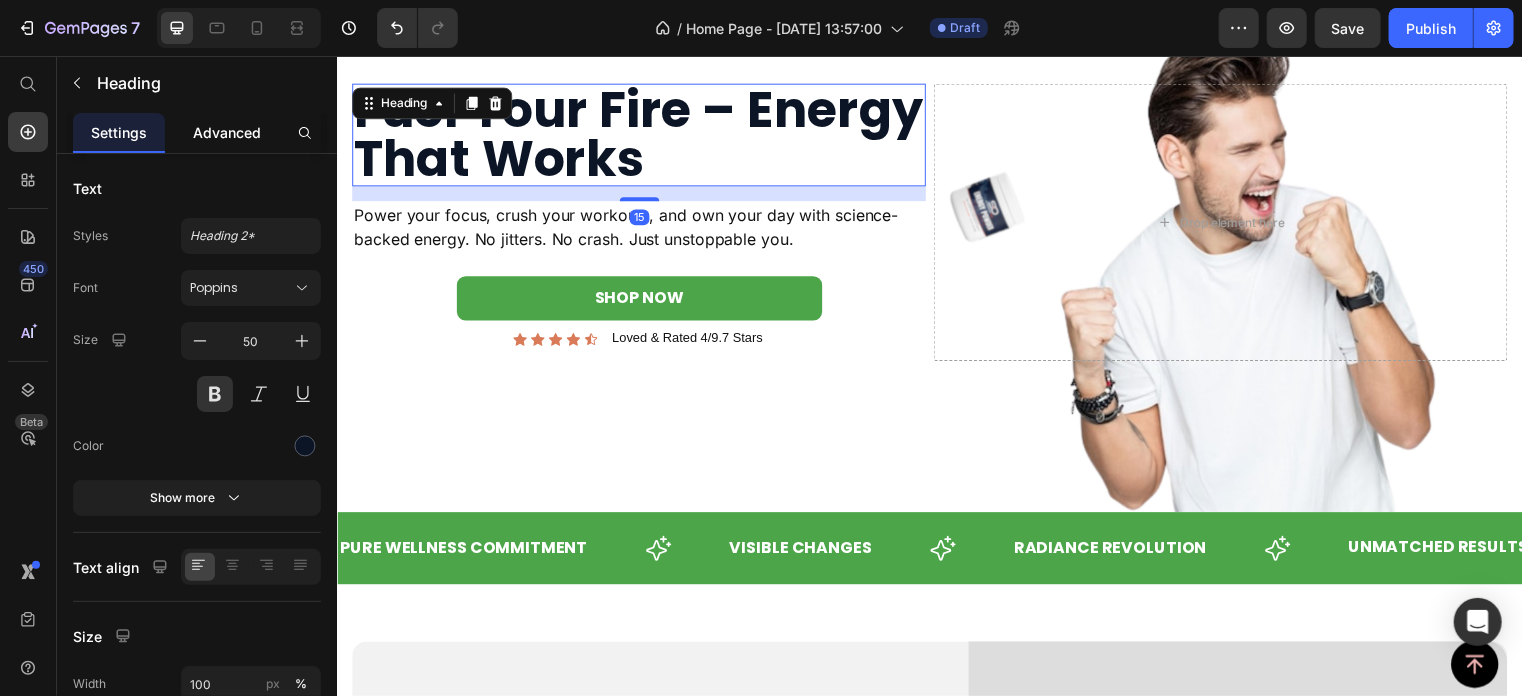 click on "Advanced" at bounding box center (227, 132) 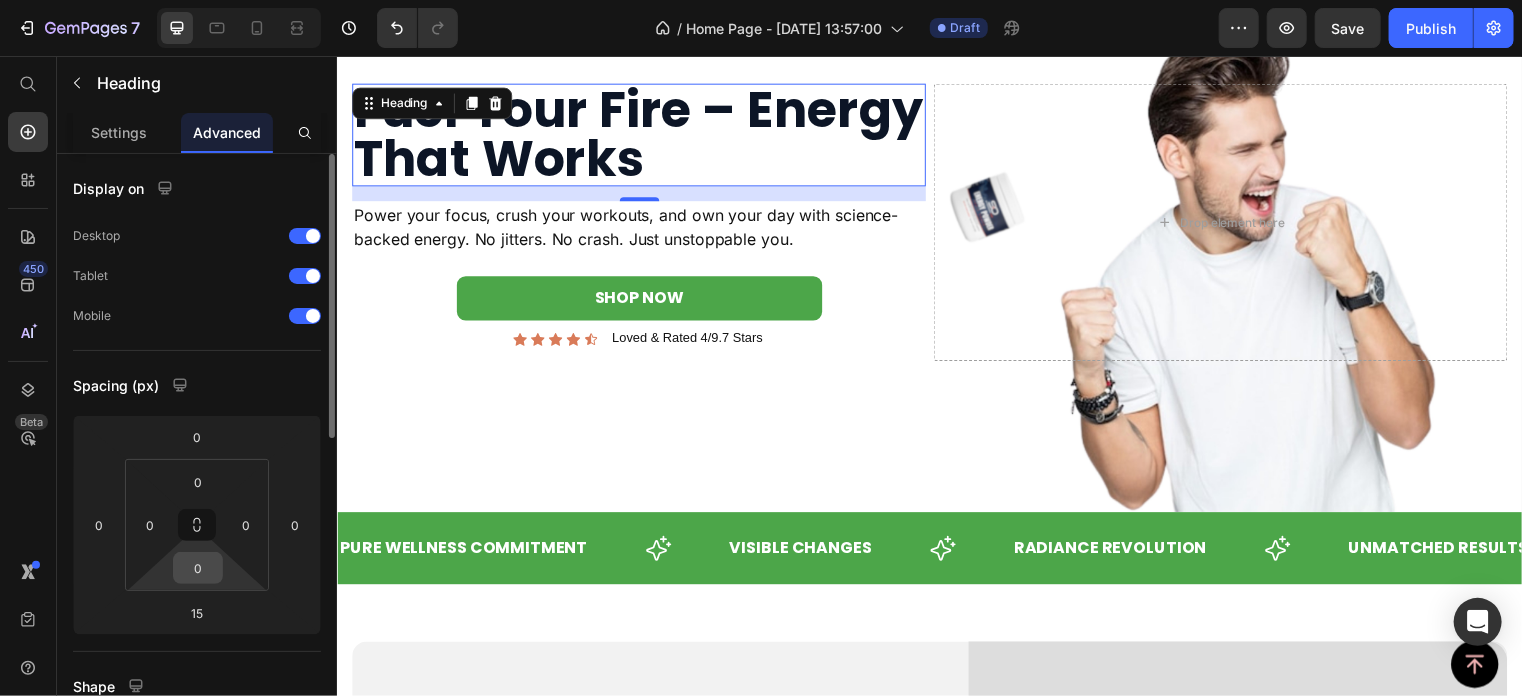 click on "0" at bounding box center [198, 568] 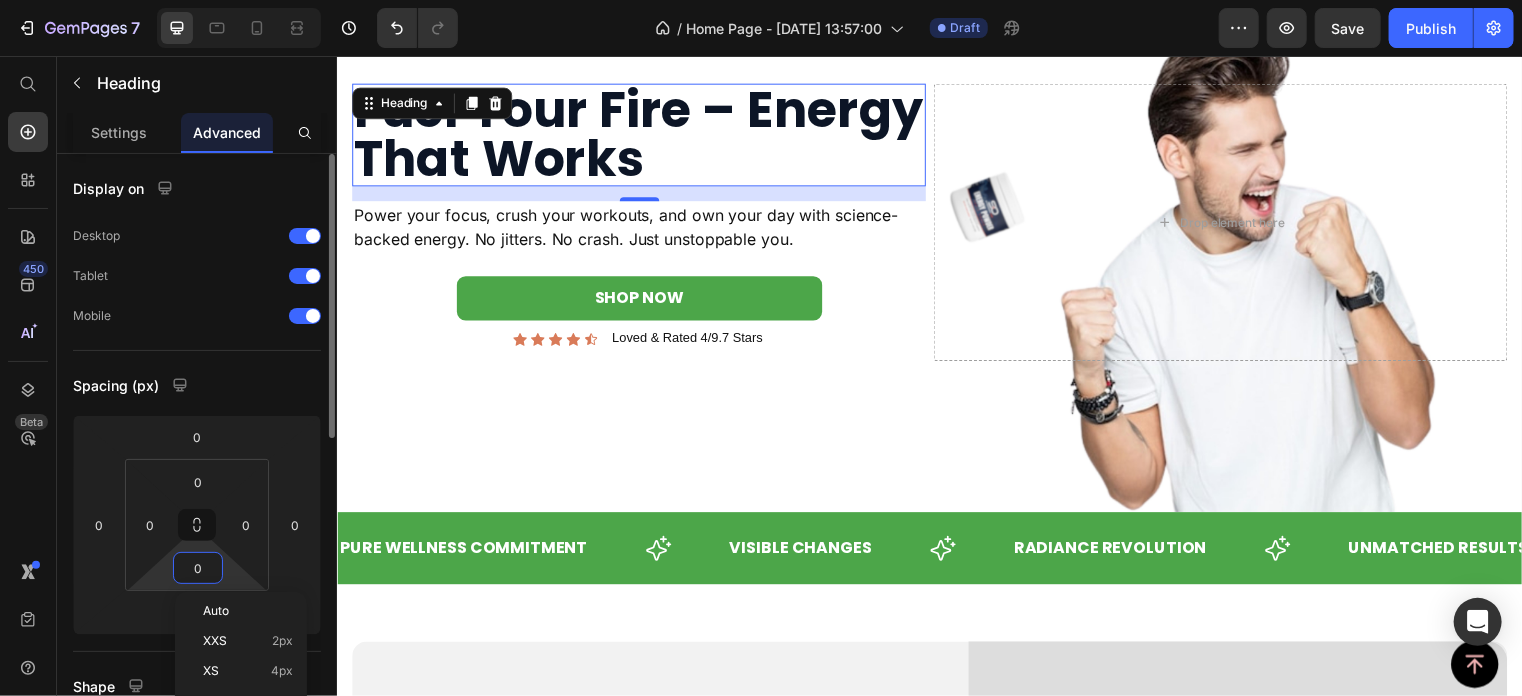type on "5" 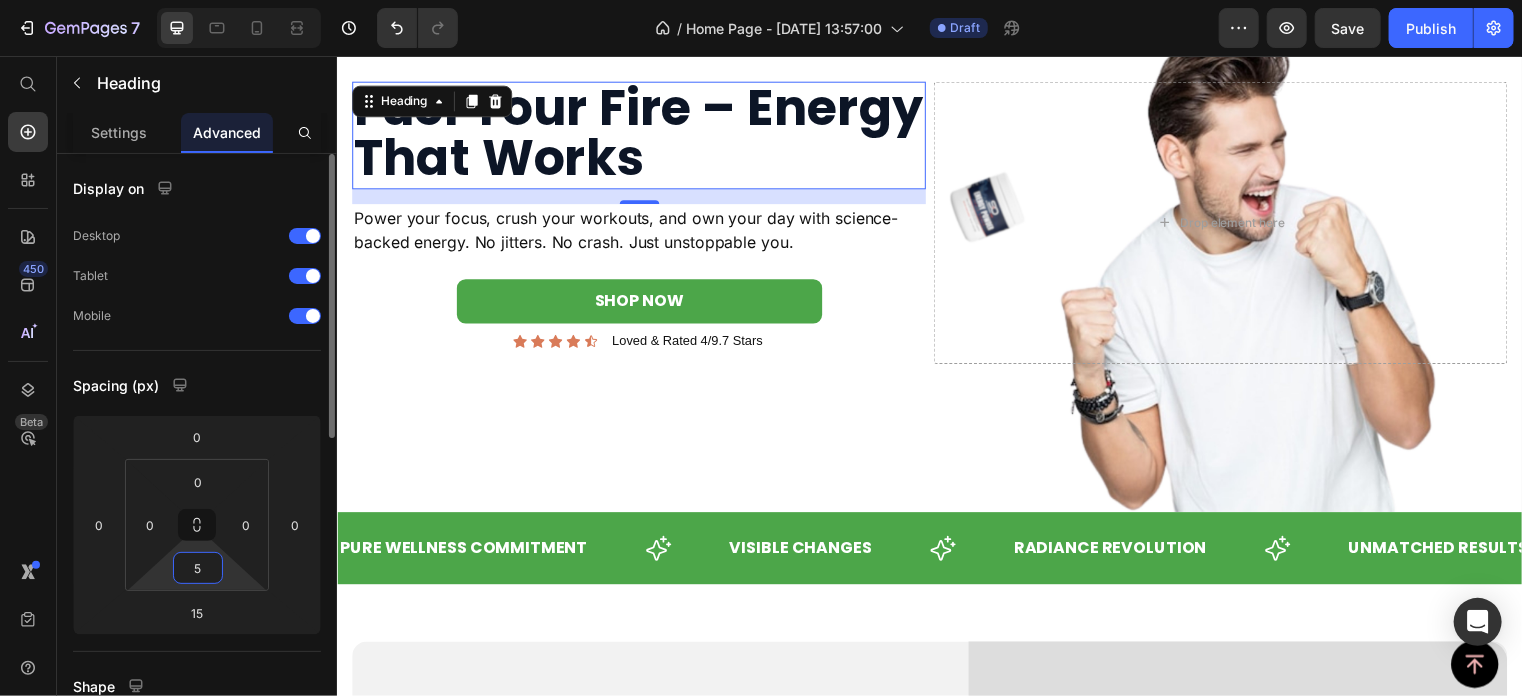 type 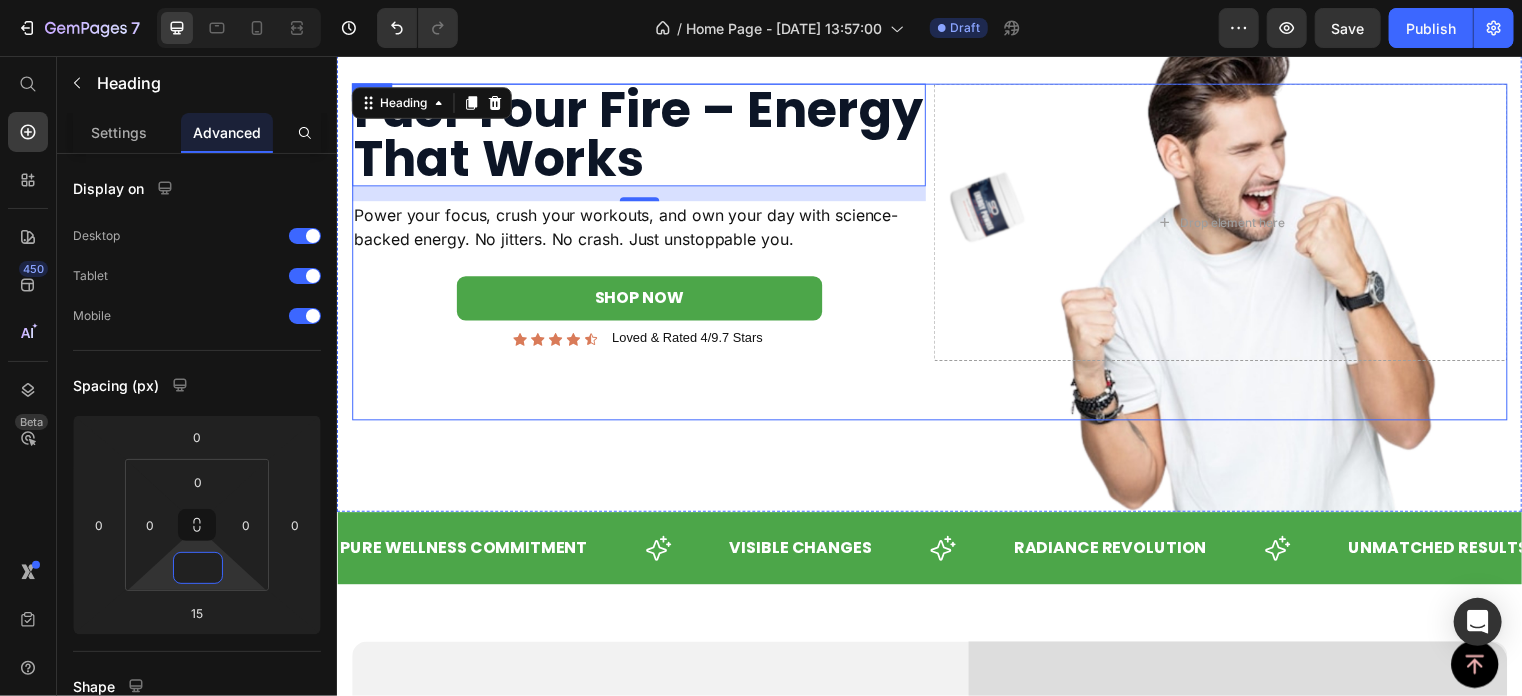 click on "Fuel Your Fire – Energy That Works Heading   15 Power your focus, crush your workouts, and own your day with science-backed energy. No jitters. No crash. Just unstoppable you. Text Block shop now Button Icon Icon Icon Icon
Icon Icon List Loved & Rated 4/9.7 Stars  Text Block Row
Drop element here Row" at bounding box center (936, 253) 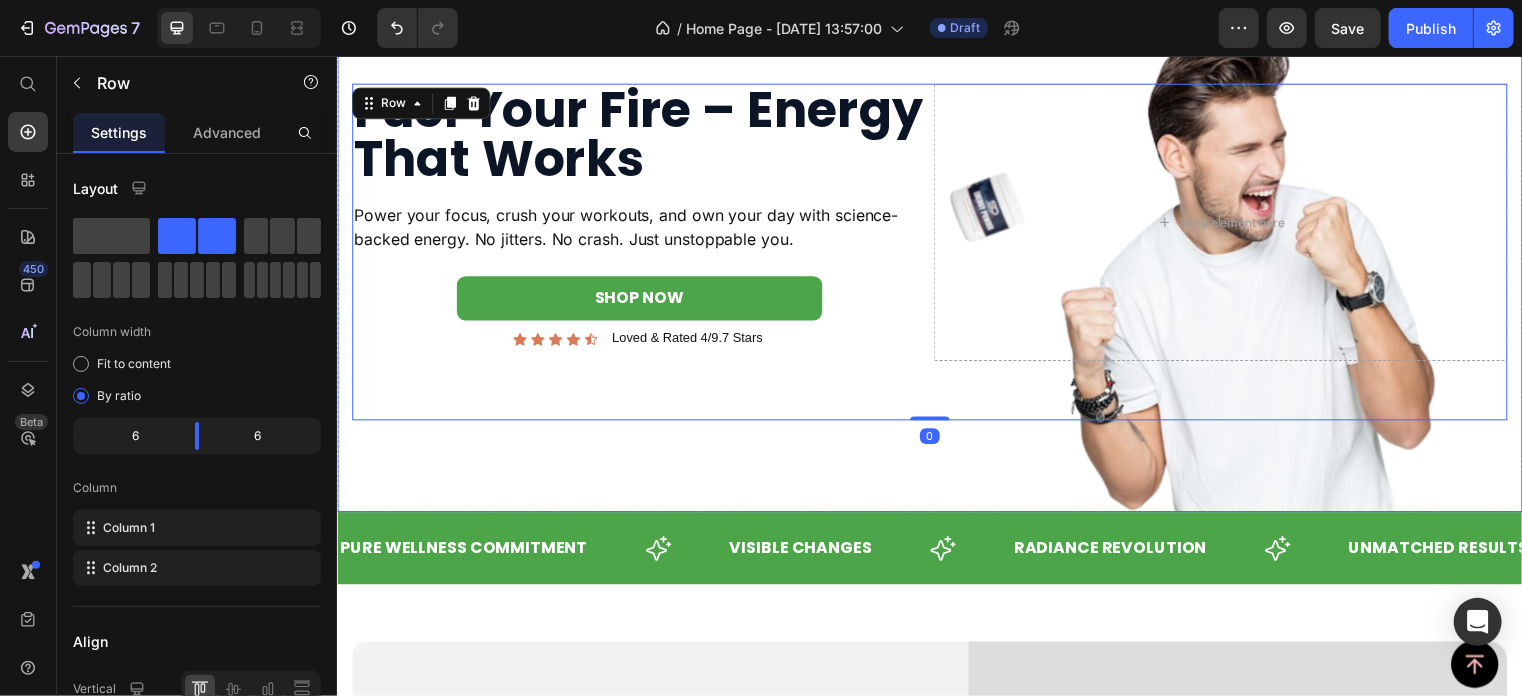 click on "Fuel Your Fire – Energy That Works Heading Power your focus, crush your workouts, and own your day with science-backed energy. No jitters. No crash. Just unstoppable you. Text Block shop now Button Icon Icon Icon Icon
Icon Icon List Loved & Rated 4/9.7 Stars  Text Block Row
Drop element here Row   0" at bounding box center (936, 253) 